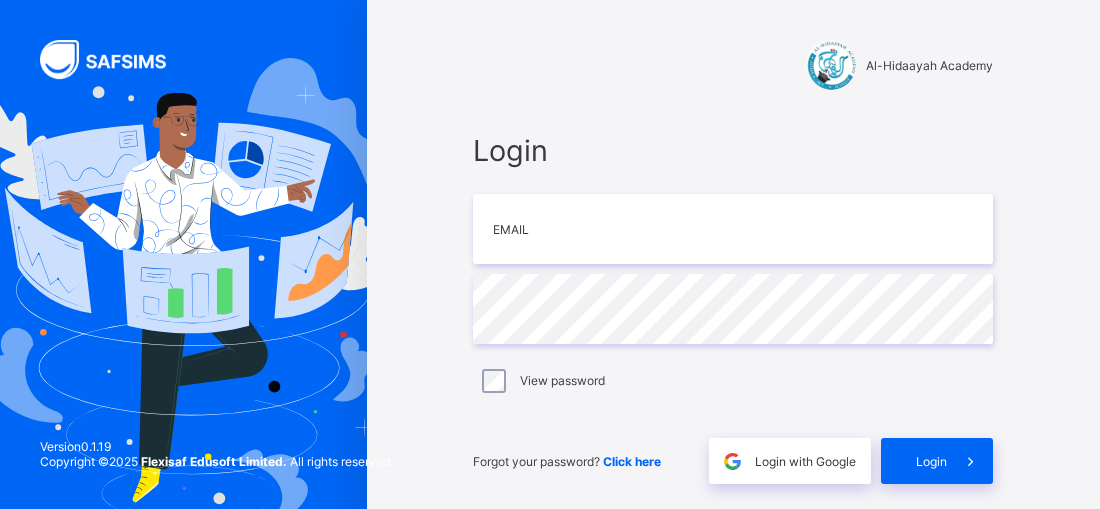 scroll, scrollTop: 0, scrollLeft: 0, axis: both 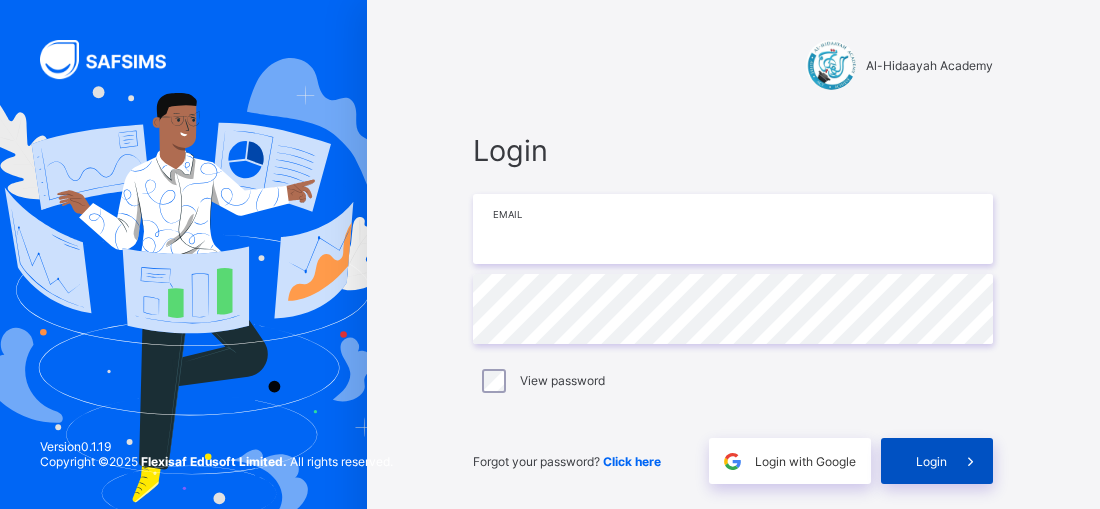 type on "**********" 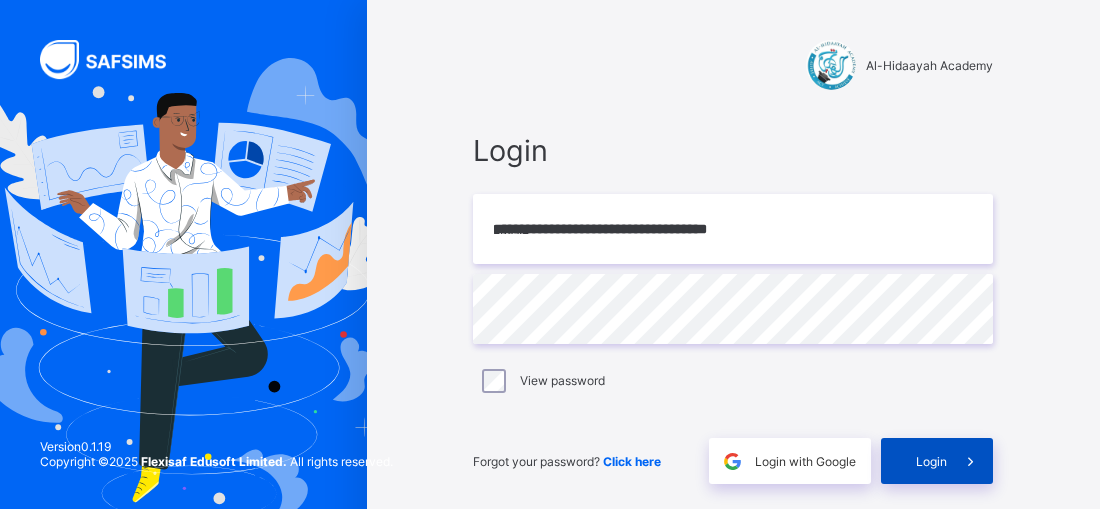 click on "Login" at bounding box center (931, 461) 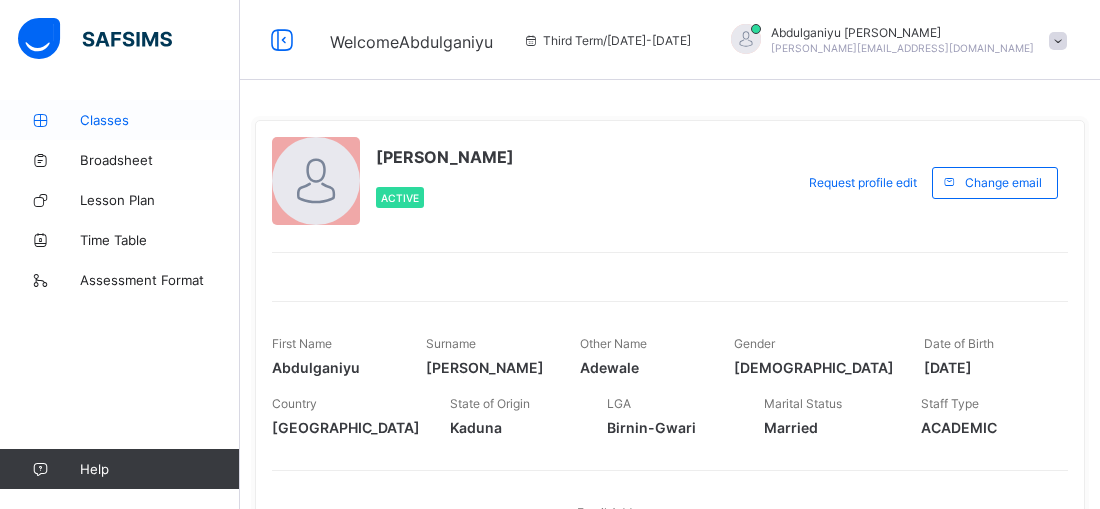click on "Classes" at bounding box center (160, 120) 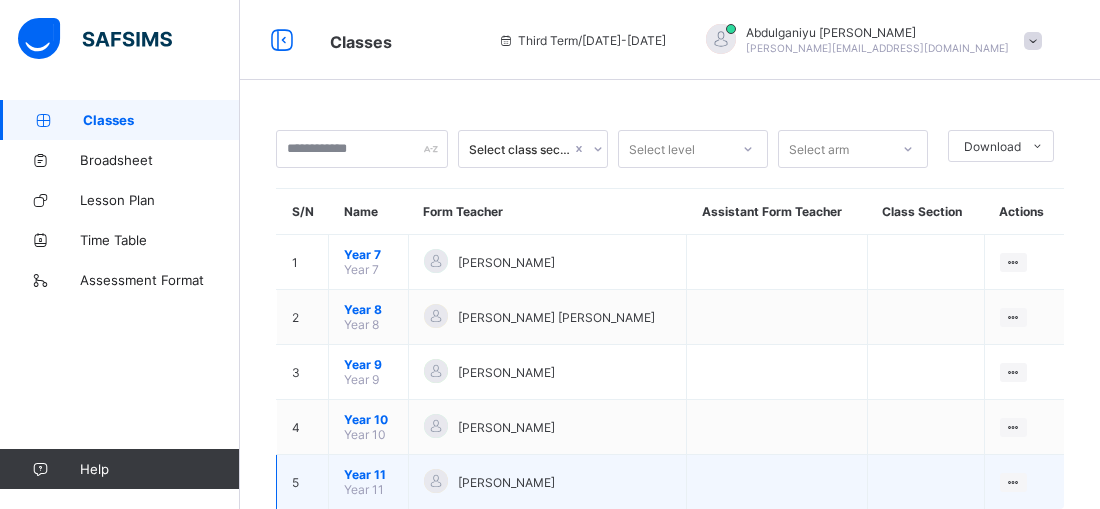 click on "Year 11" at bounding box center (368, 474) 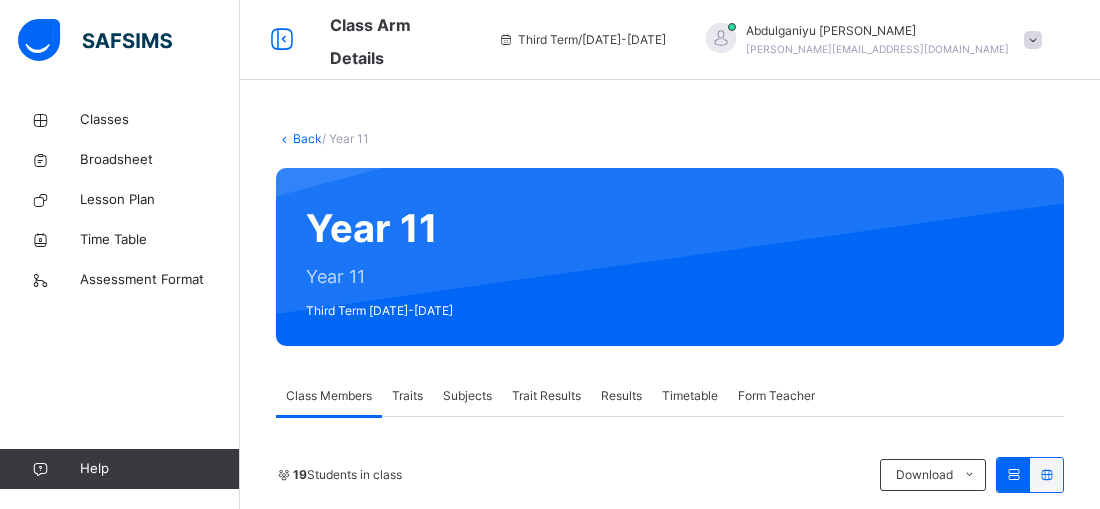 click on "Subjects" at bounding box center (467, 396) 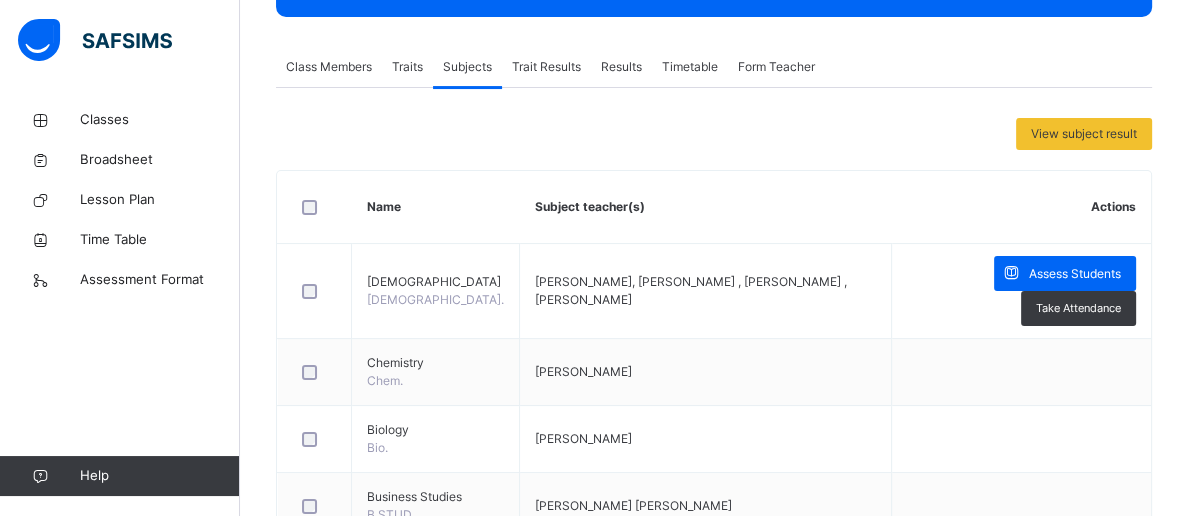 scroll, scrollTop: 330, scrollLeft: 0, axis: vertical 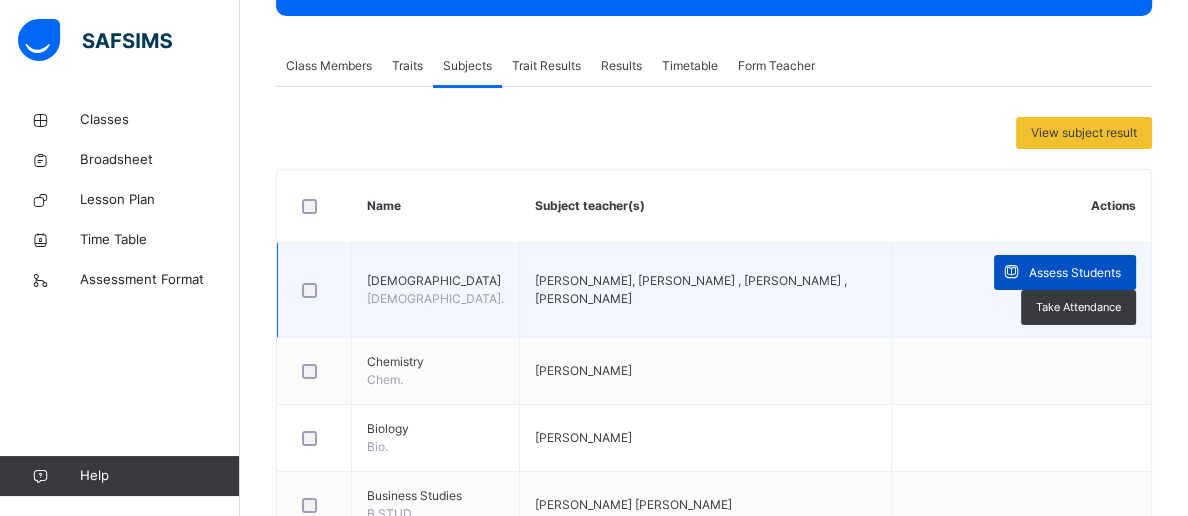 click on "Assess Students" at bounding box center [1075, 273] 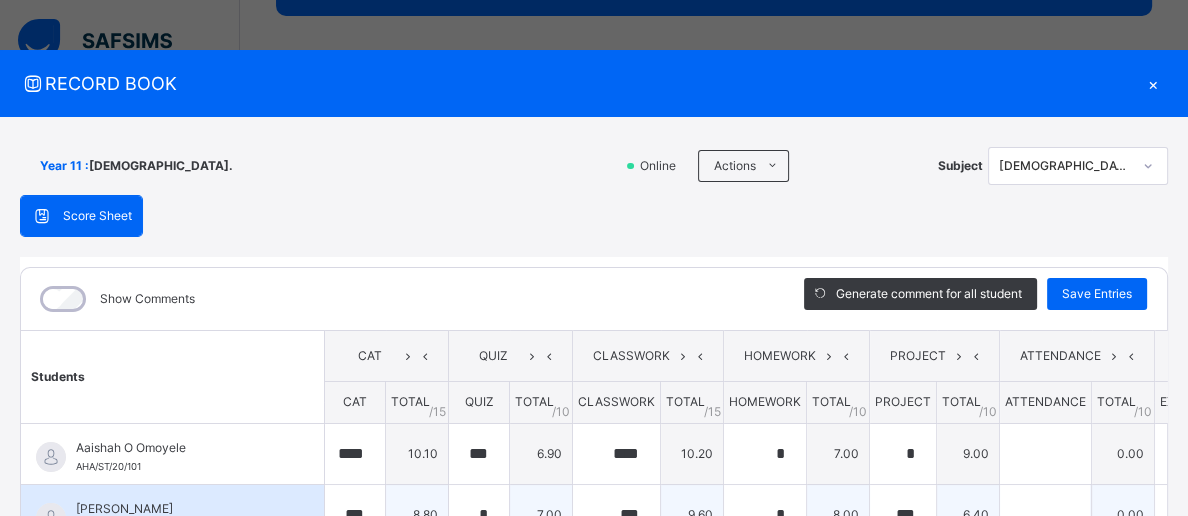 type on "****" 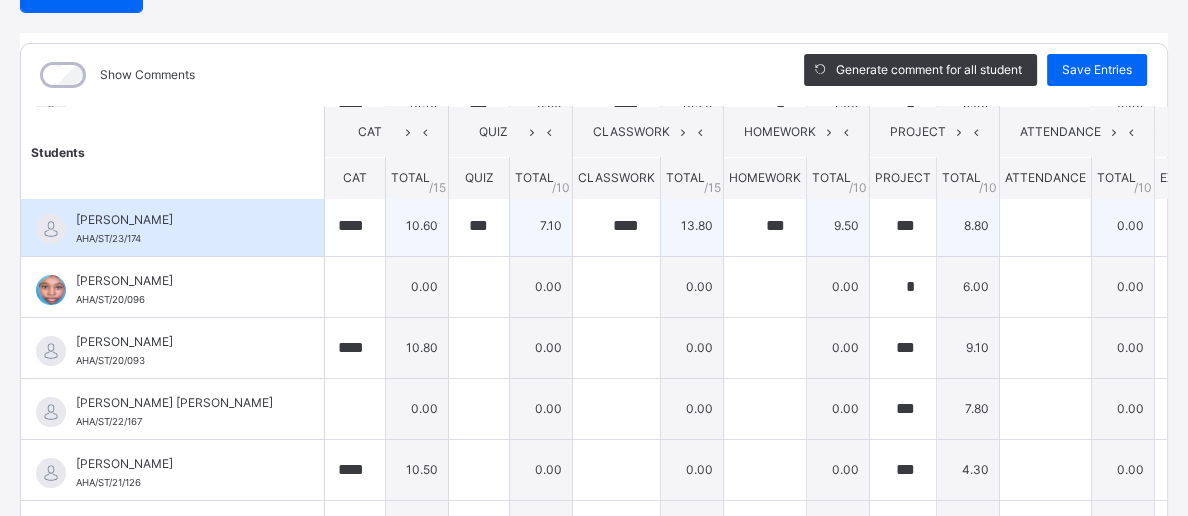 scroll, scrollTop: 127, scrollLeft: 0, axis: vertical 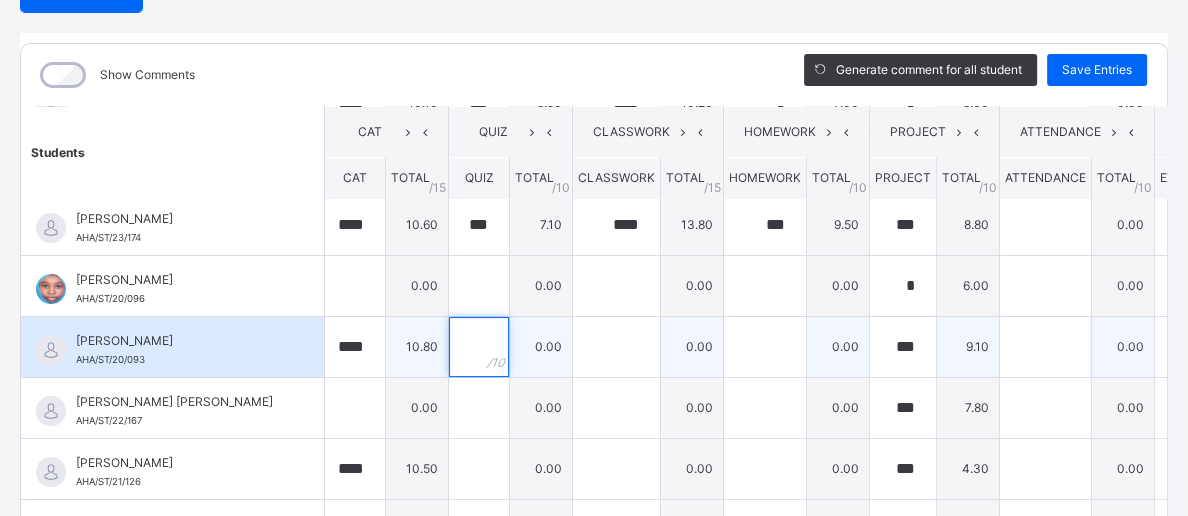 click at bounding box center [479, 347] 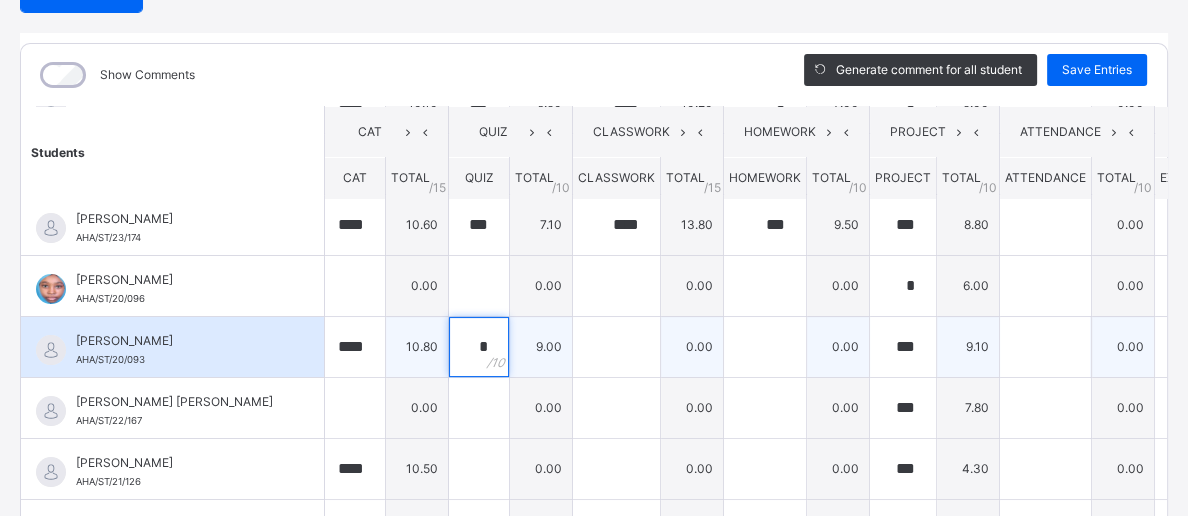 type on "*" 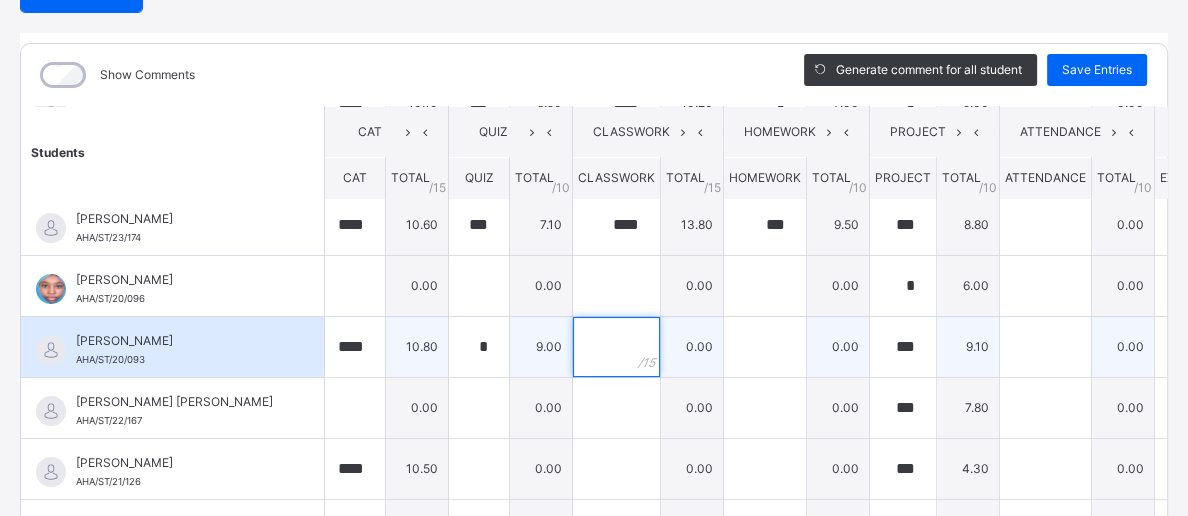 click at bounding box center (616, 347) 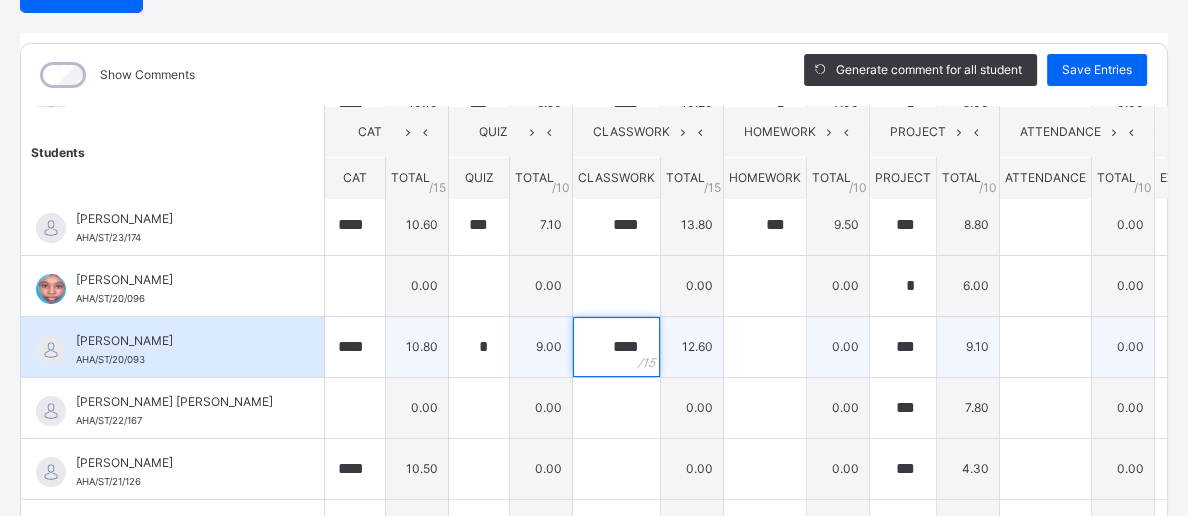 type on "****" 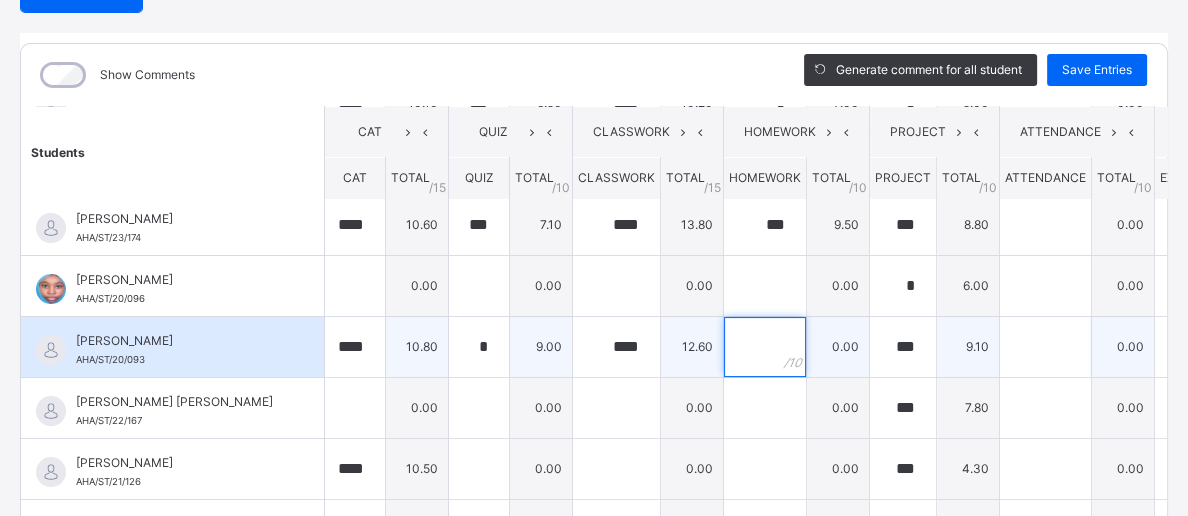 click at bounding box center [765, 347] 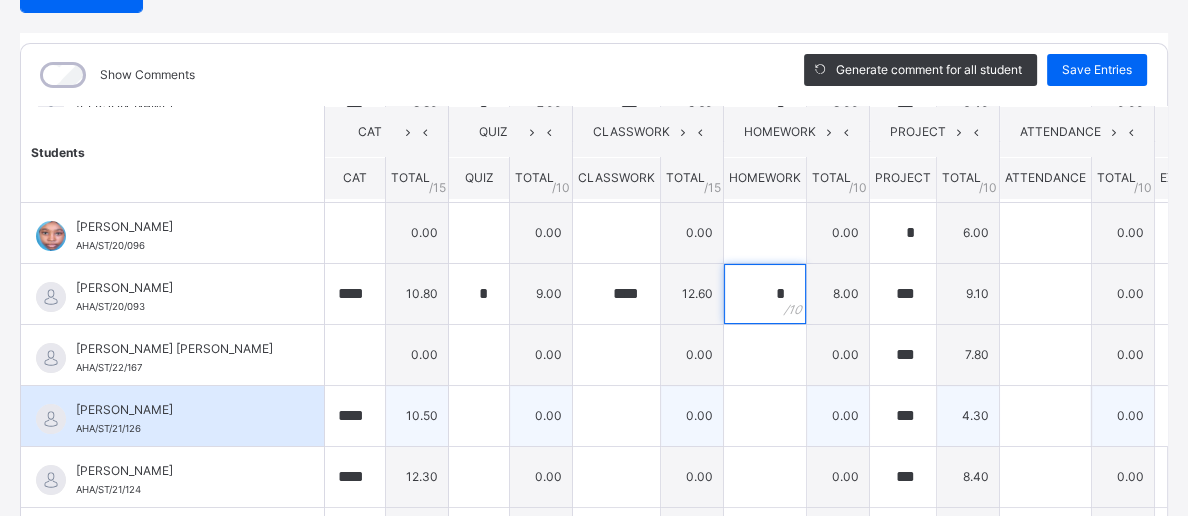 scroll, scrollTop: 204, scrollLeft: 0, axis: vertical 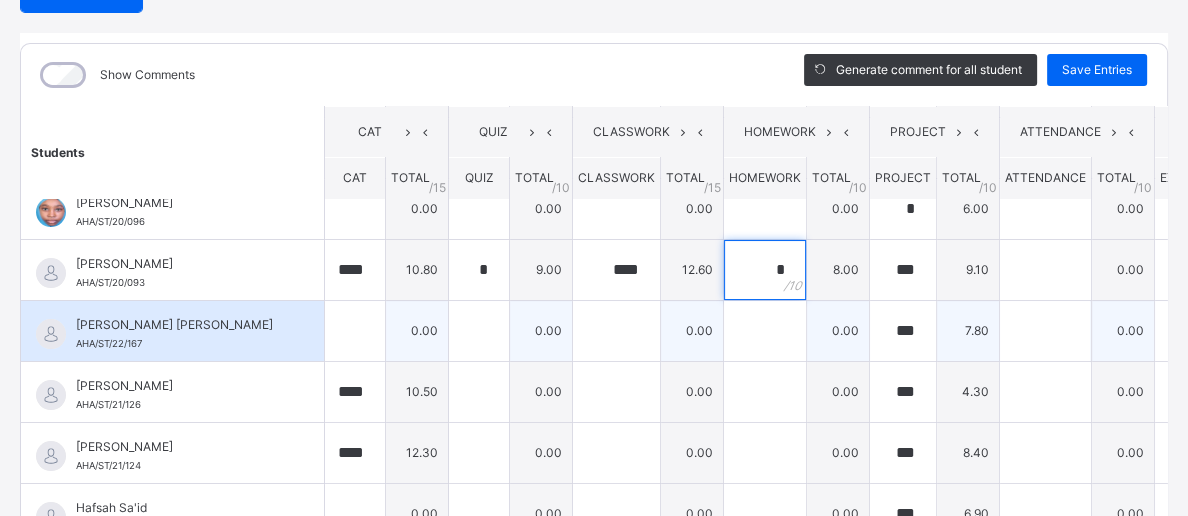 type on "*" 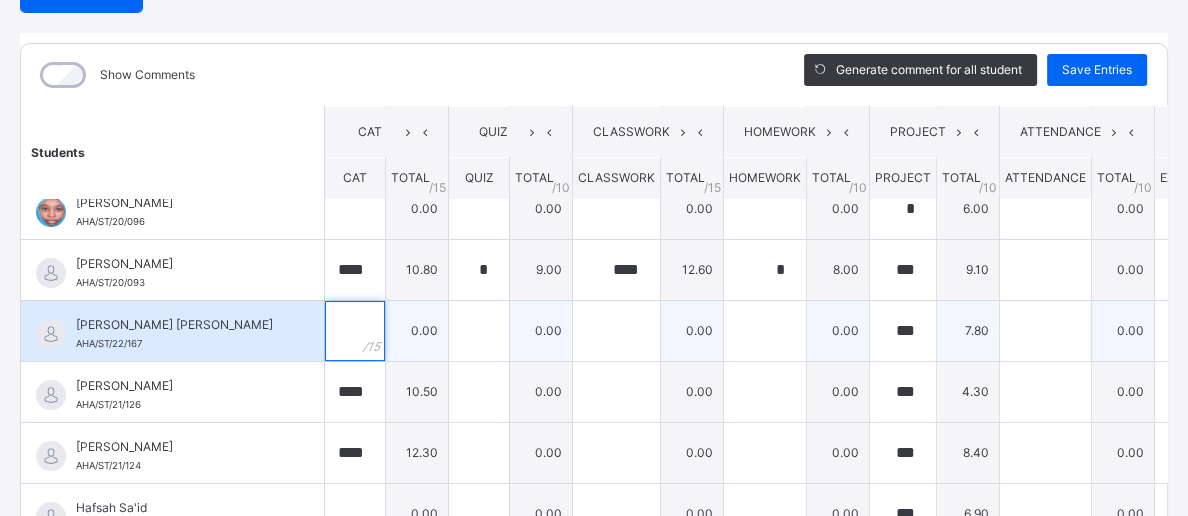 click at bounding box center [355, 331] 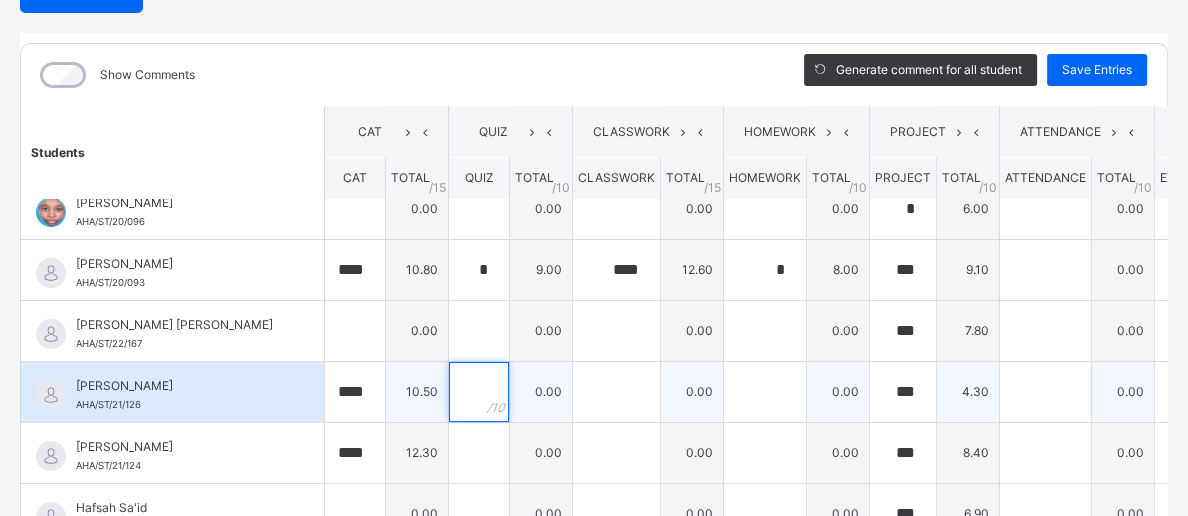 click at bounding box center (479, 392) 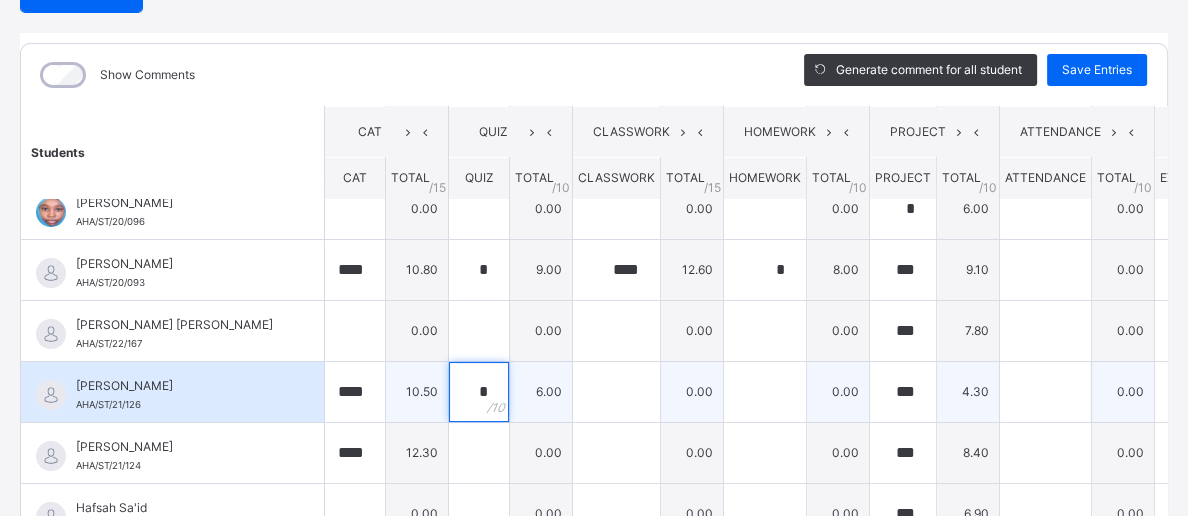 type on "*" 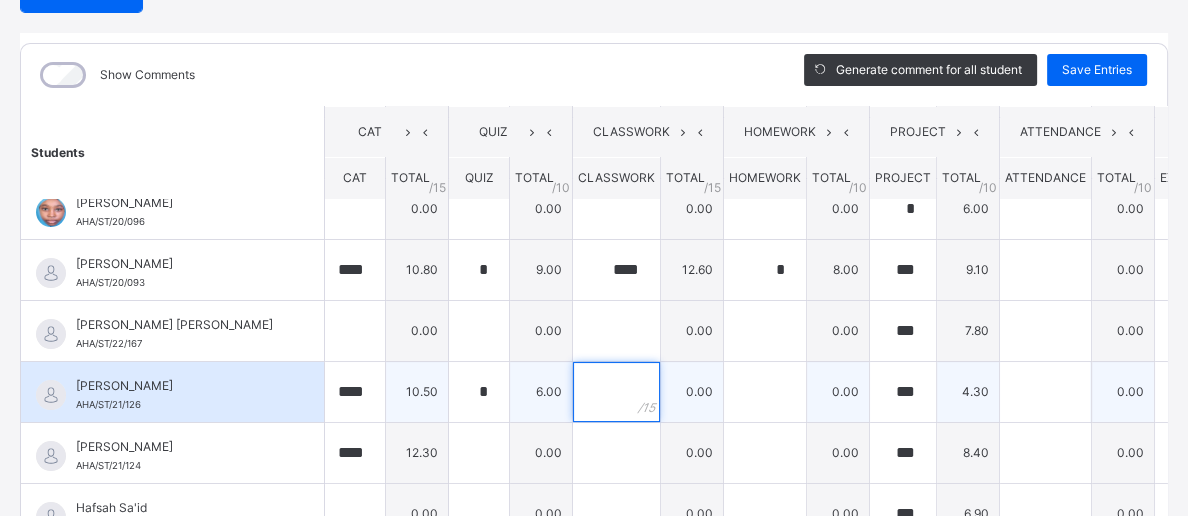 click at bounding box center (616, 392) 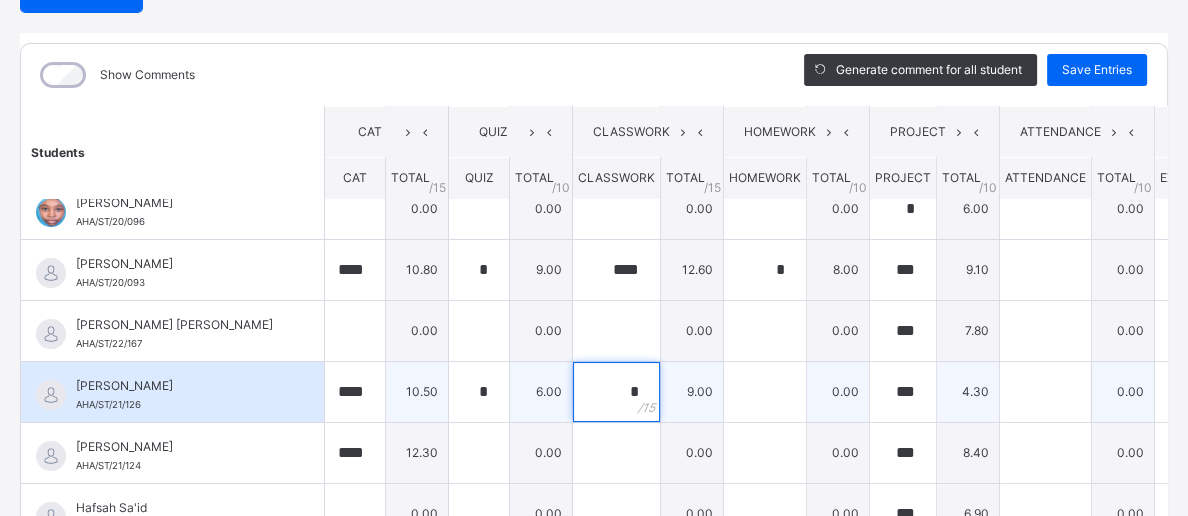 type on "*" 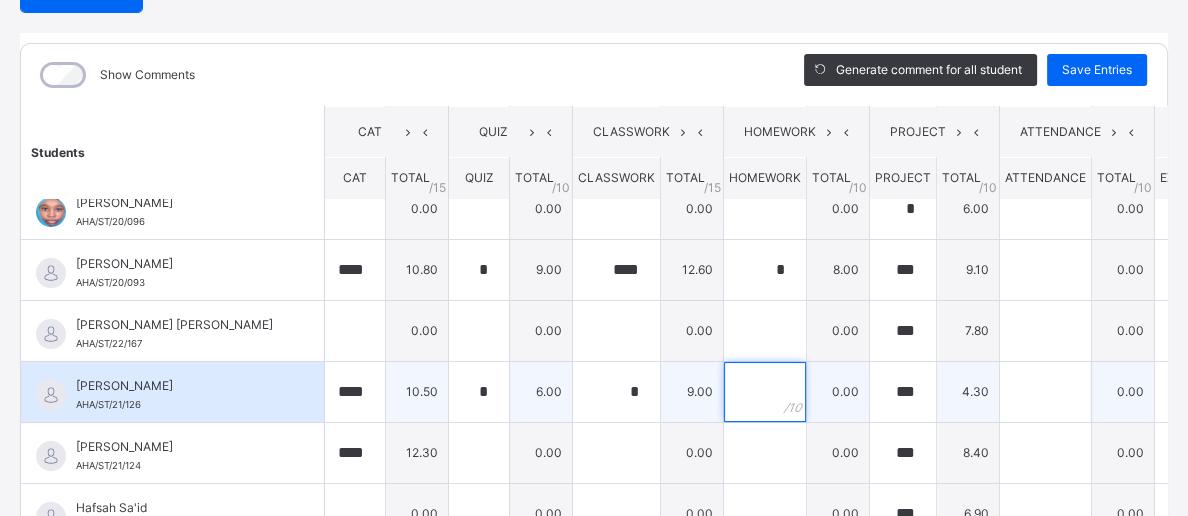 click at bounding box center (765, 392) 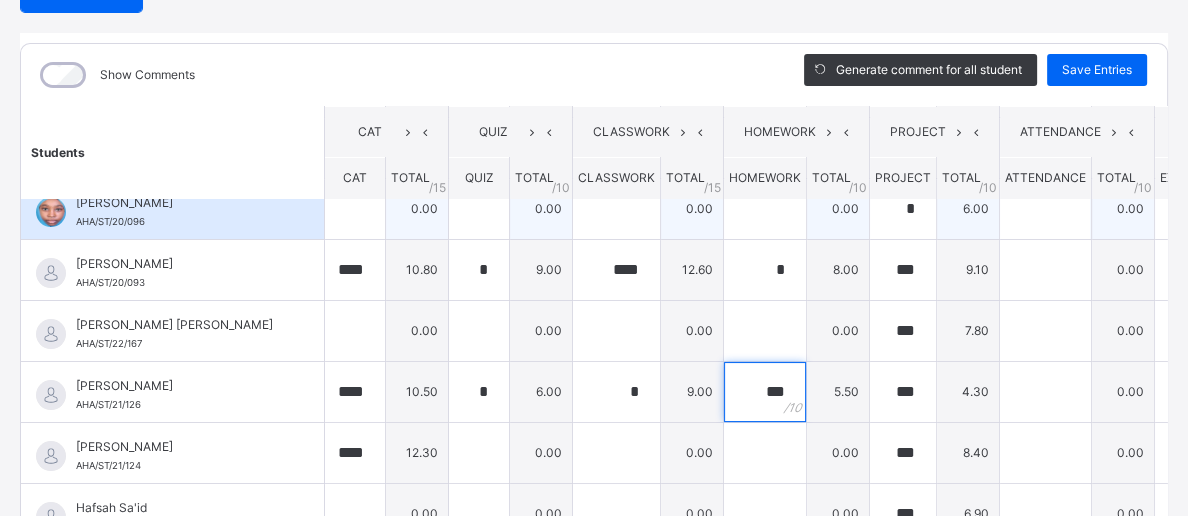 type on "***" 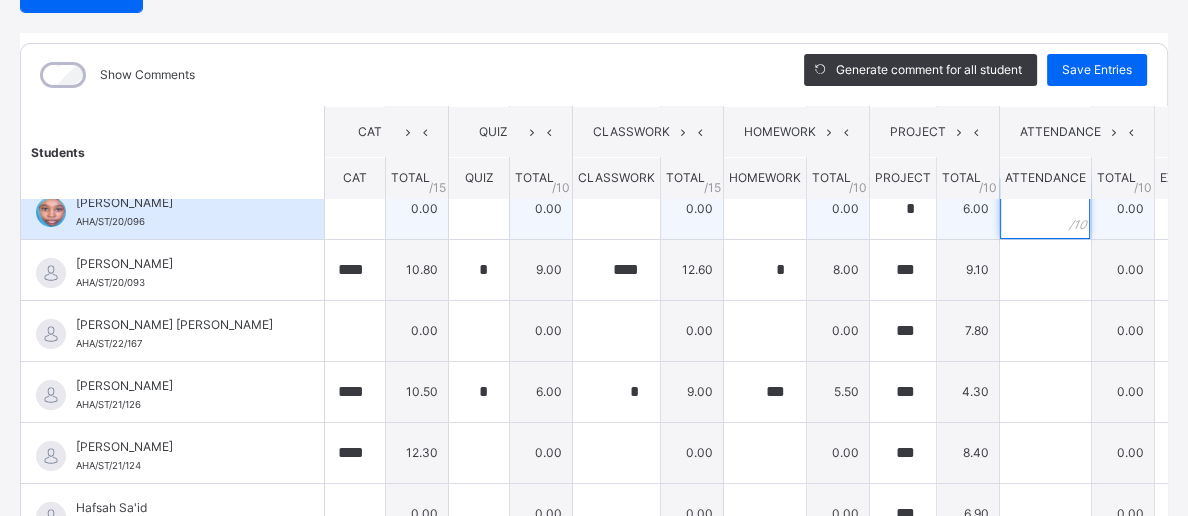 click at bounding box center [1045, 209] 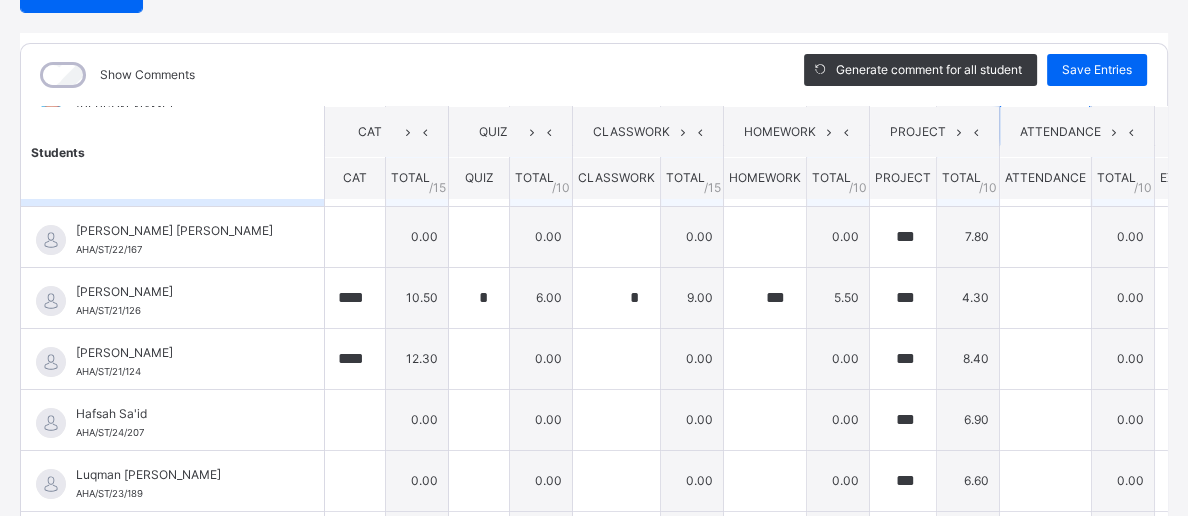 scroll, scrollTop: 309, scrollLeft: 0, axis: vertical 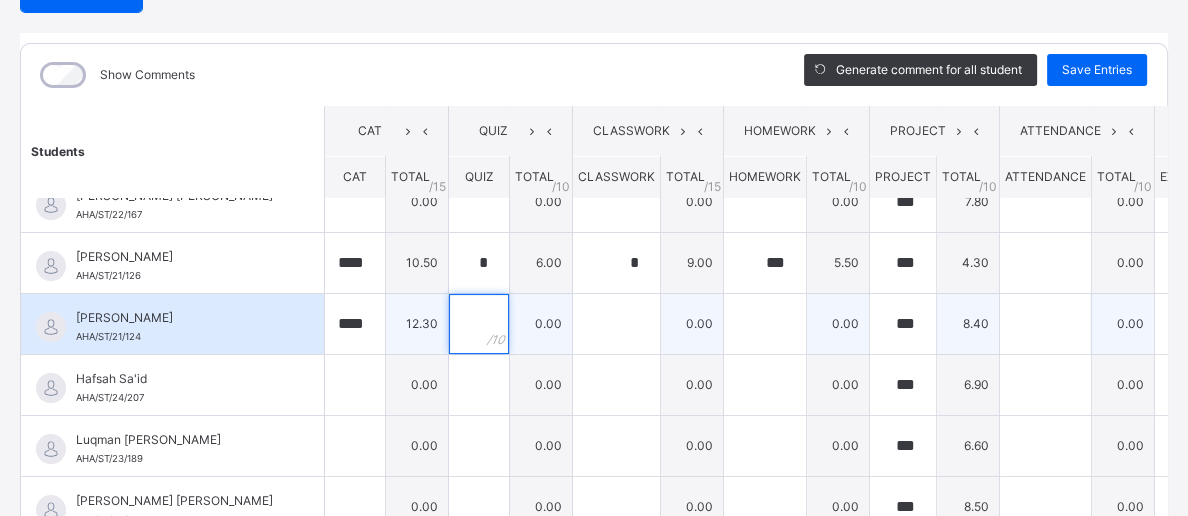 click at bounding box center (479, 324) 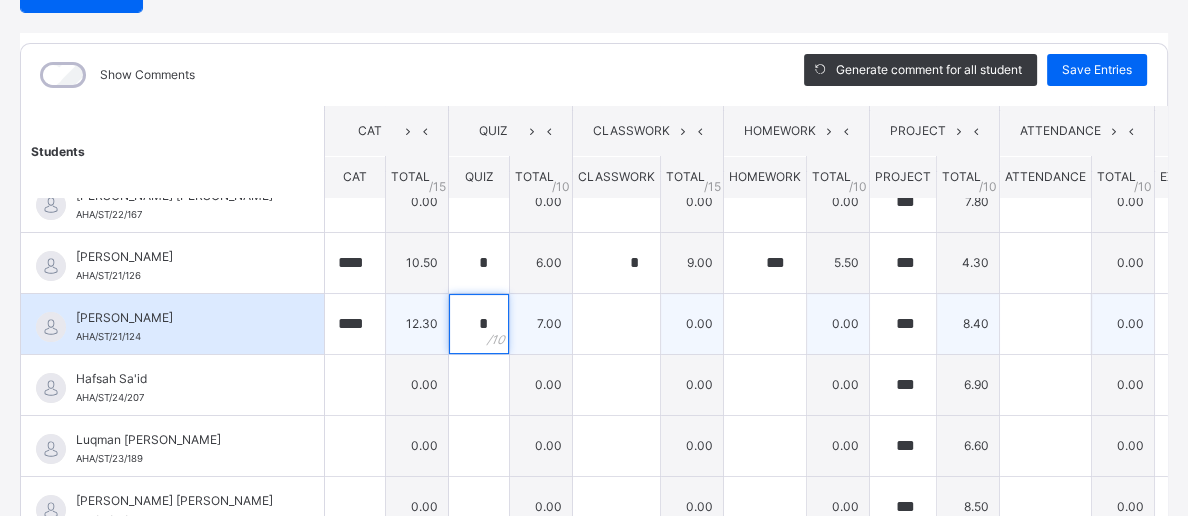 type on "*" 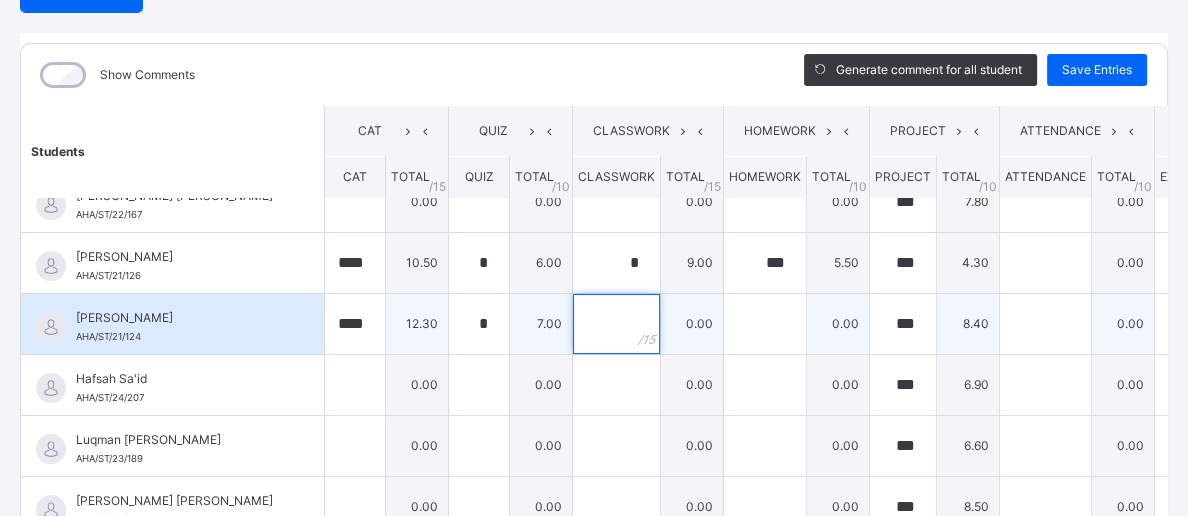 click at bounding box center [616, 324] 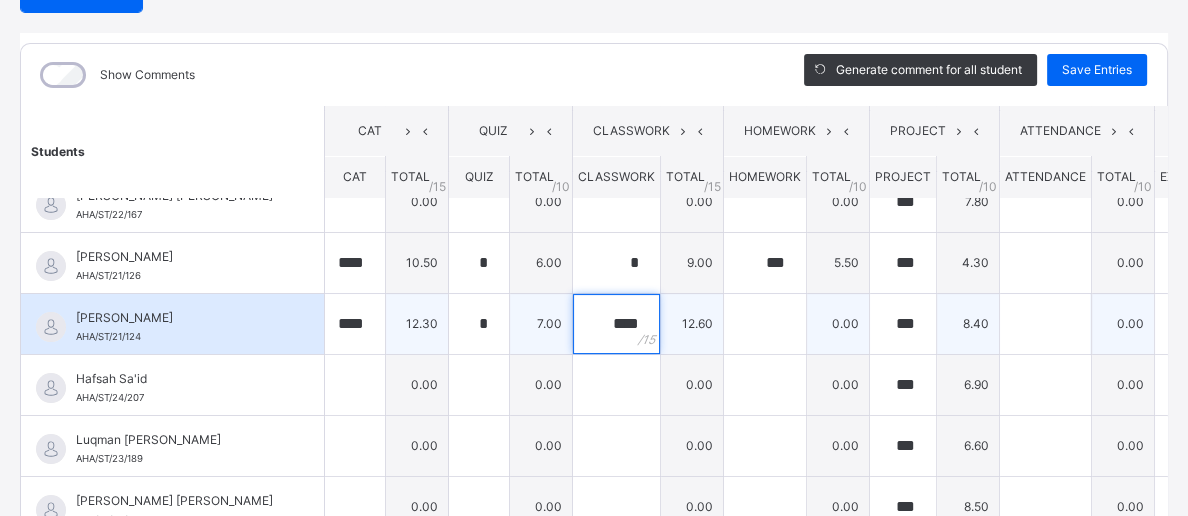type on "****" 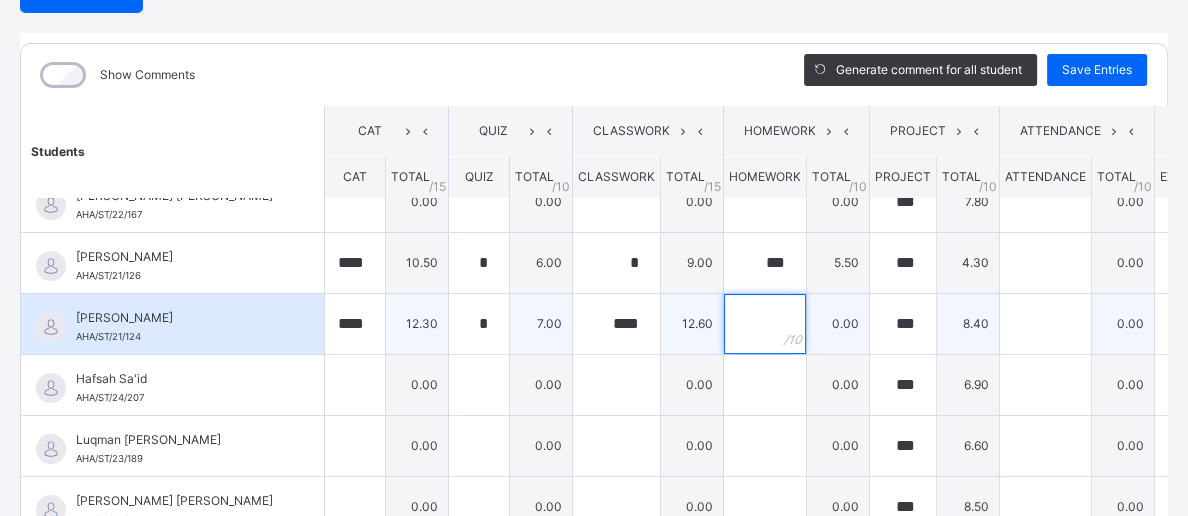 click at bounding box center [765, 324] 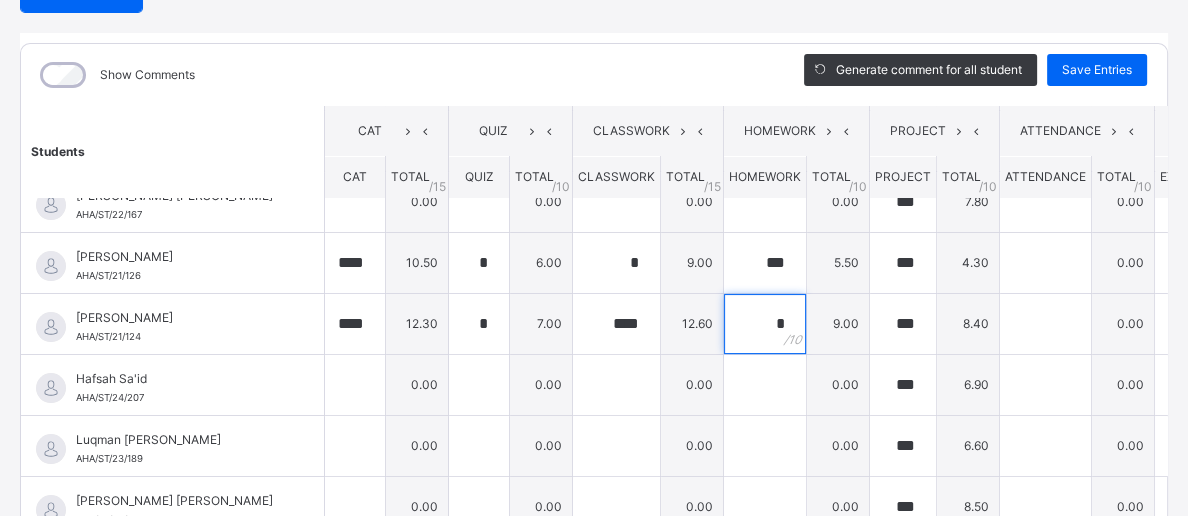 type on "*" 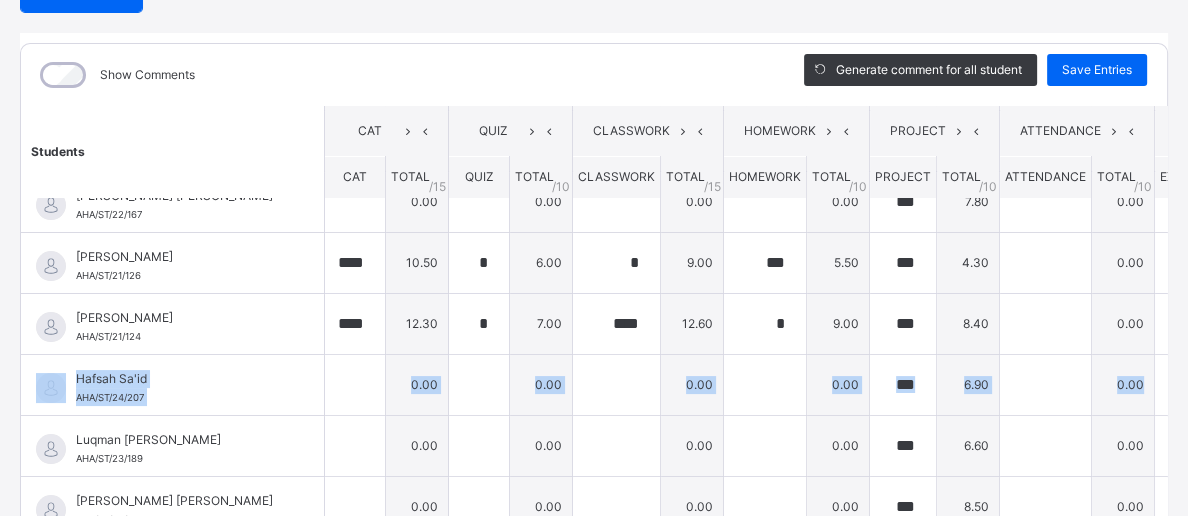 scroll, scrollTop: 224, scrollLeft: 9, axis: both 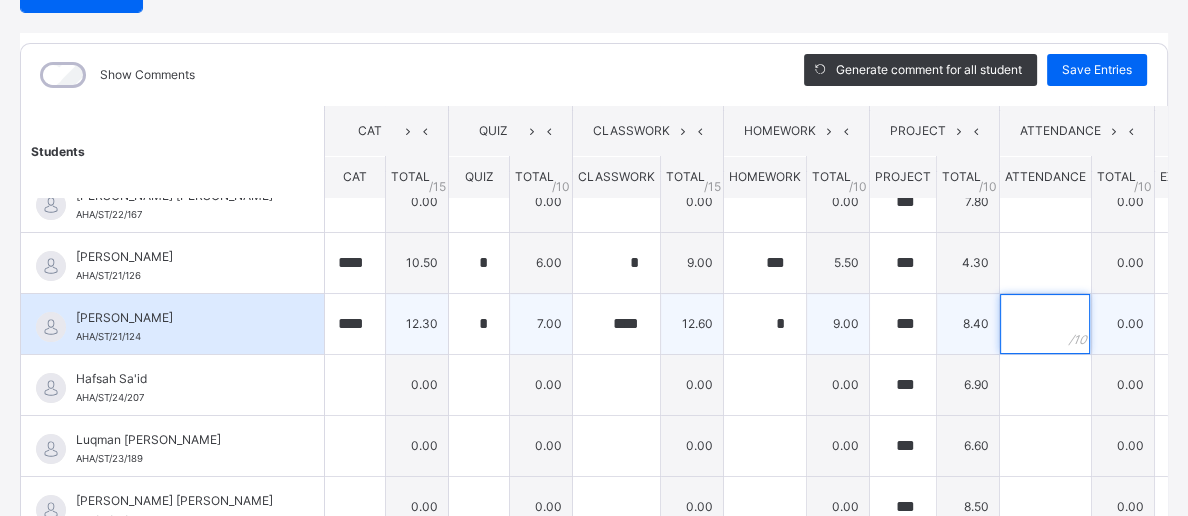 click at bounding box center (1045, 324) 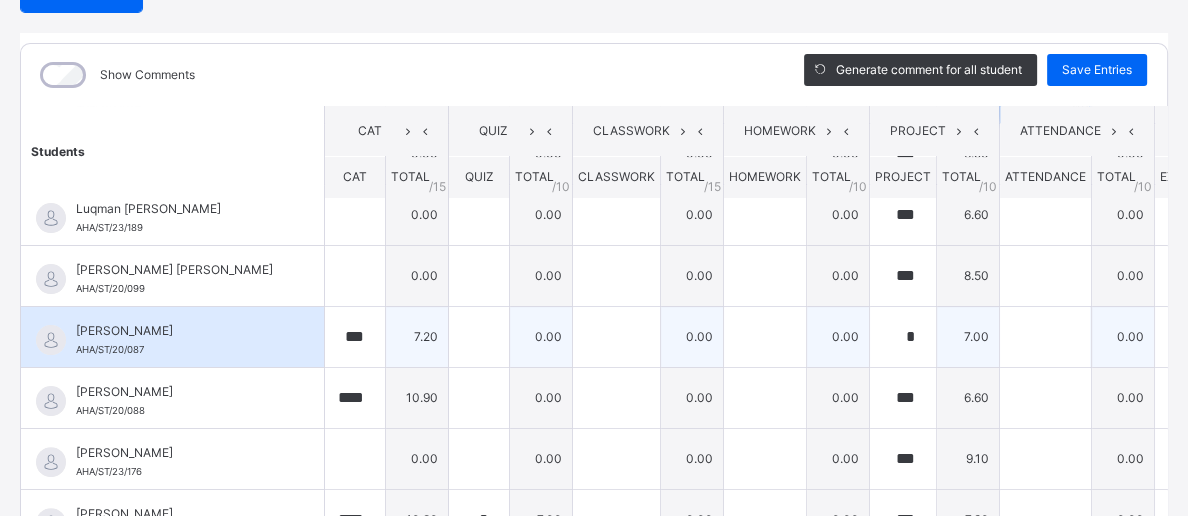 scroll, scrollTop: 570, scrollLeft: 0, axis: vertical 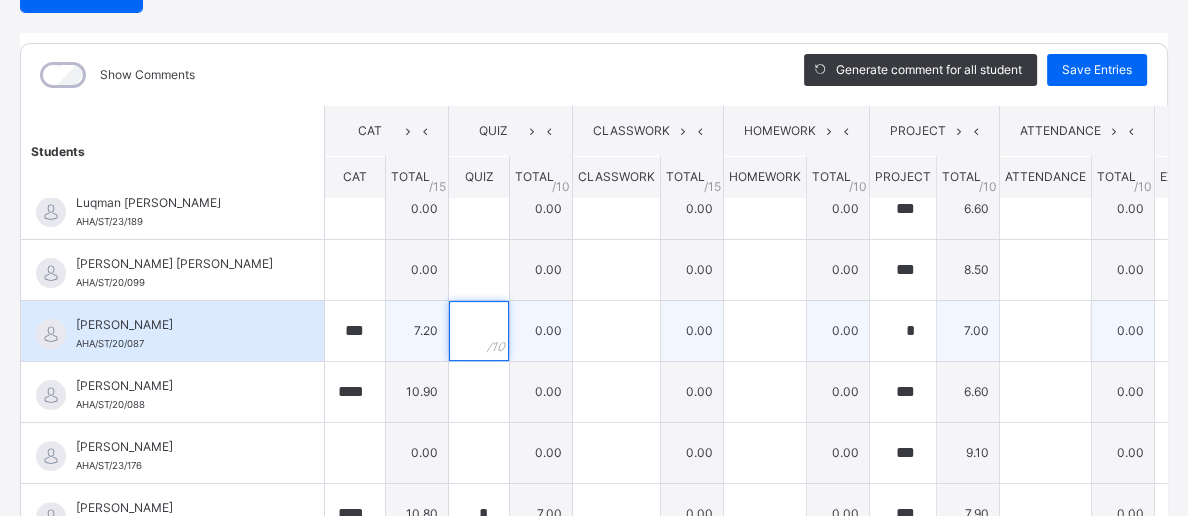 click at bounding box center (479, 331) 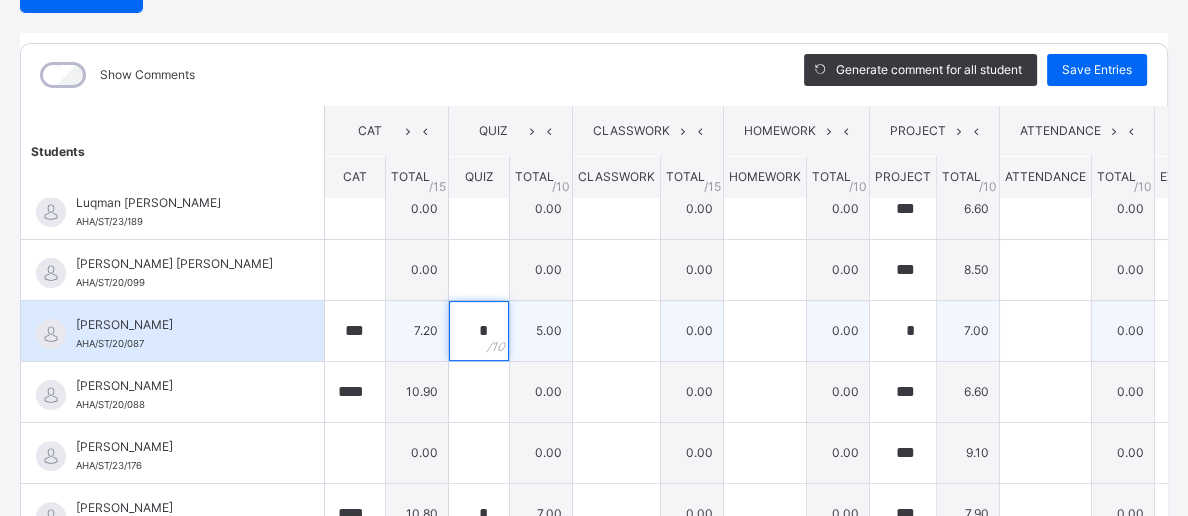 type on "*" 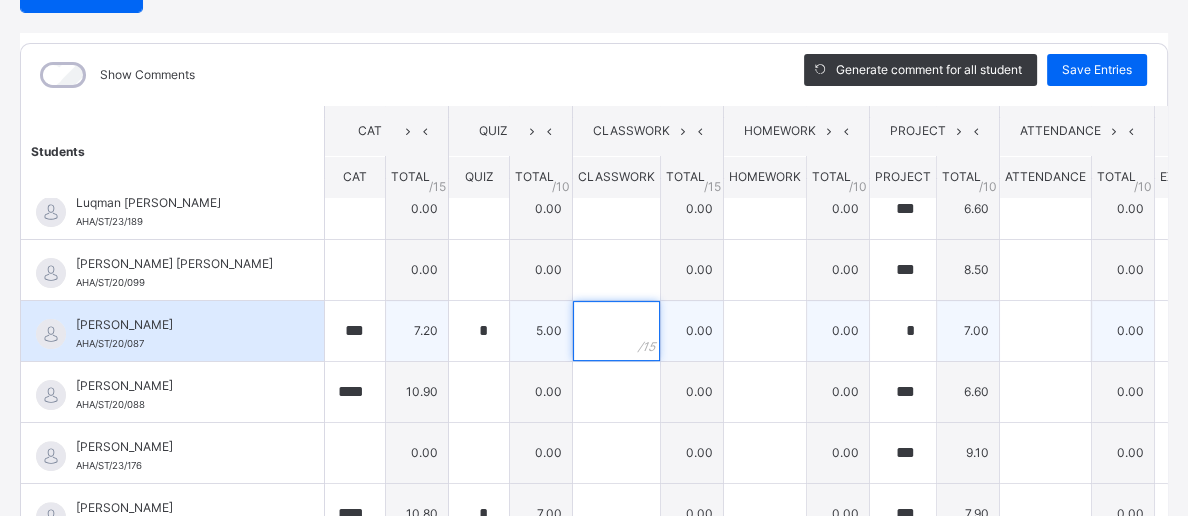 click at bounding box center [616, 331] 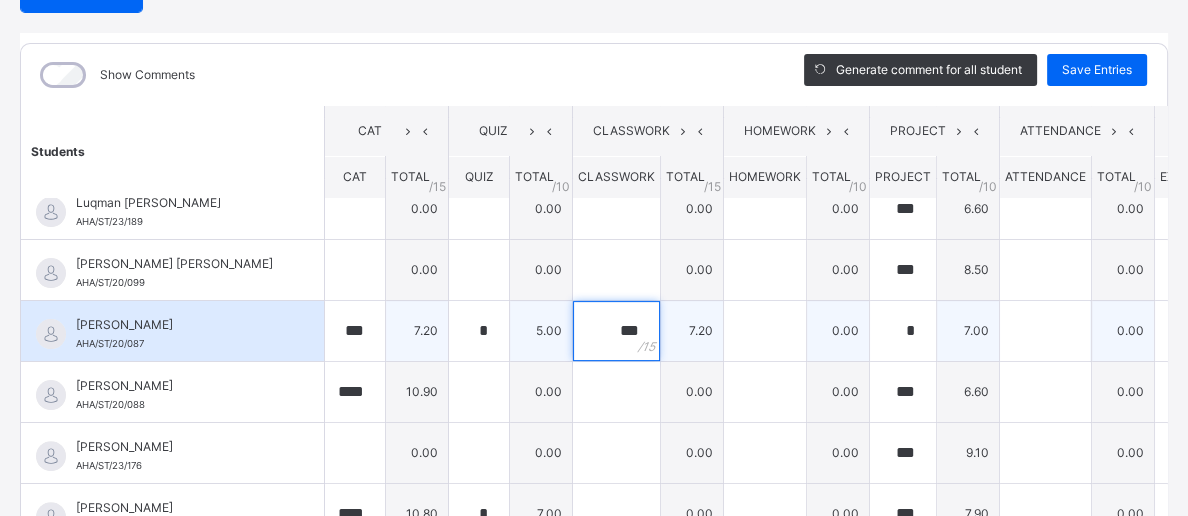 type on "***" 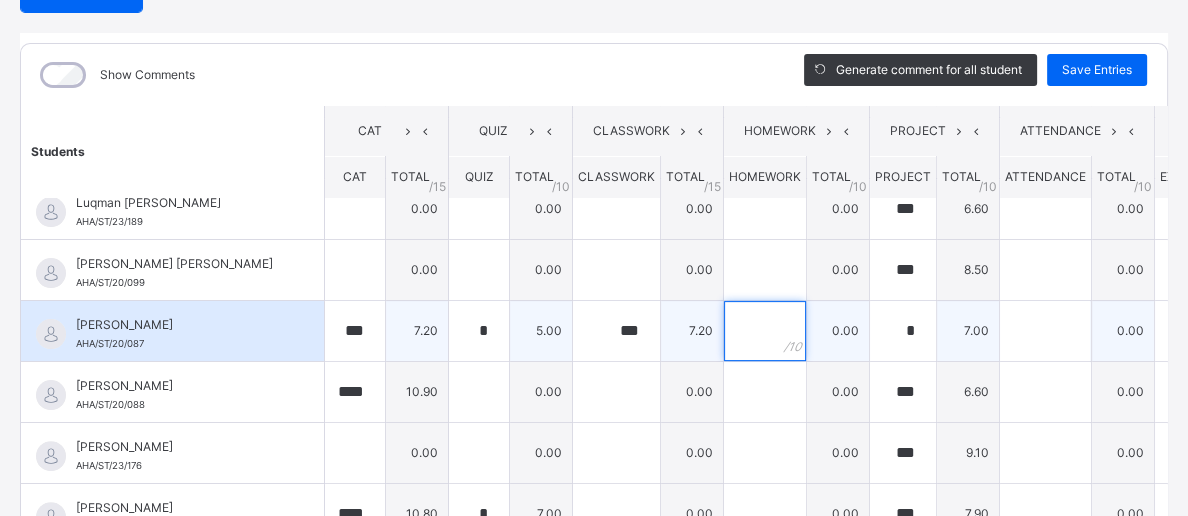 click at bounding box center (765, 331) 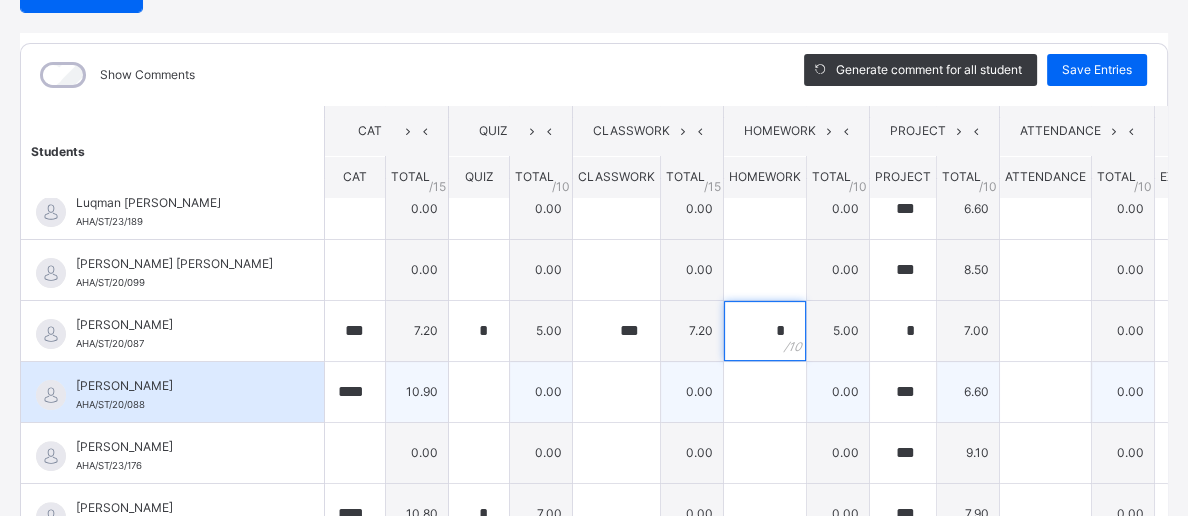 type on "*" 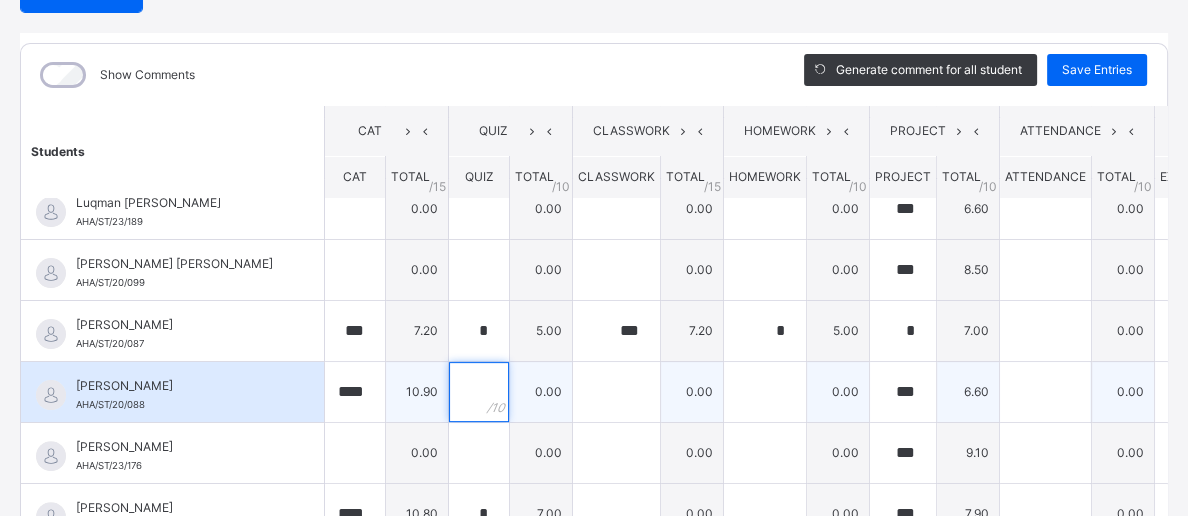 click at bounding box center (479, 392) 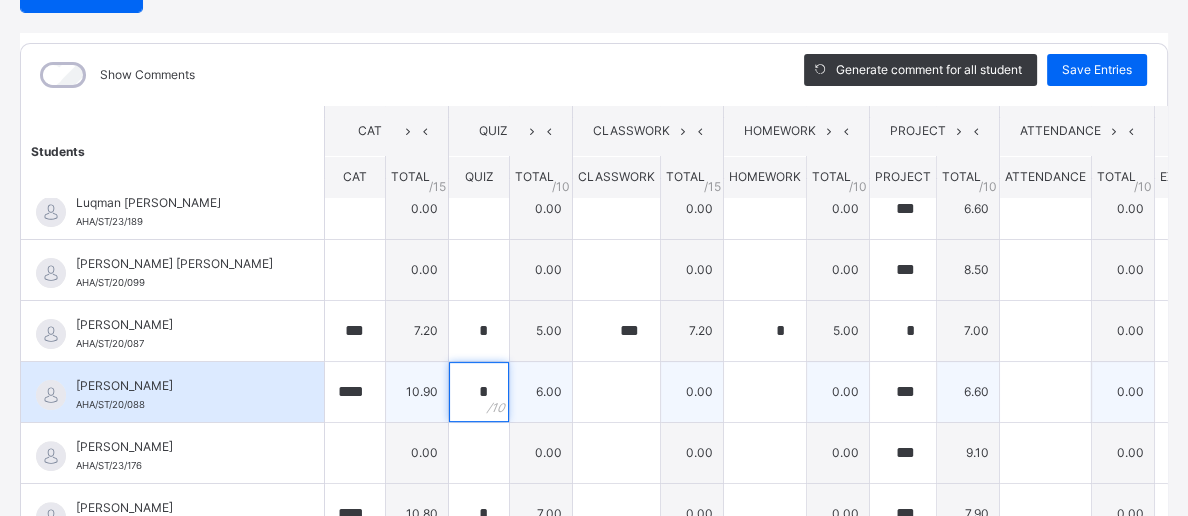 type on "*" 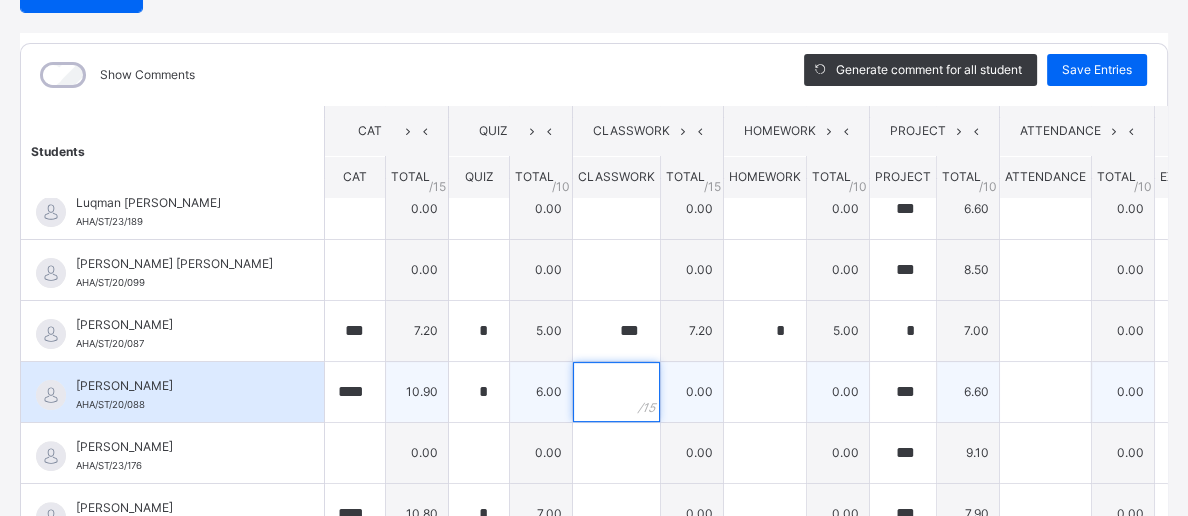 click at bounding box center (616, 392) 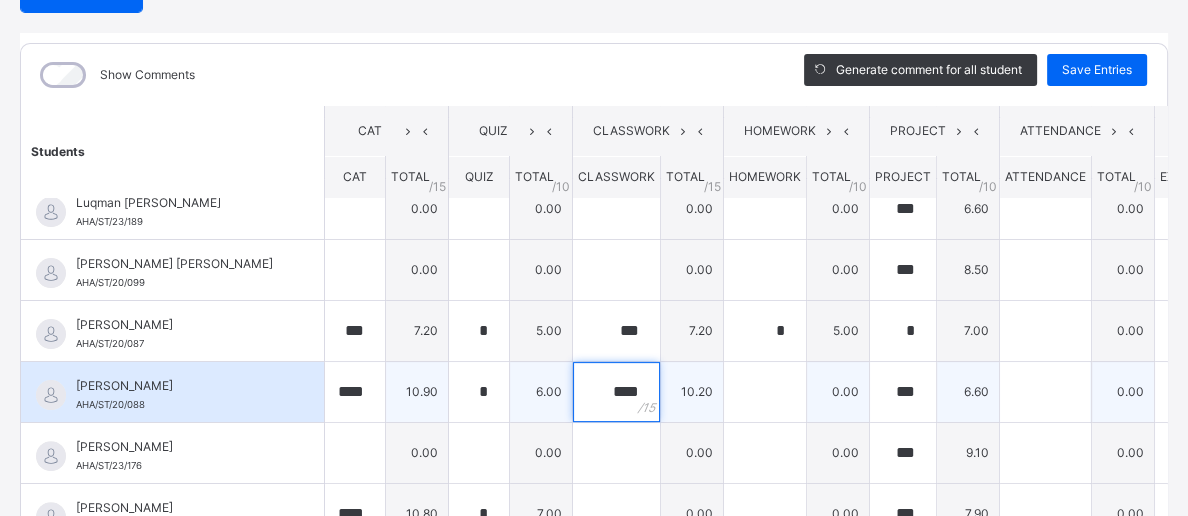 type on "****" 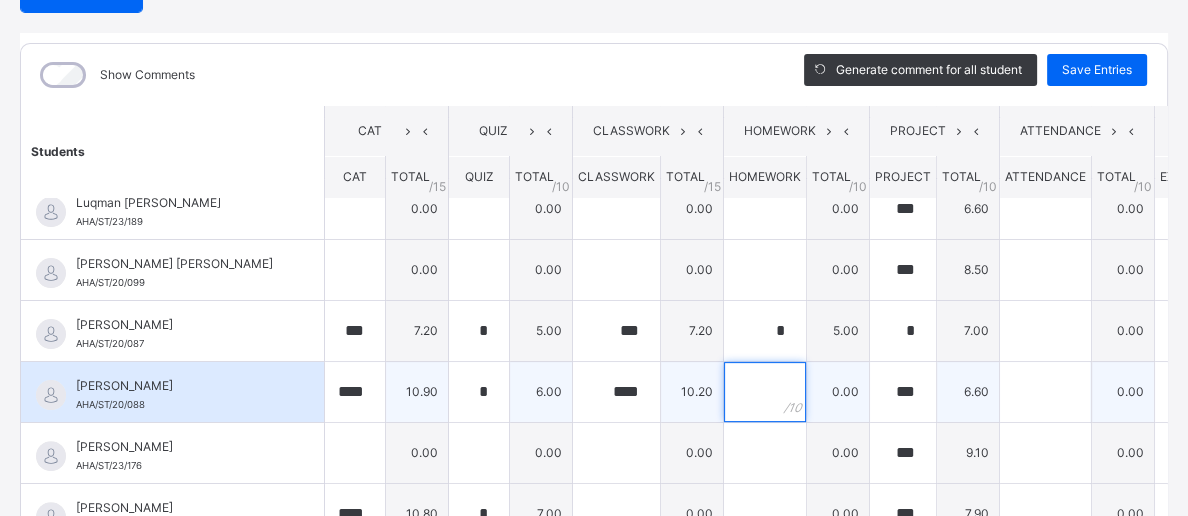 click at bounding box center (765, 392) 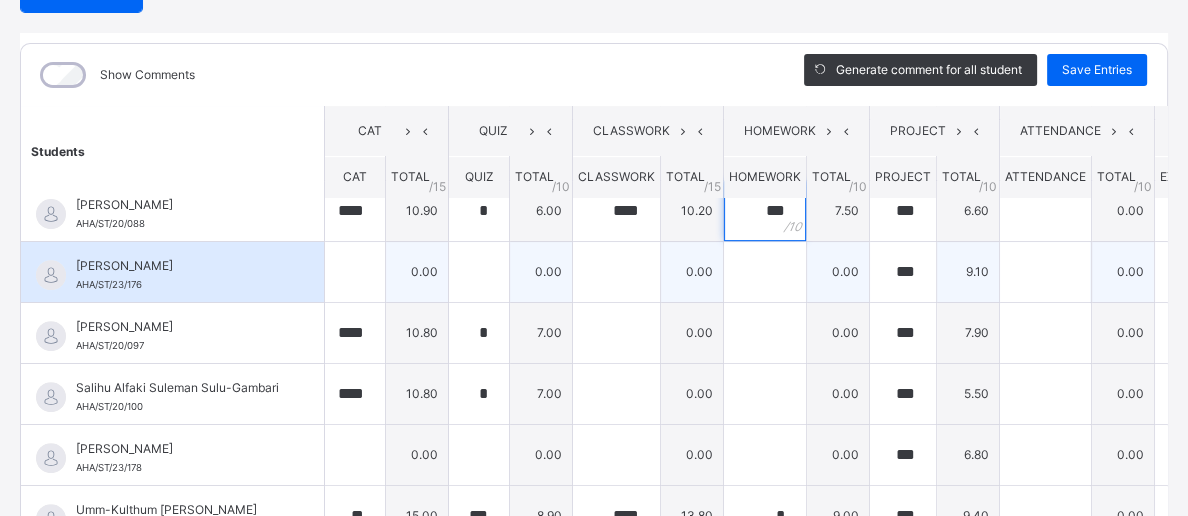 scroll, scrollTop: 752, scrollLeft: 0, axis: vertical 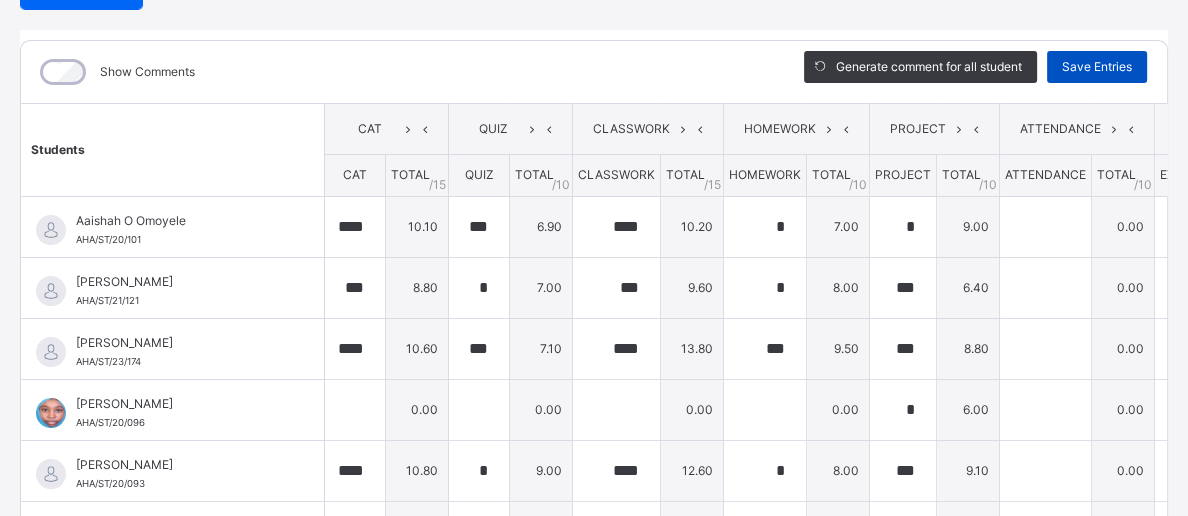 type on "***" 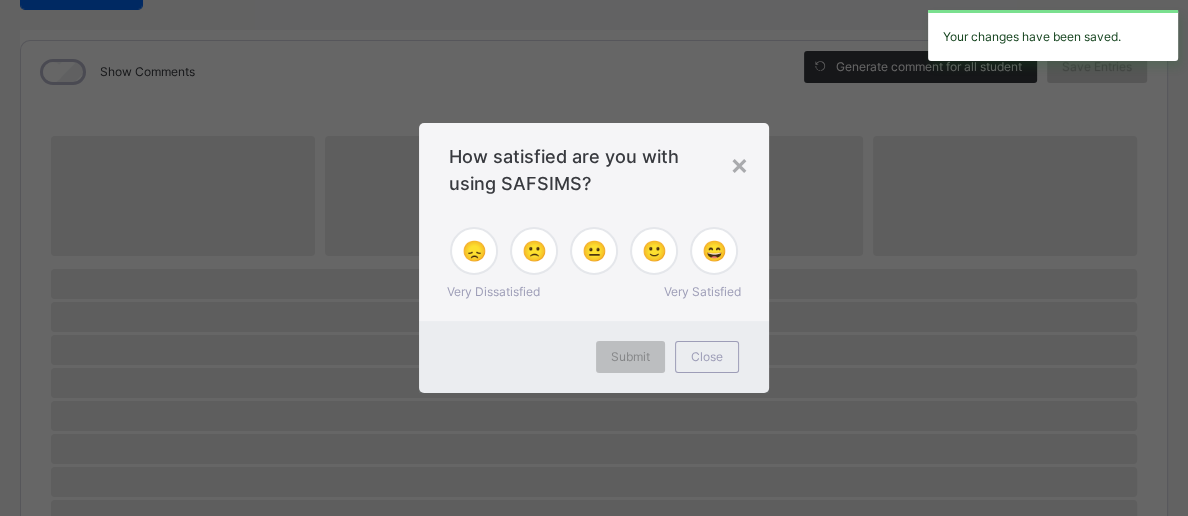 scroll, scrollTop: 227, scrollLeft: 0, axis: vertical 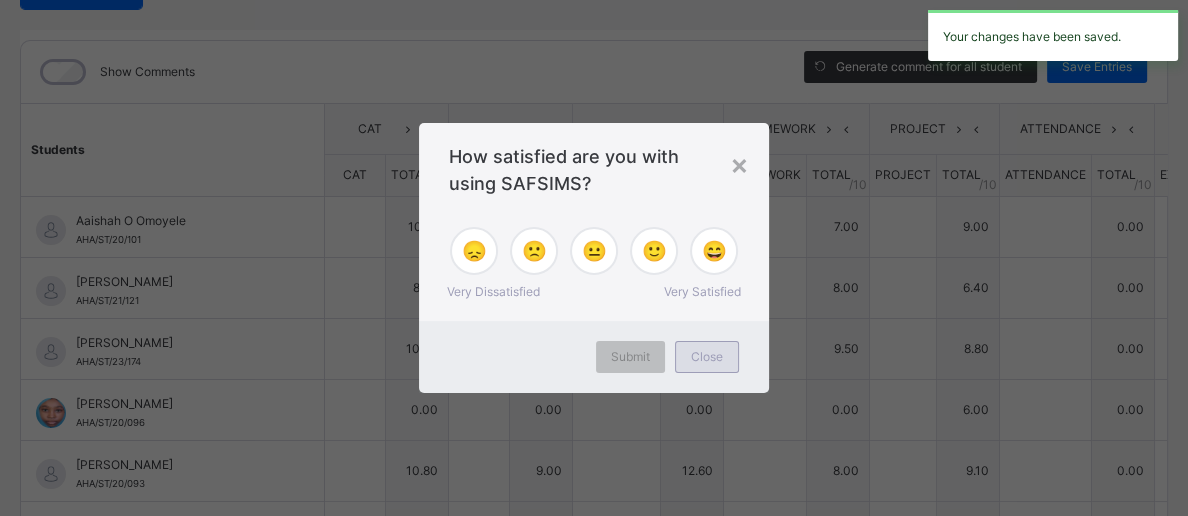 drag, startPoint x: 1084, startPoint y: 69, endPoint x: 721, endPoint y: 361, distance: 465.868 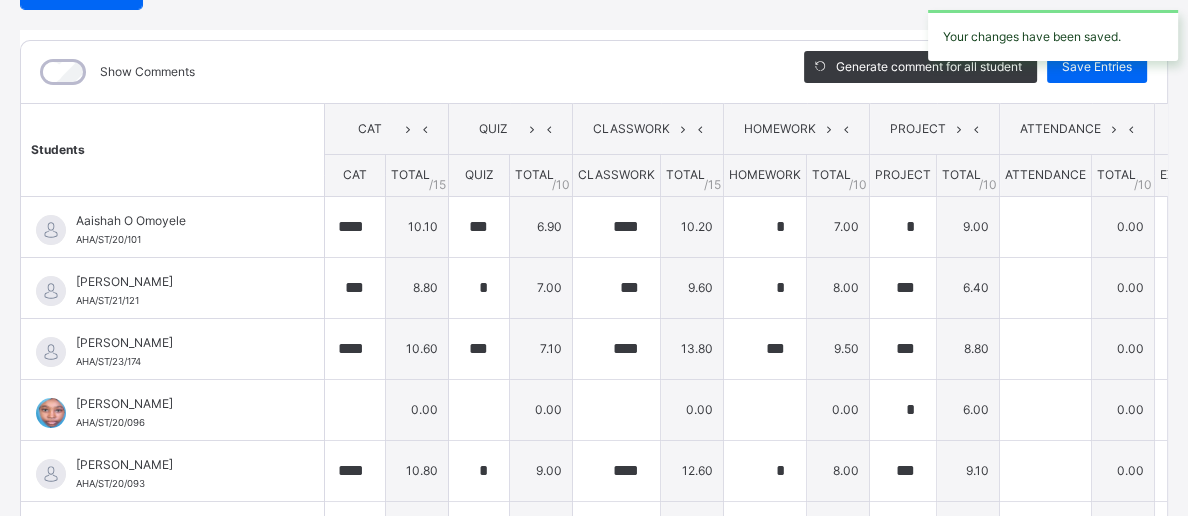 type on "****" 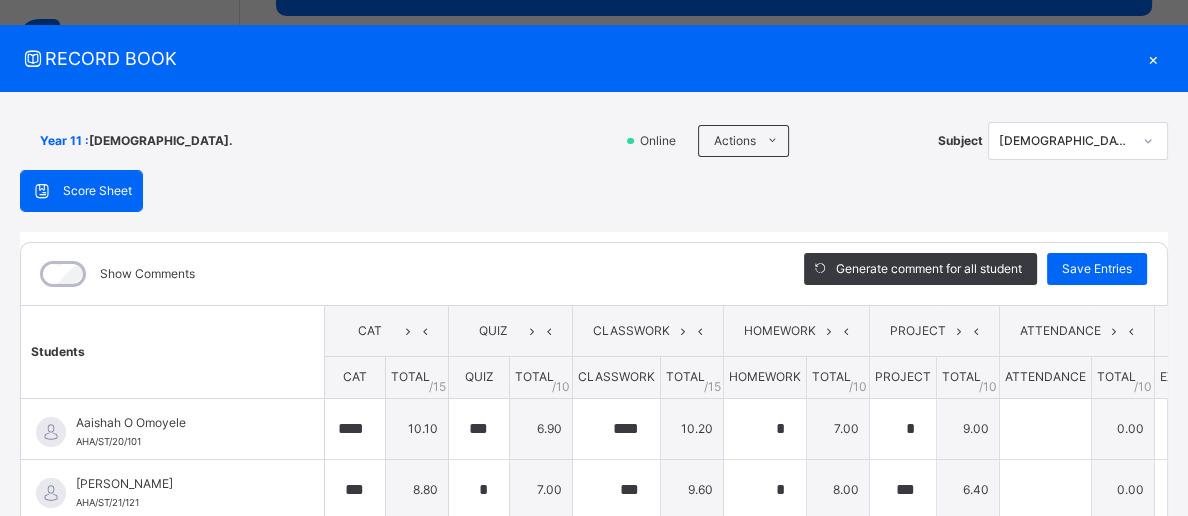 scroll, scrollTop: 23, scrollLeft: 0, axis: vertical 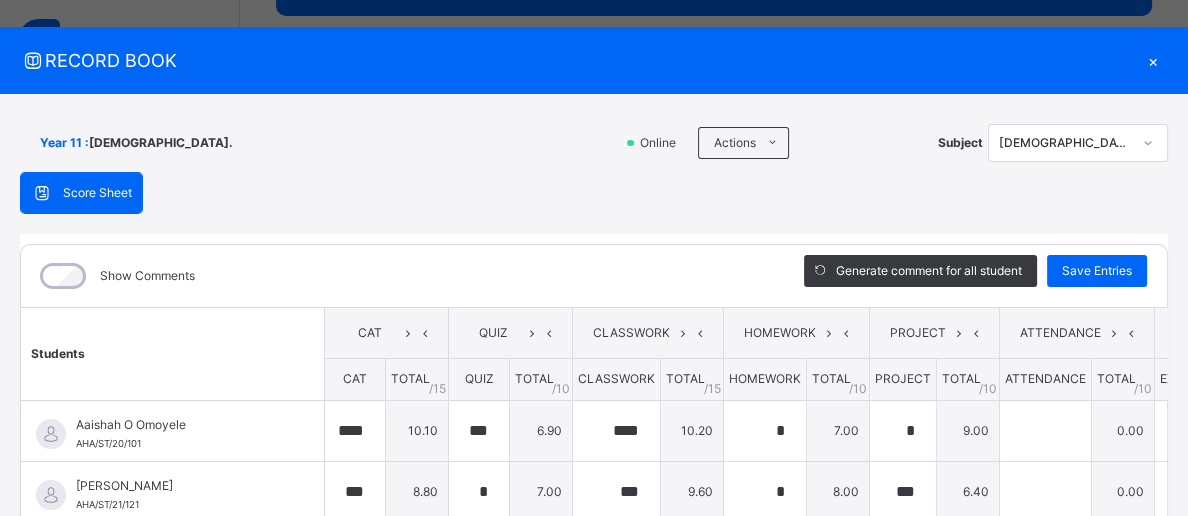 click on "×" at bounding box center (1153, 60) 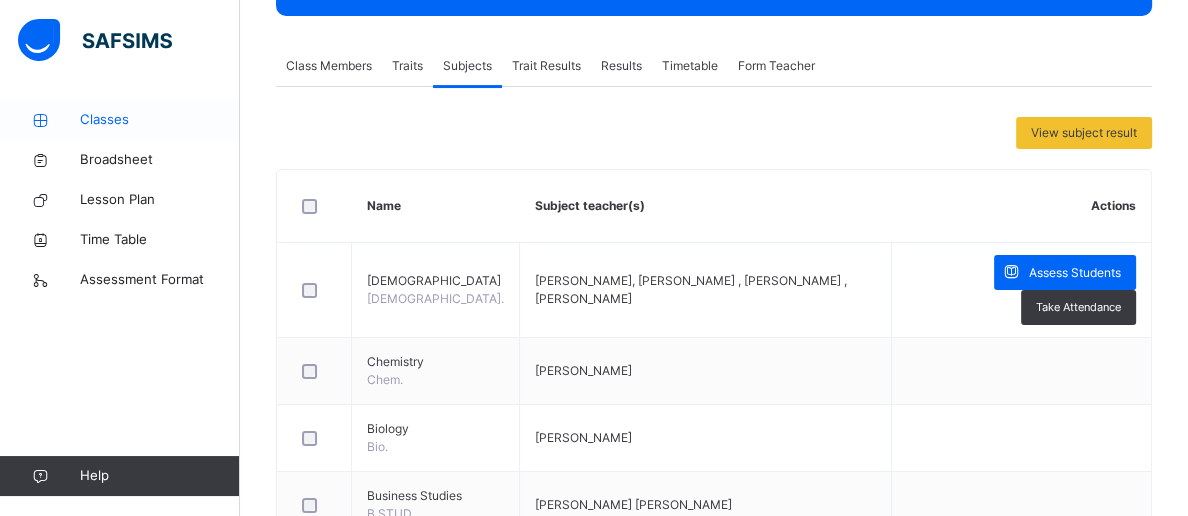 click on "Classes" at bounding box center [160, 120] 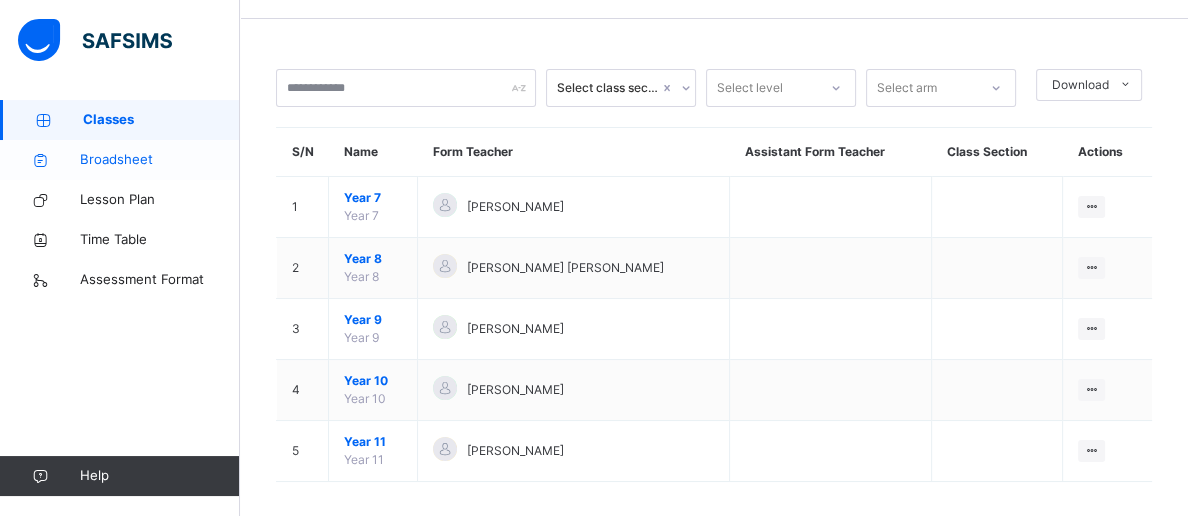 scroll, scrollTop: 76, scrollLeft: 0, axis: vertical 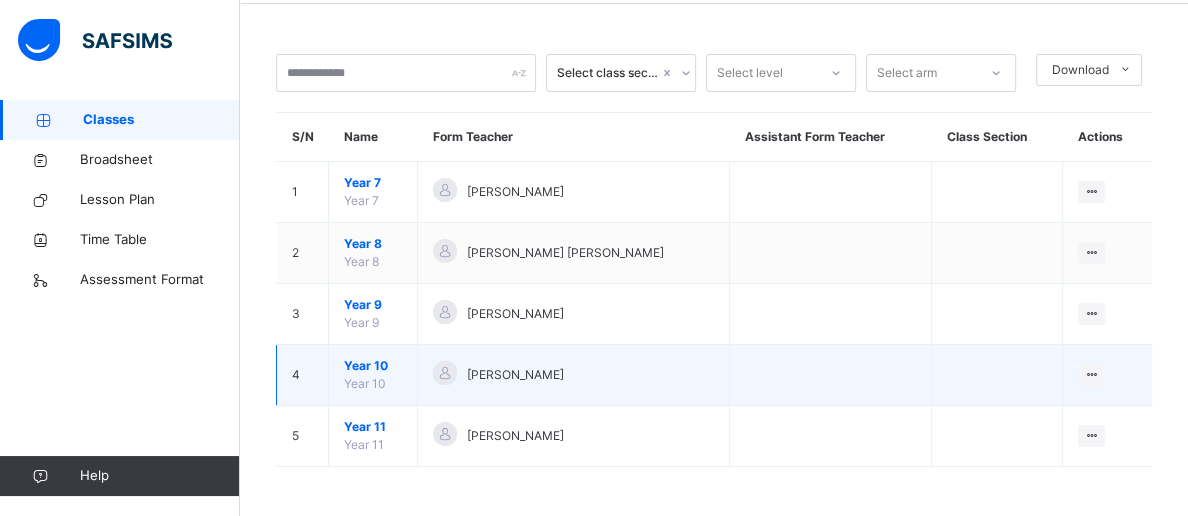 click on "Year 10" at bounding box center [373, 366] 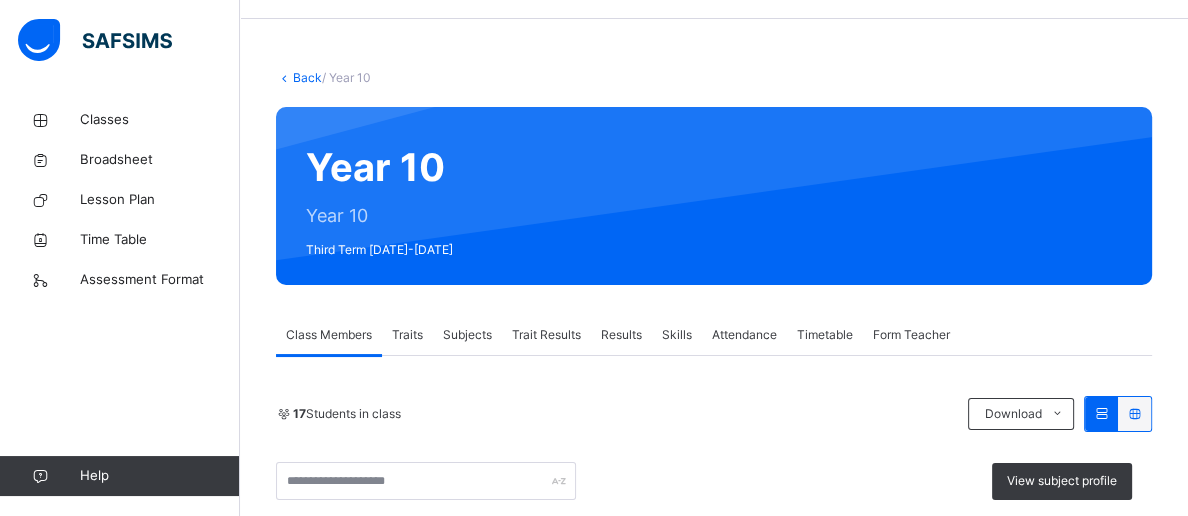 scroll, scrollTop: 76, scrollLeft: 0, axis: vertical 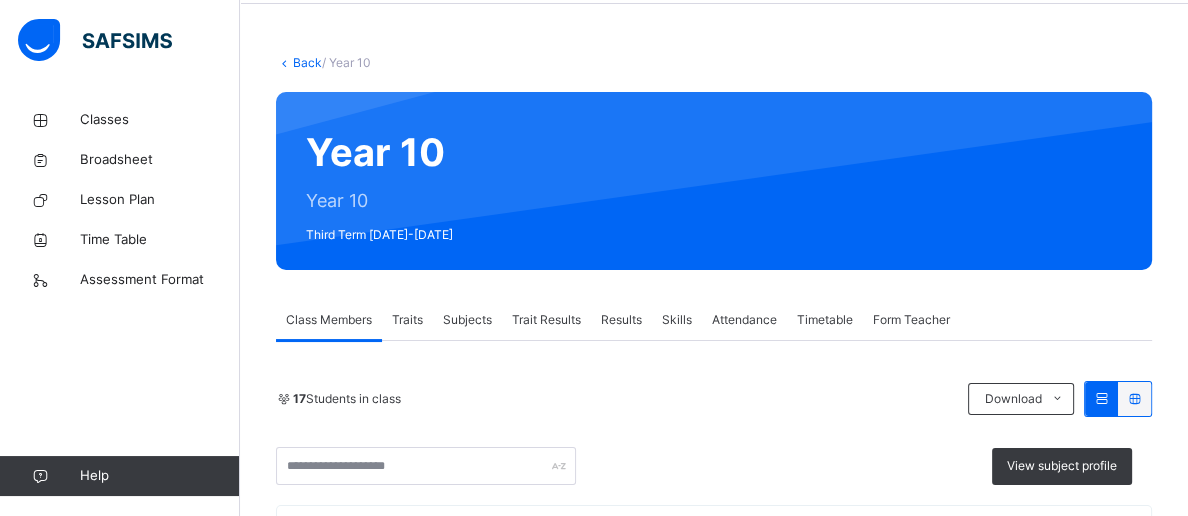 click on "Subjects" at bounding box center (467, 320) 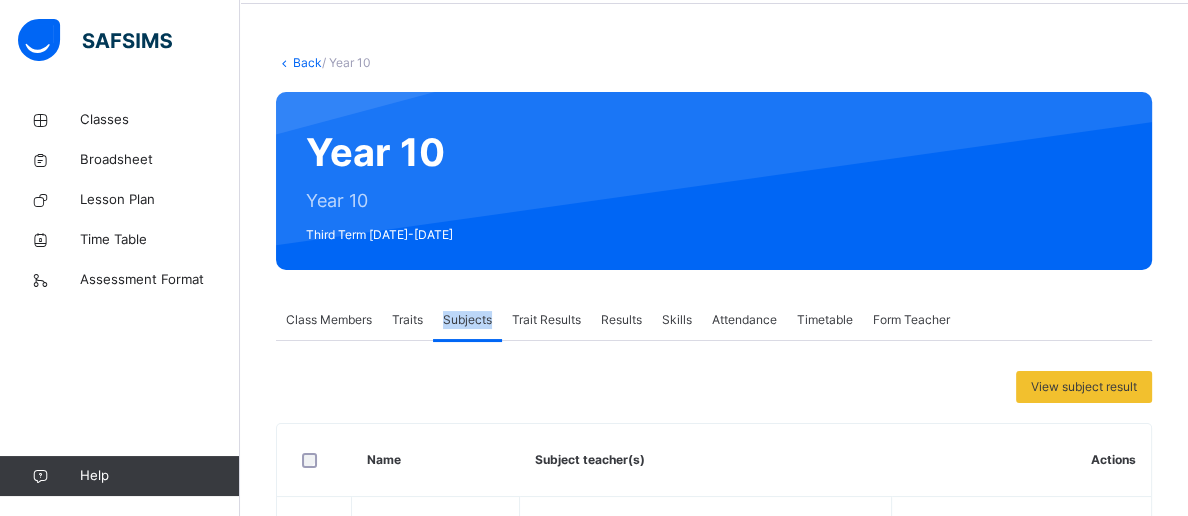 scroll, scrollTop: 458, scrollLeft: 0, axis: vertical 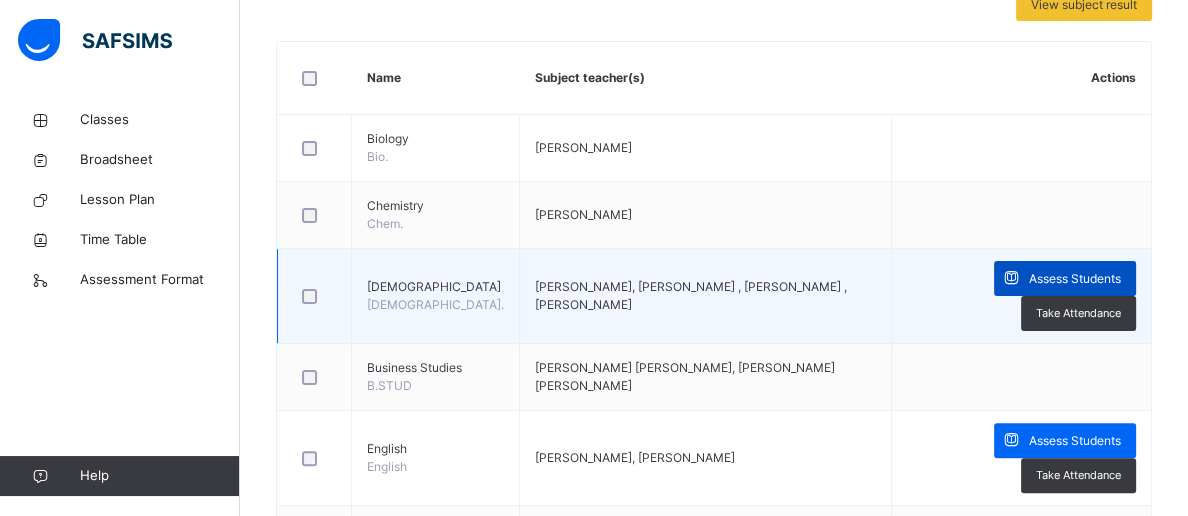 click on "Assess Students" at bounding box center [1075, 279] 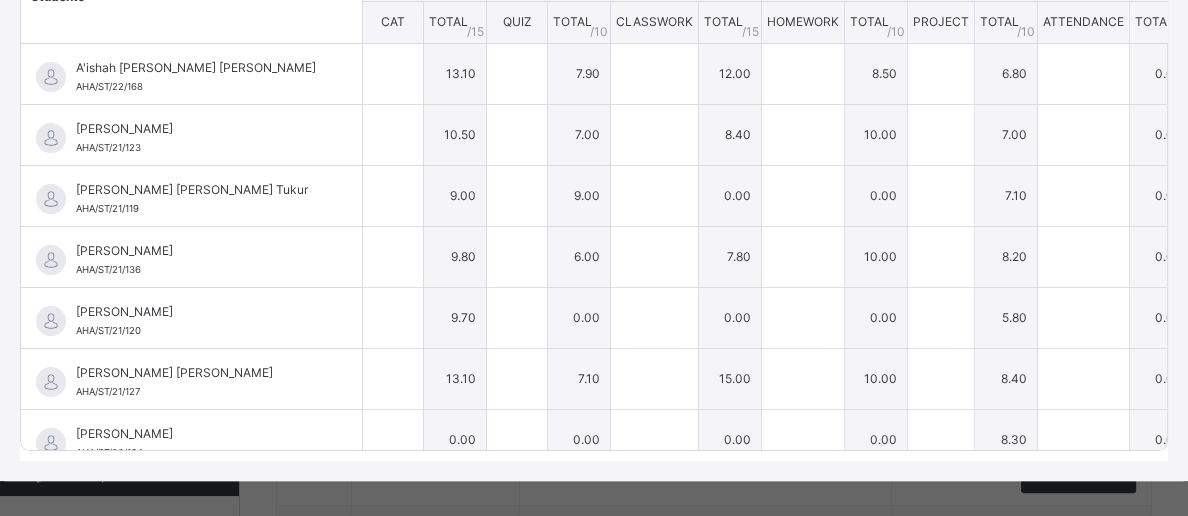 scroll, scrollTop: 0, scrollLeft: 0, axis: both 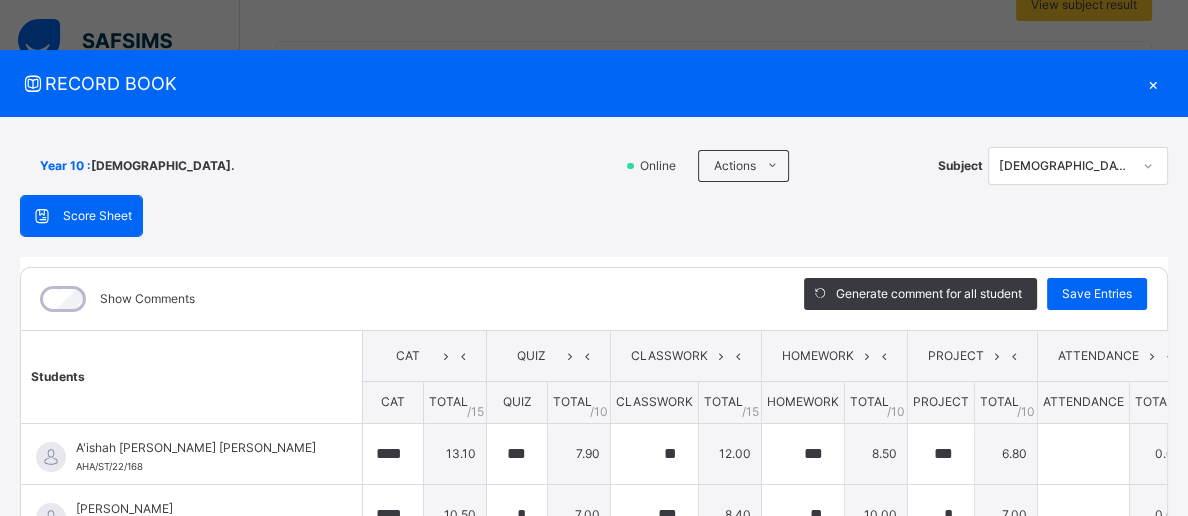 type on "****" 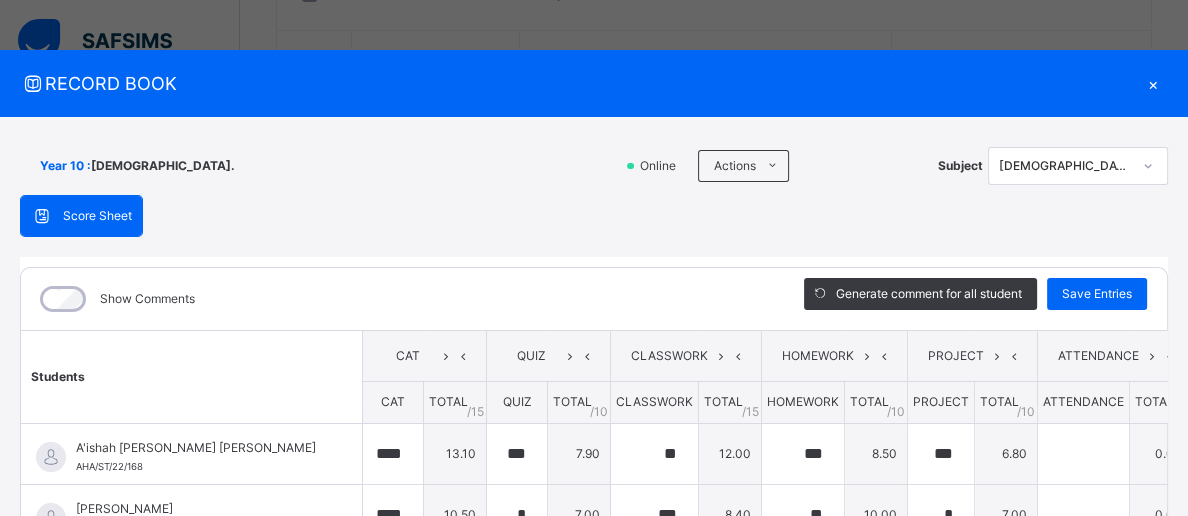 scroll, scrollTop: 543, scrollLeft: 0, axis: vertical 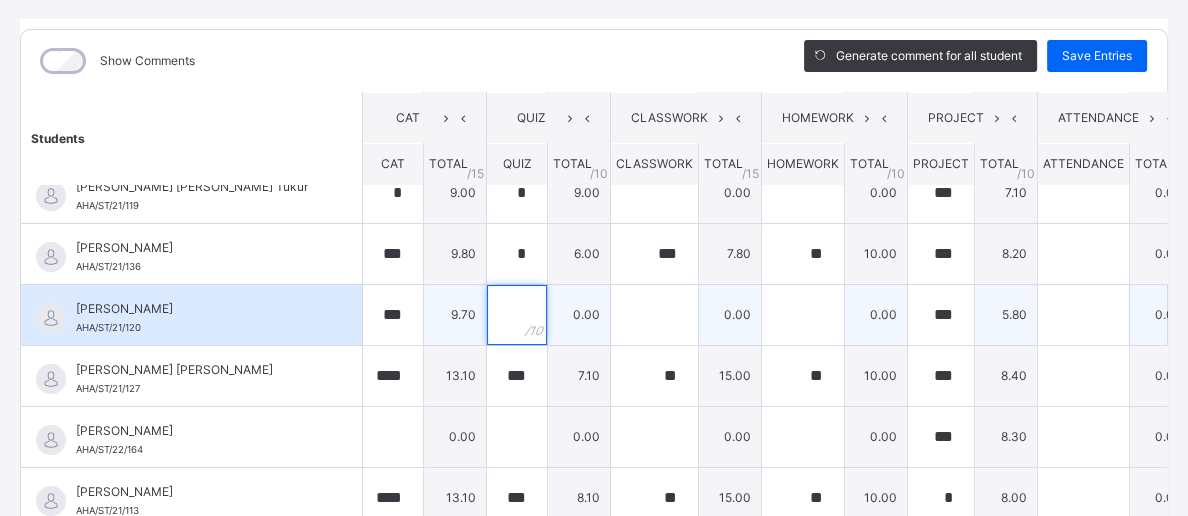 click at bounding box center (517, 315) 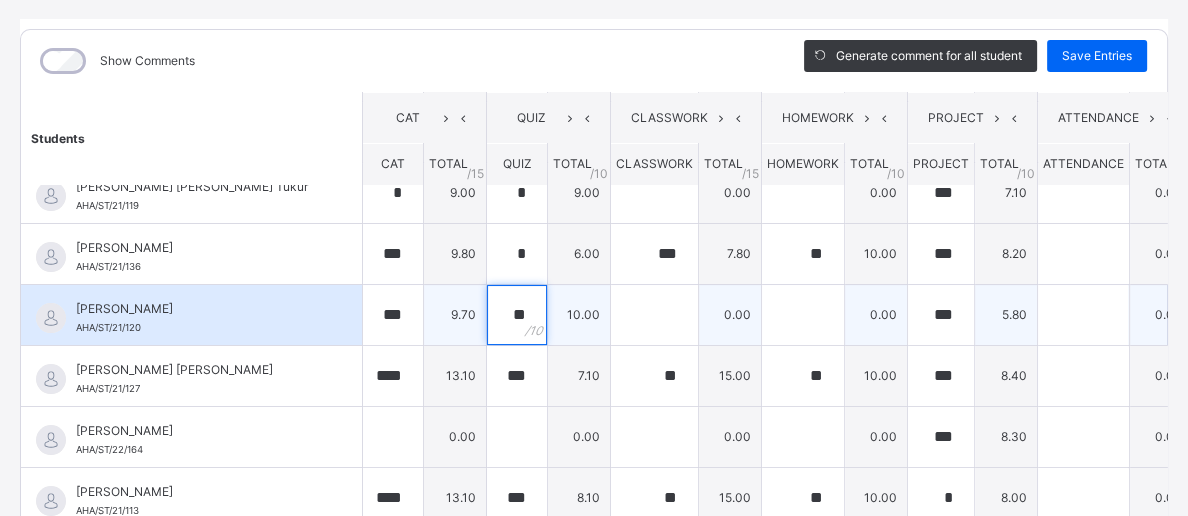 type on "**" 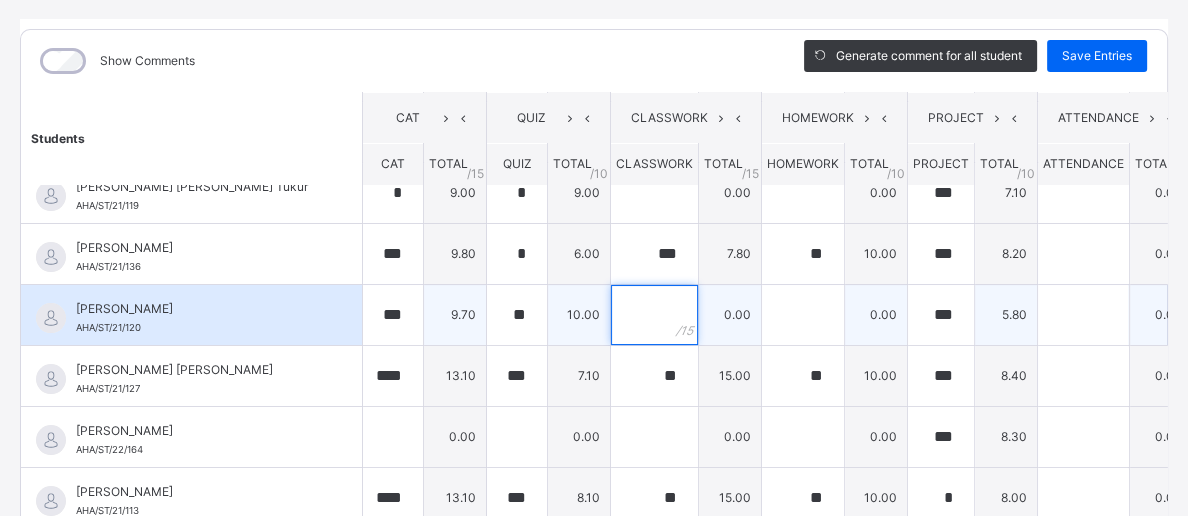click at bounding box center [654, 315] 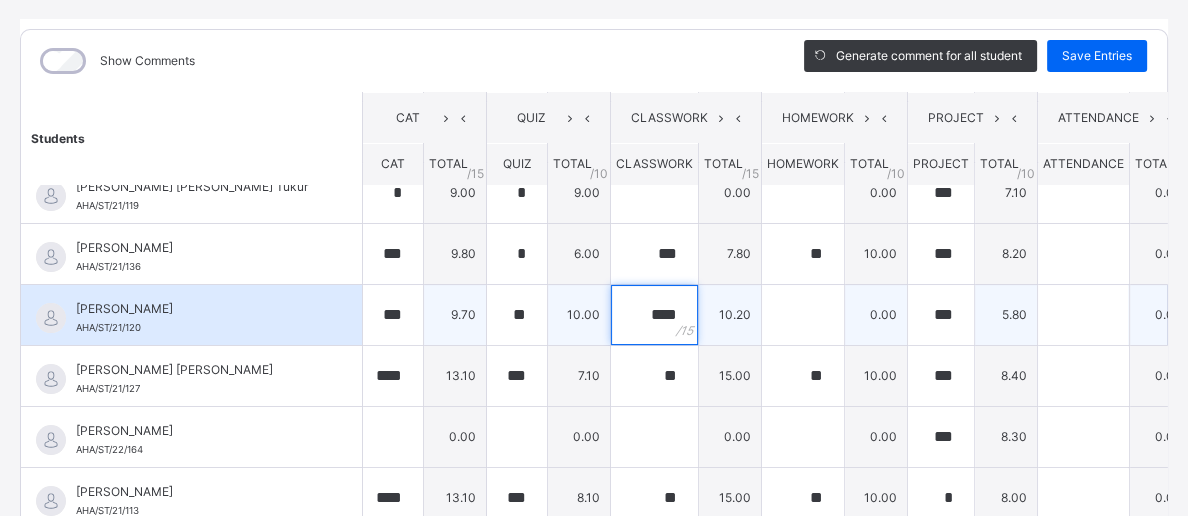 type on "****" 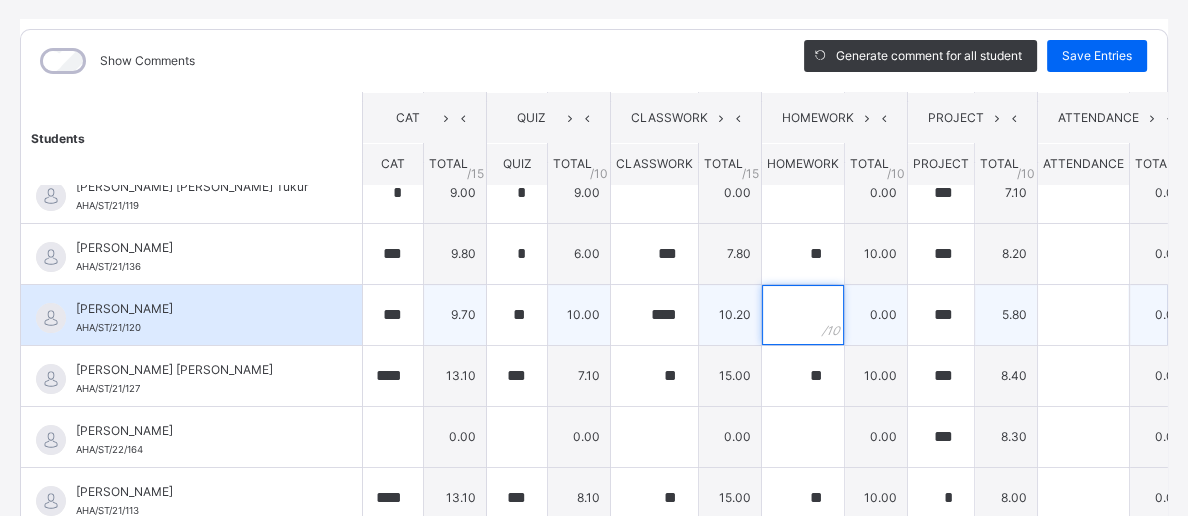 click at bounding box center (803, 315) 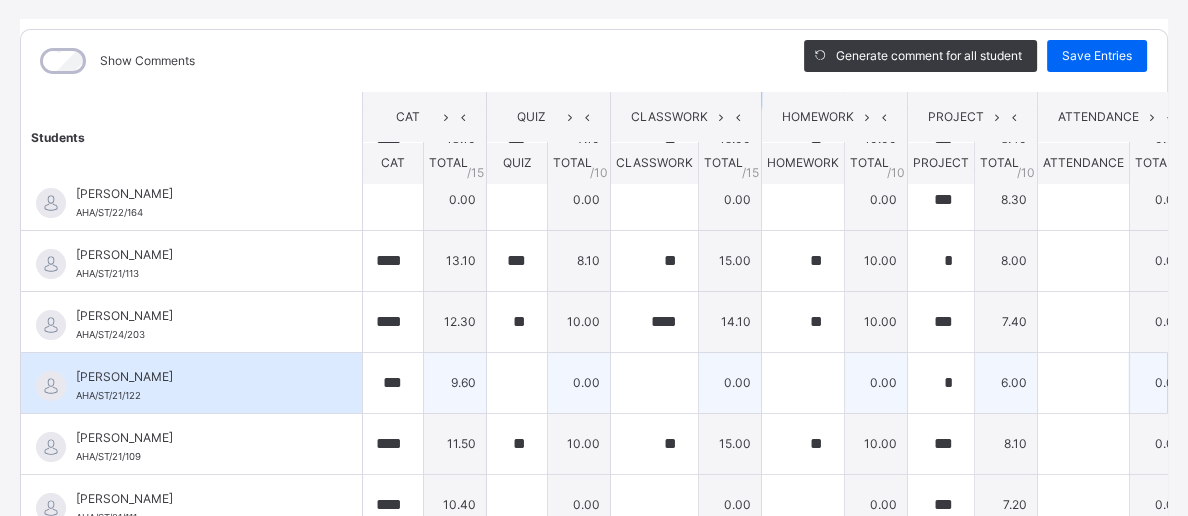 scroll, scrollTop: 452, scrollLeft: 0, axis: vertical 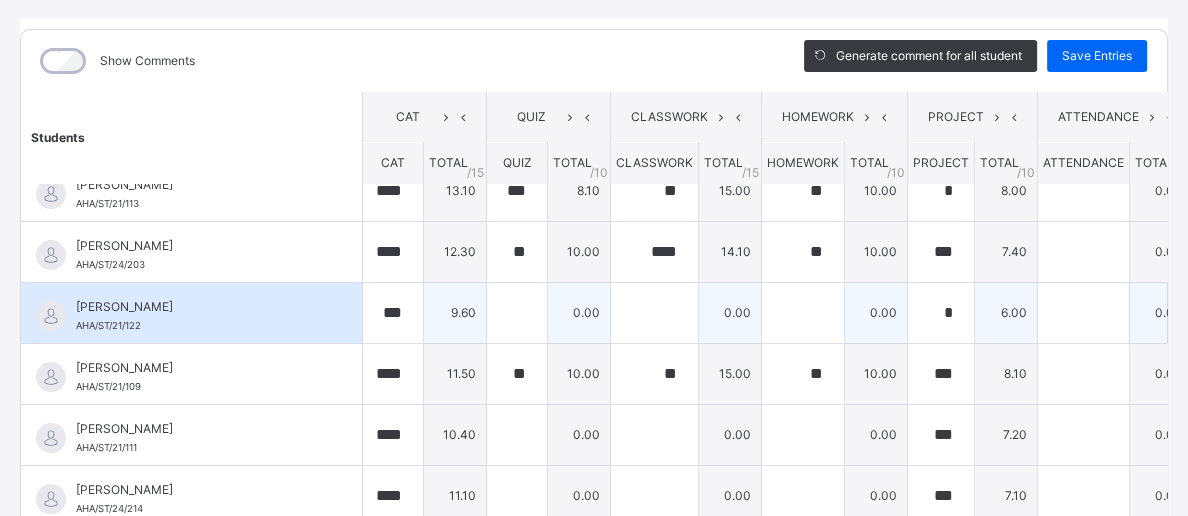 type on "*" 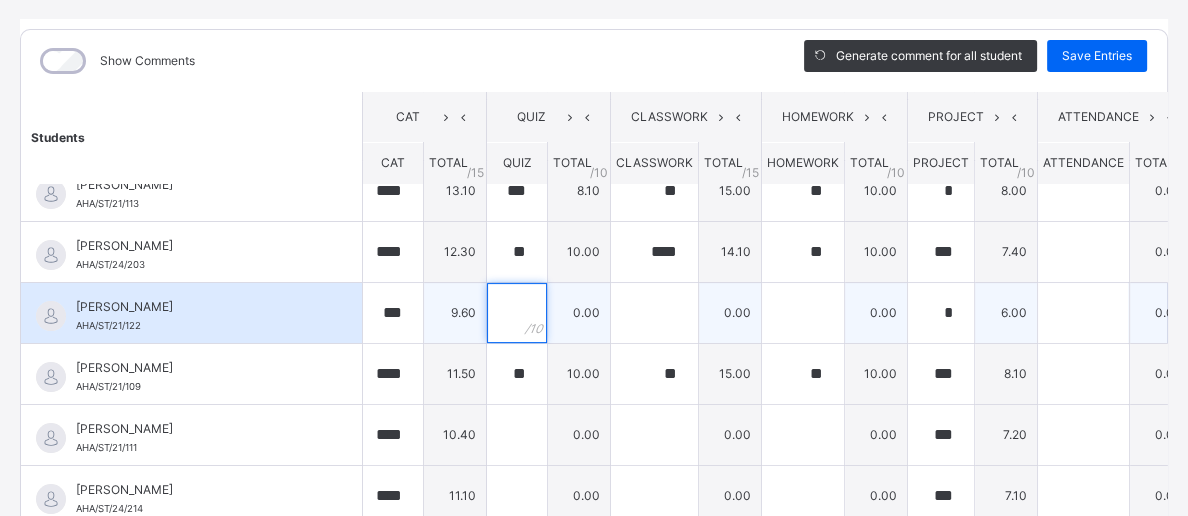click at bounding box center (517, 313) 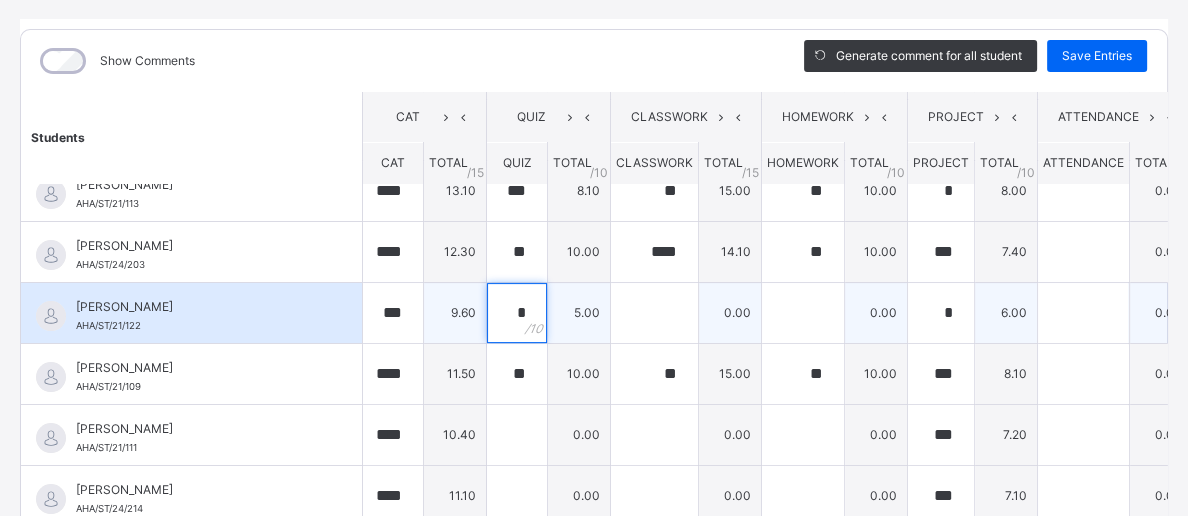 type on "*" 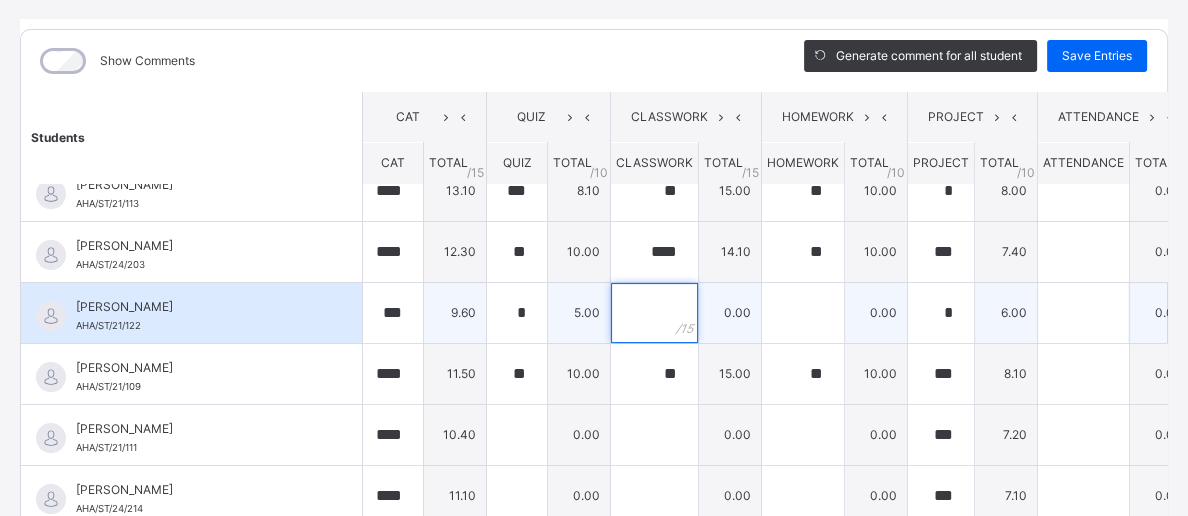 click at bounding box center (654, 313) 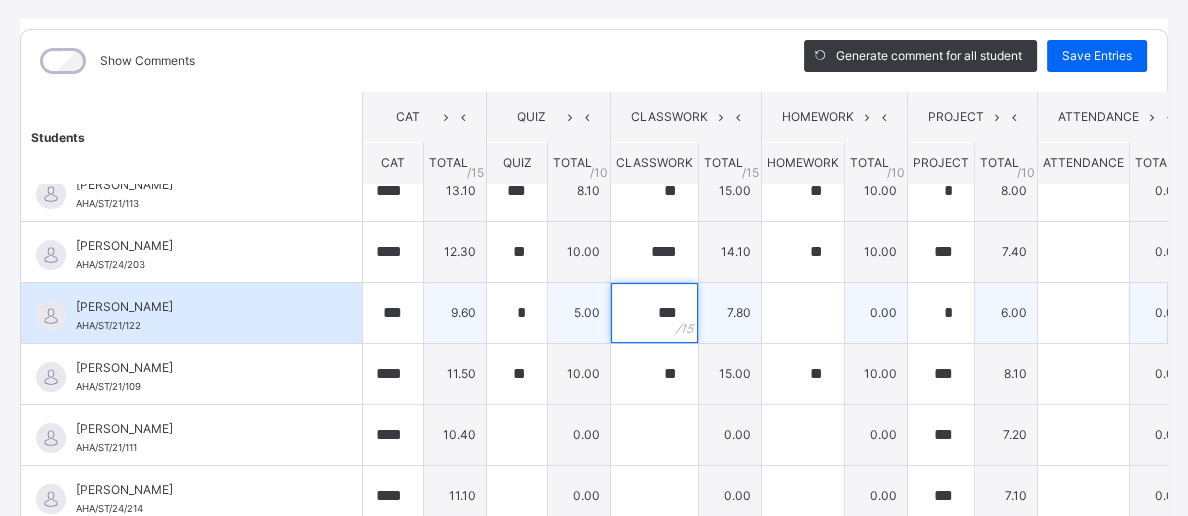 type on "***" 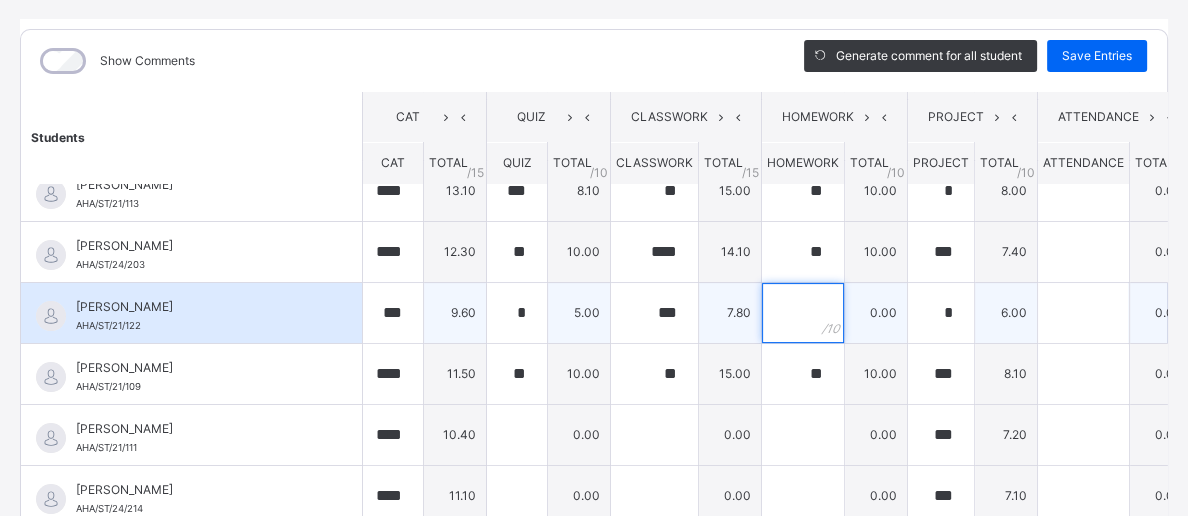 click at bounding box center [803, 313] 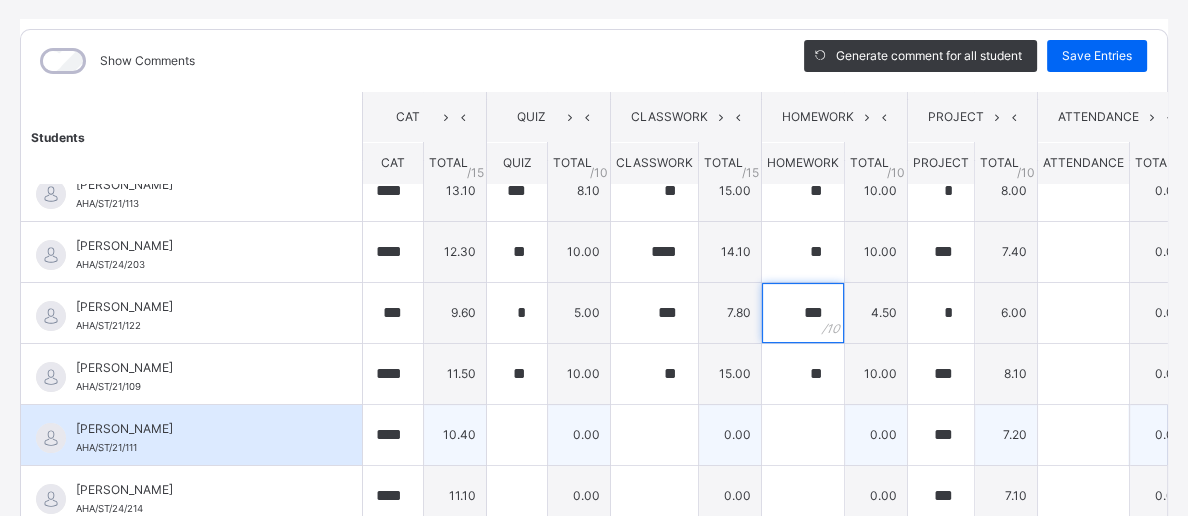 type on "***" 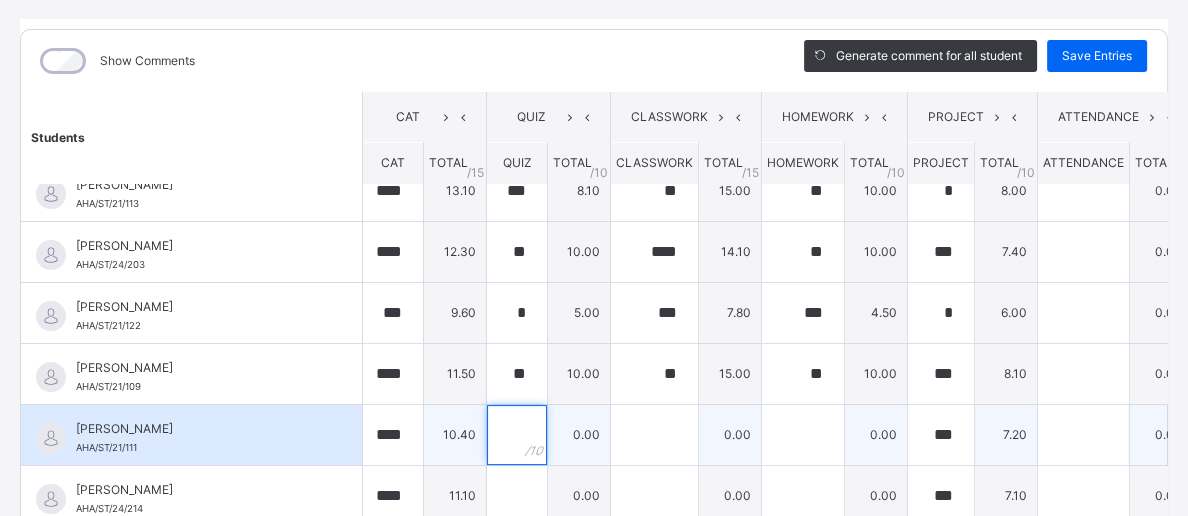 click at bounding box center [517, 435] 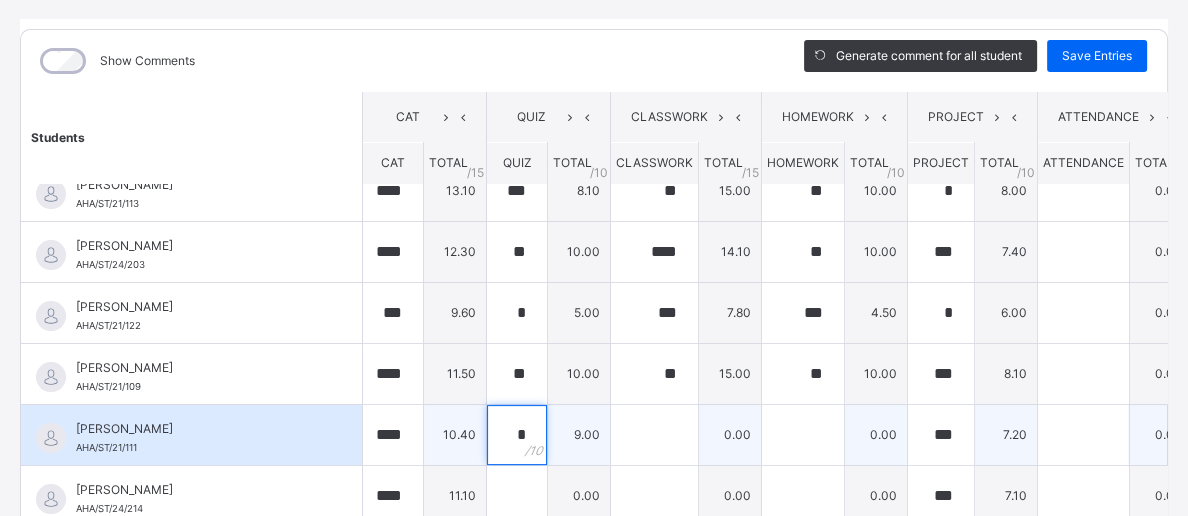 type on "*" 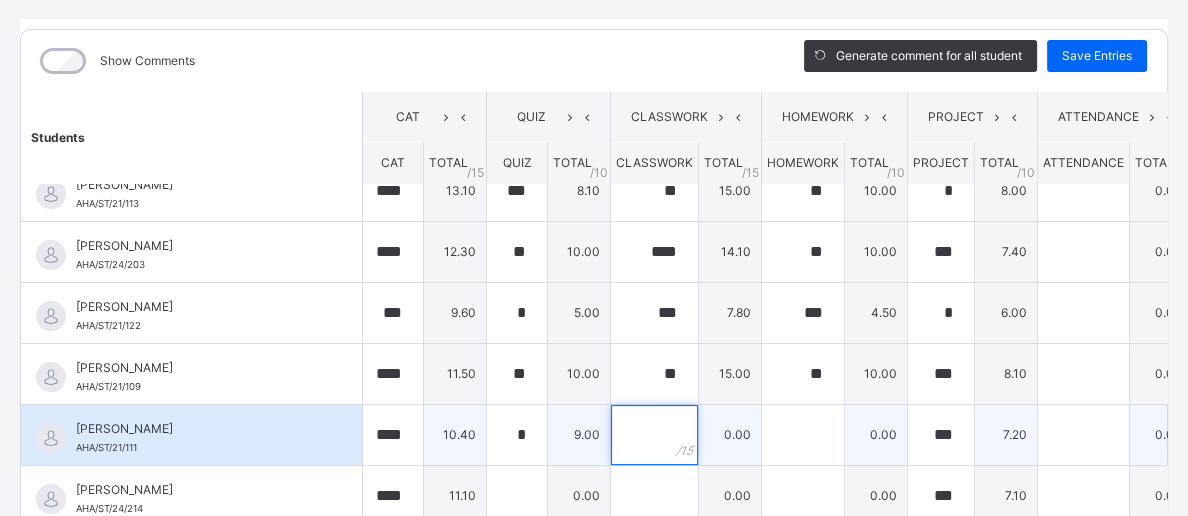 click at bounding box center (654, 435) 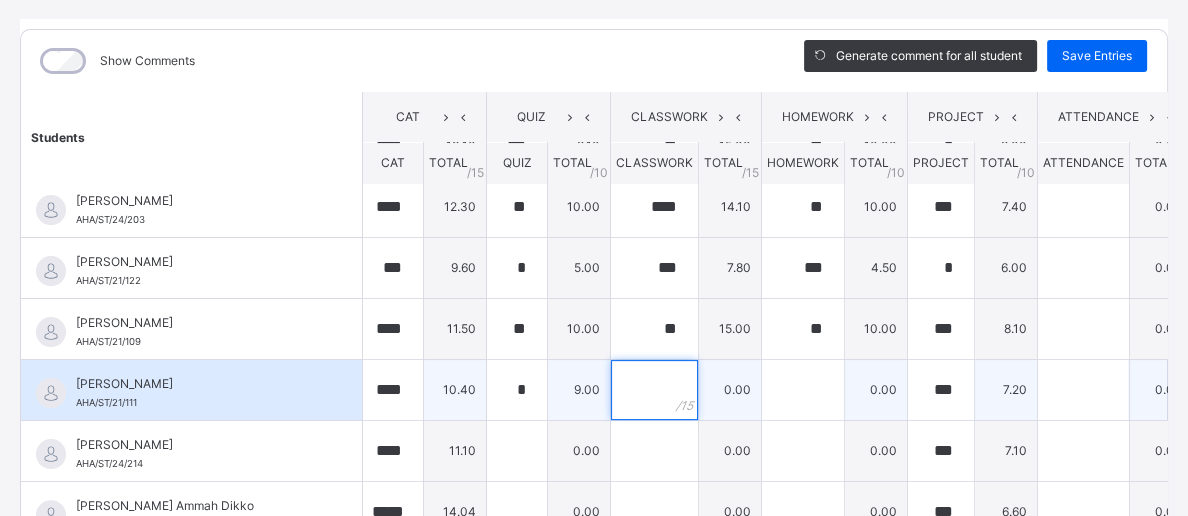 scroll, scrollTop: 499, scrollLeft: 0, axis: vertical 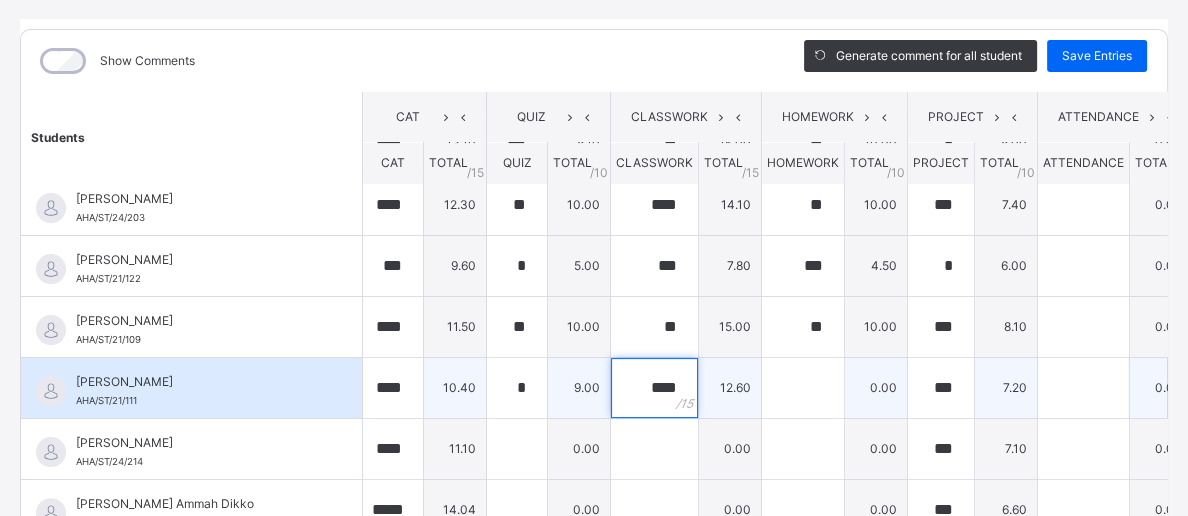 type on "****" 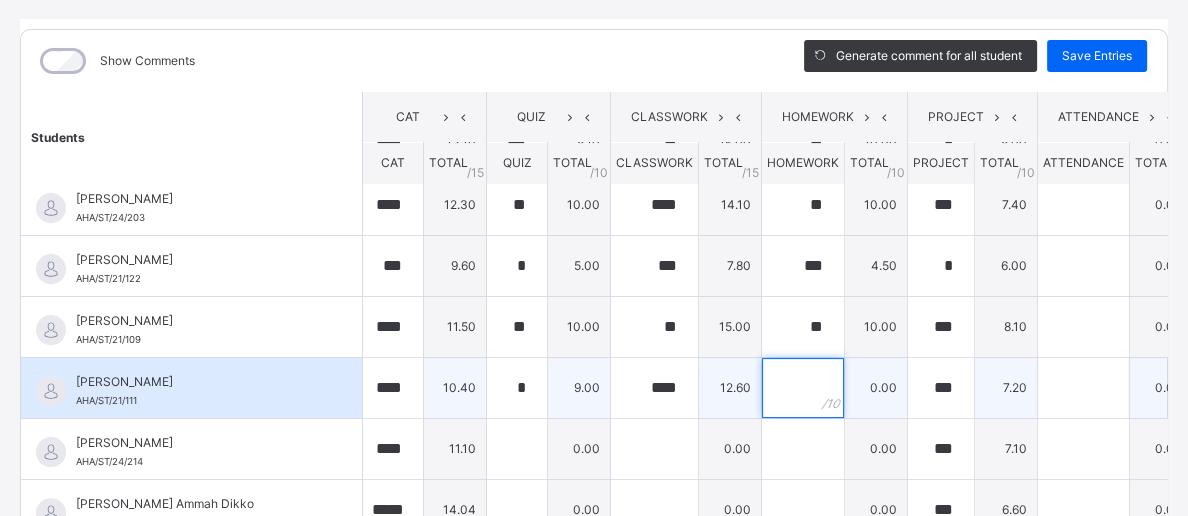click at bounding box center (803, 388) 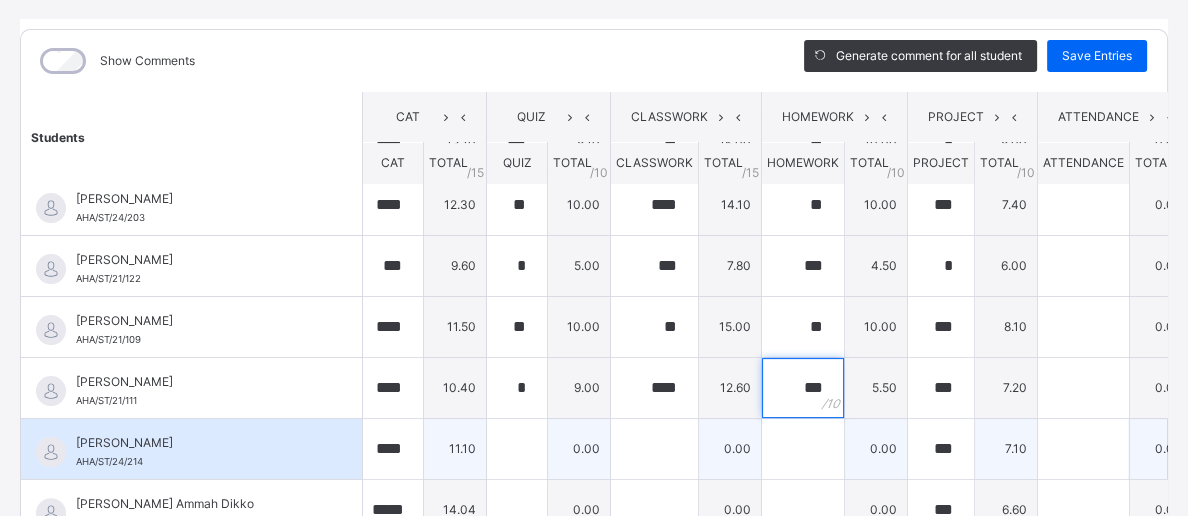 type on "***" 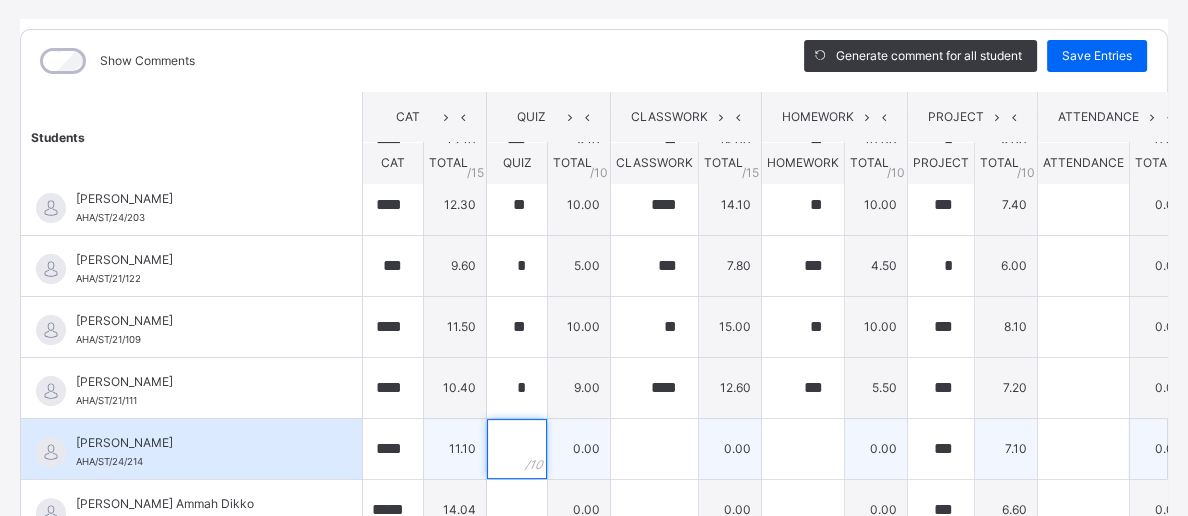 click at bounding box center [517, 449] 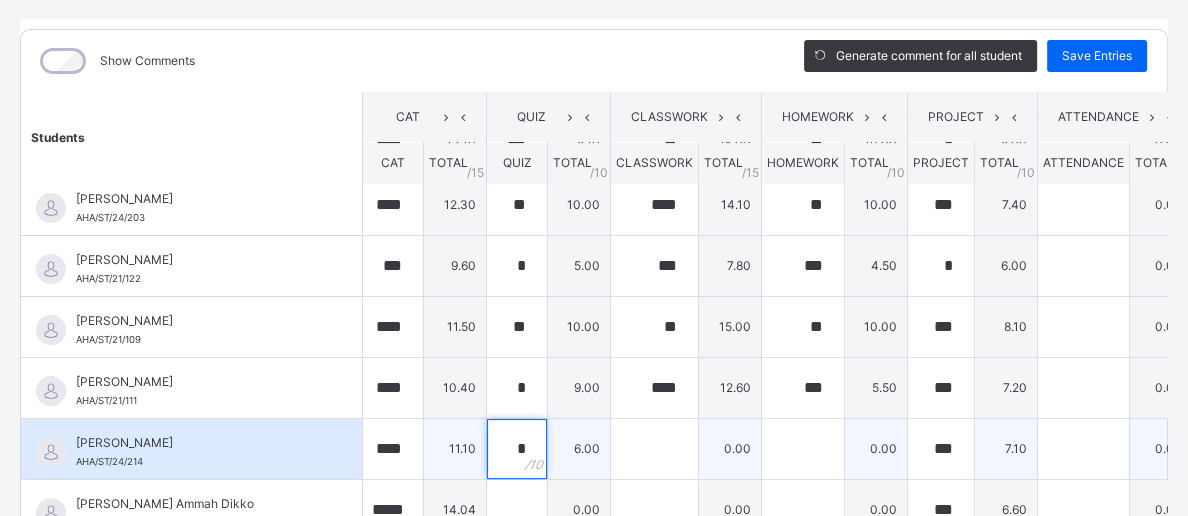 type on "*" 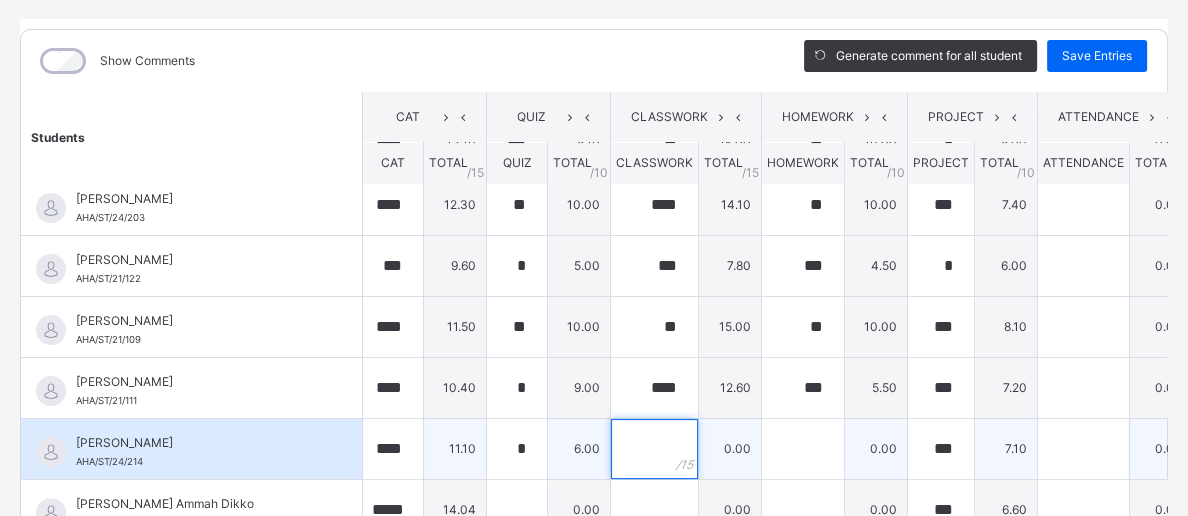 click at bounding box center [654, 449] 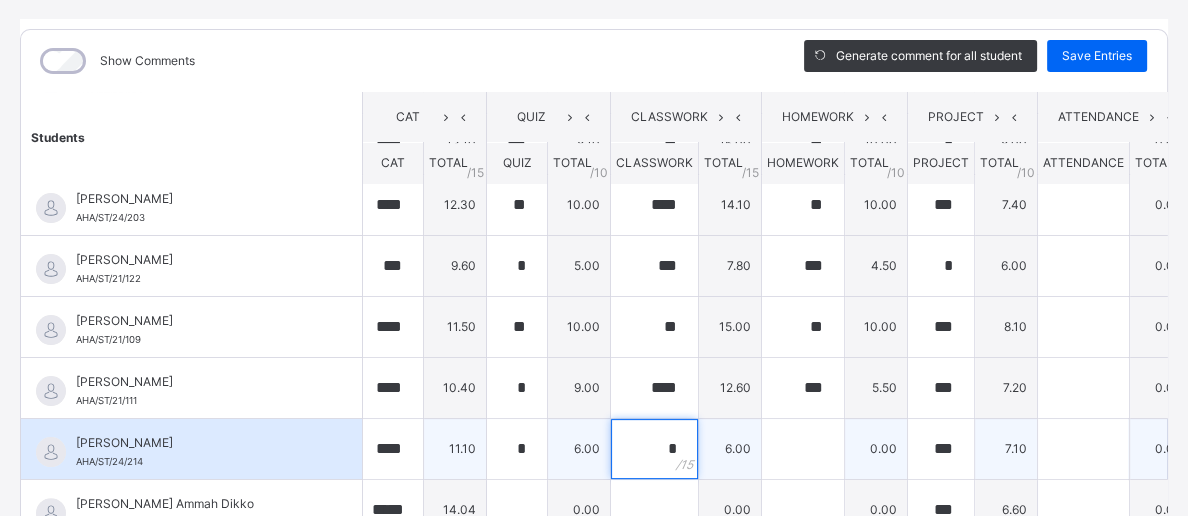 type on "*" 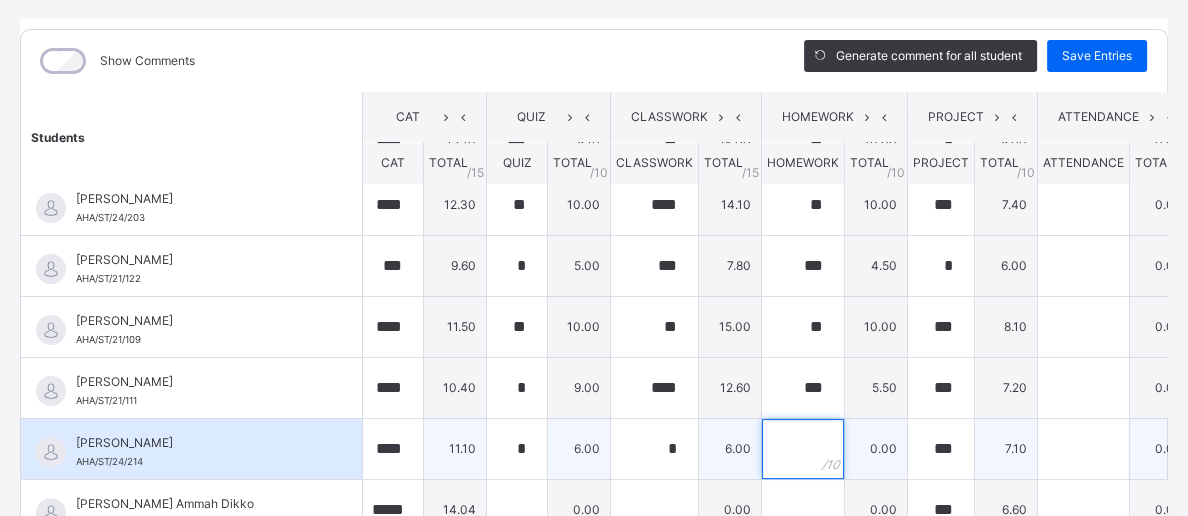 click at bounding box center (803, 449) 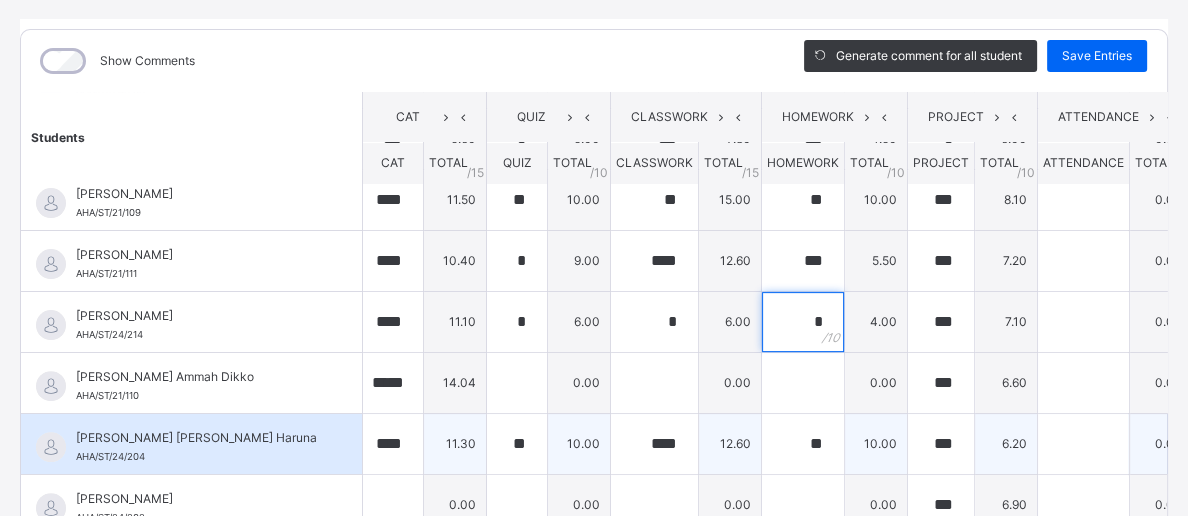 scroll, scrollTop: 630, scrollLeft: 0, axis: vertical 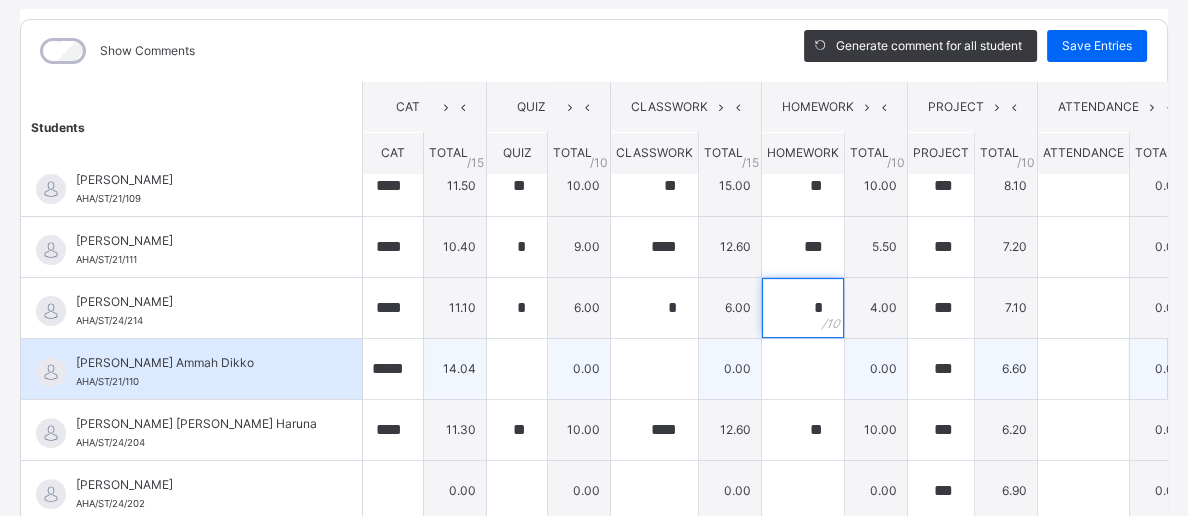 type on "*" 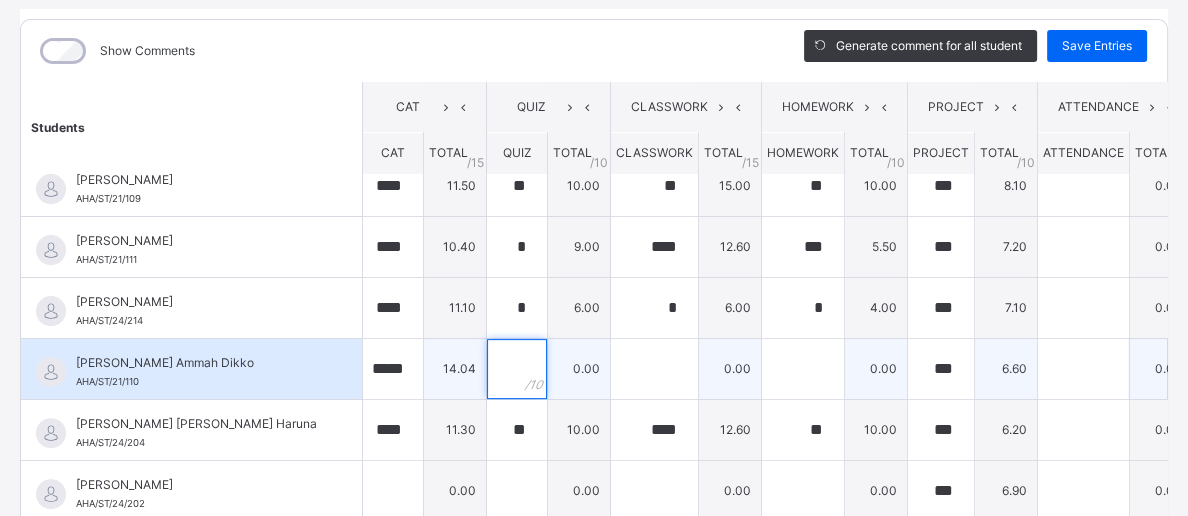 click at bounding box center (517, 369) 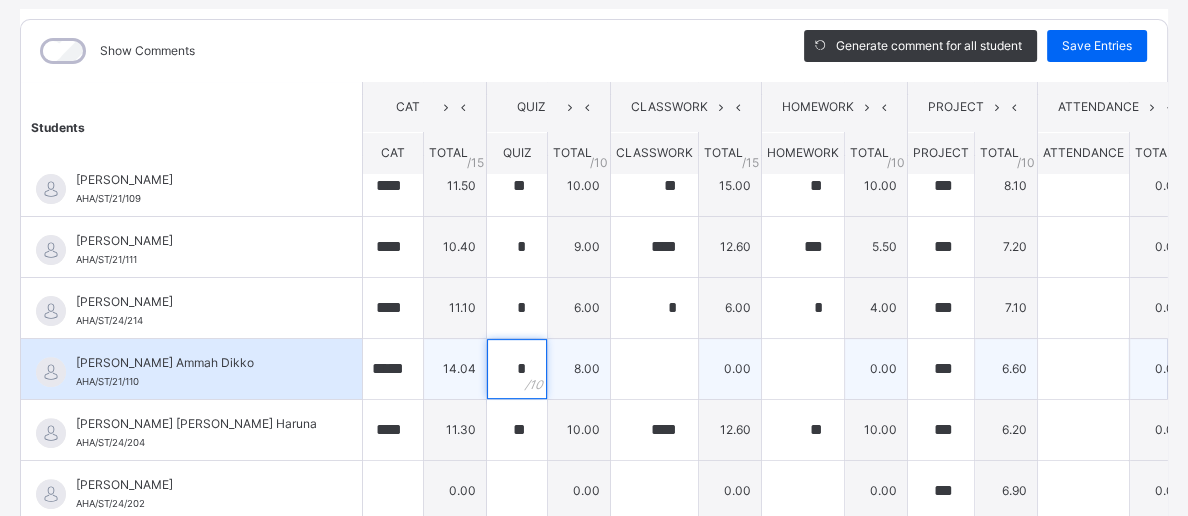 type on "*" 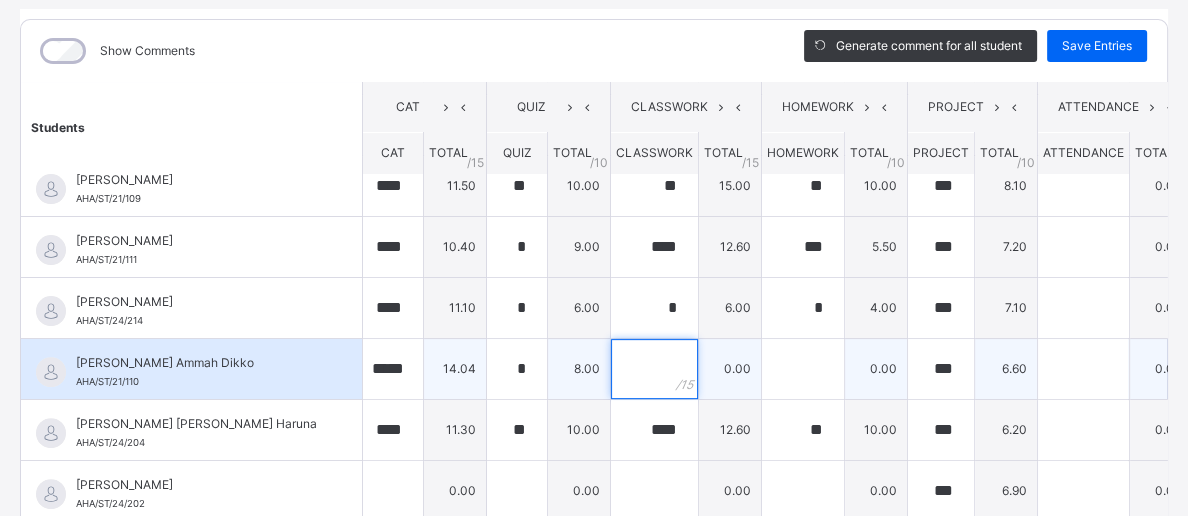 click at bounding box center (654, 369) 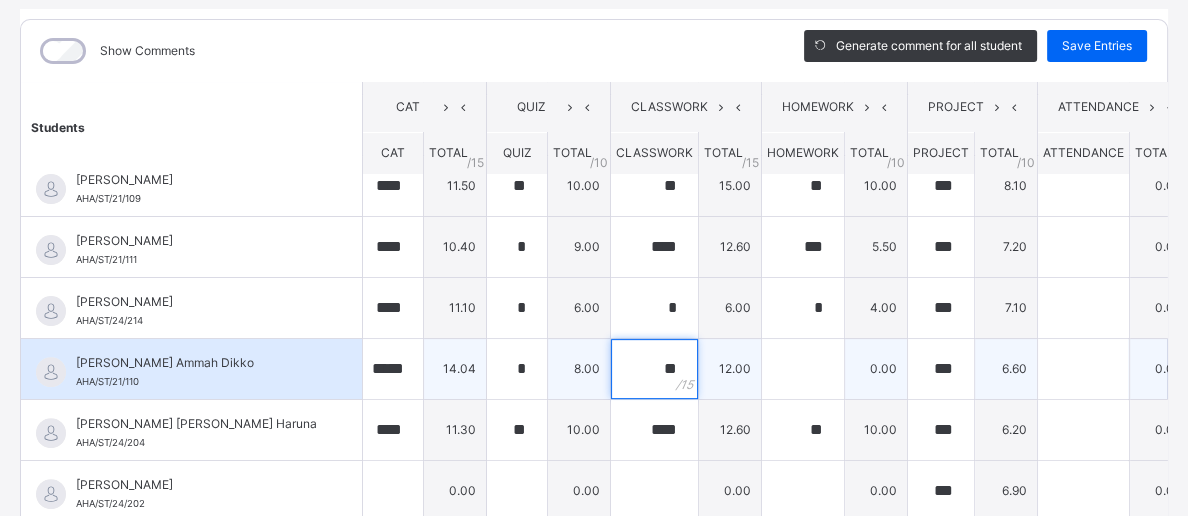 type on "**" 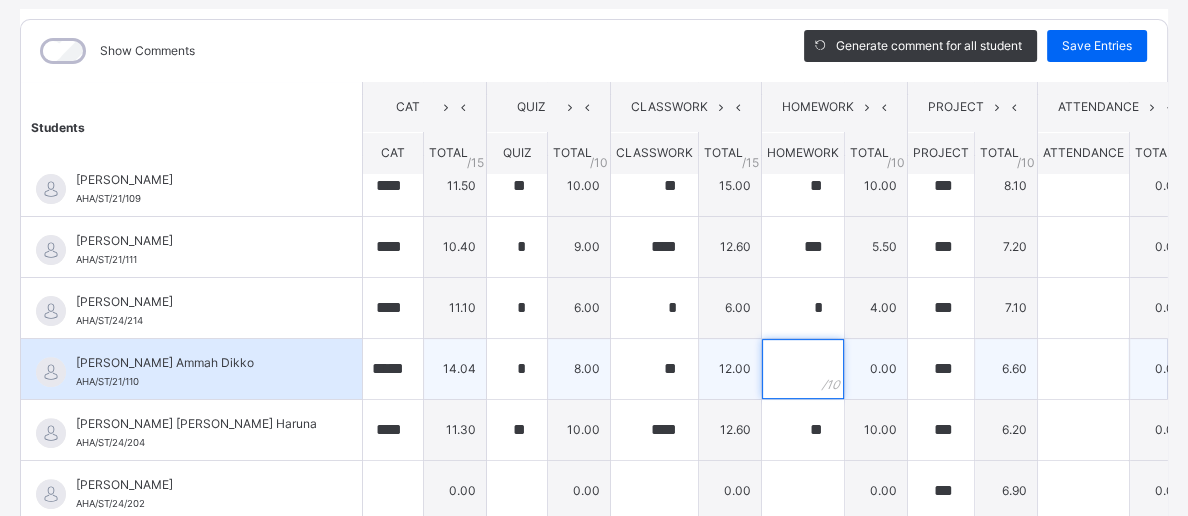 click at bounding box center [803, 369] 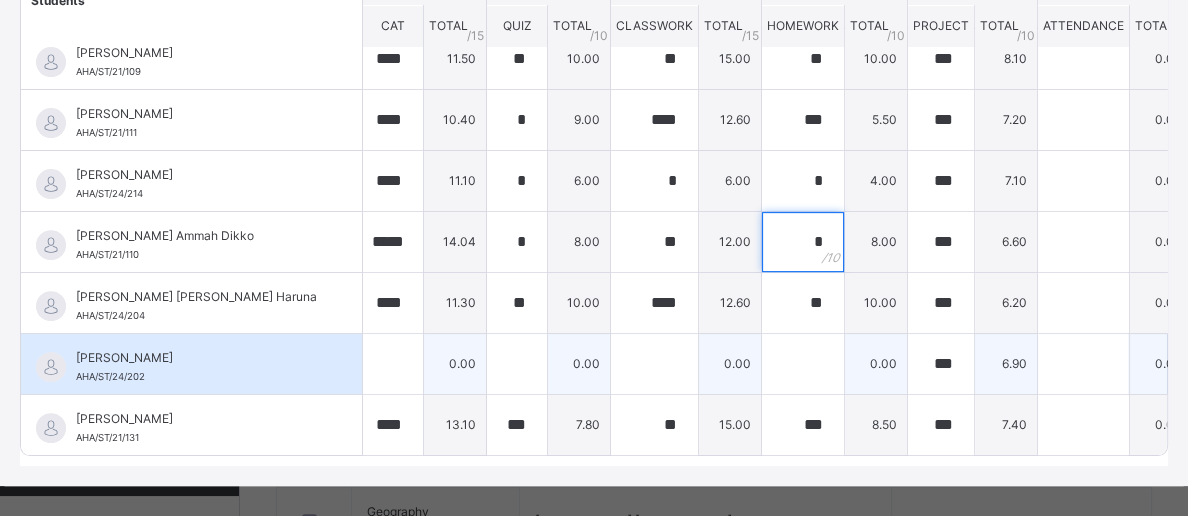 scroll, scrollTop: 405, scrollLeft: 0, axis: vertical 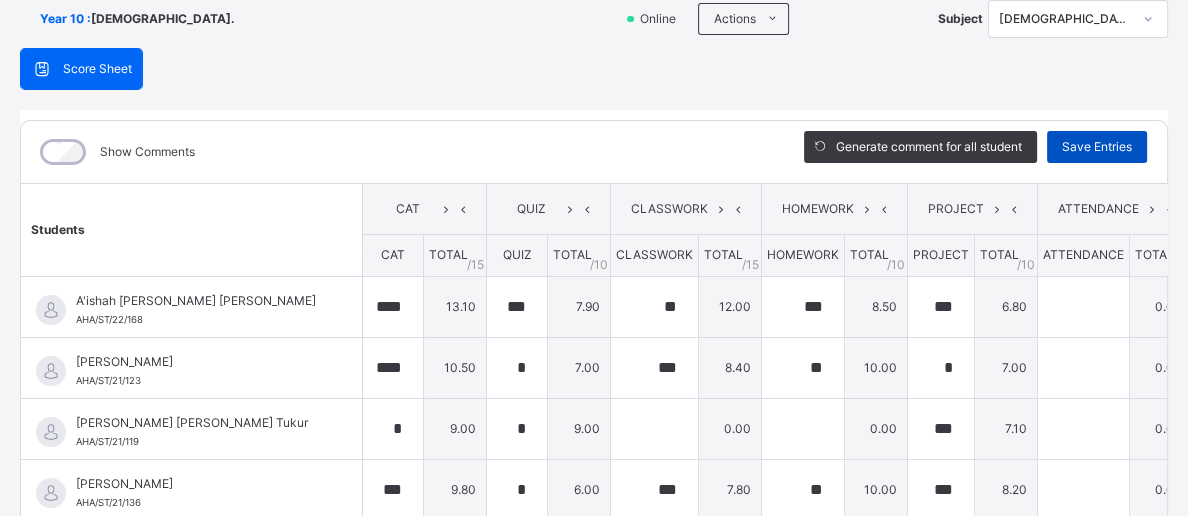 type on "*" 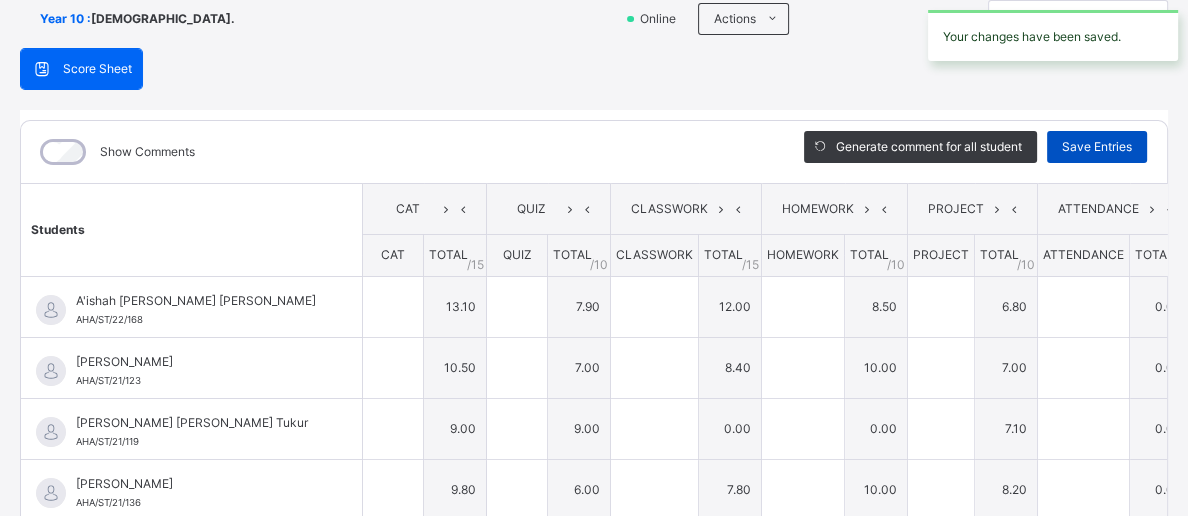 type on "****" 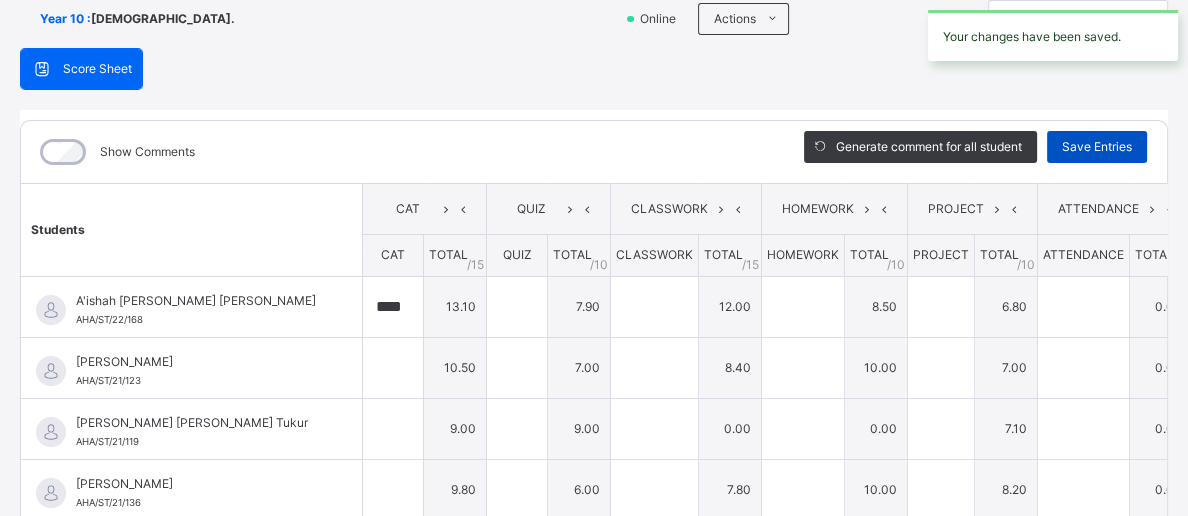 type 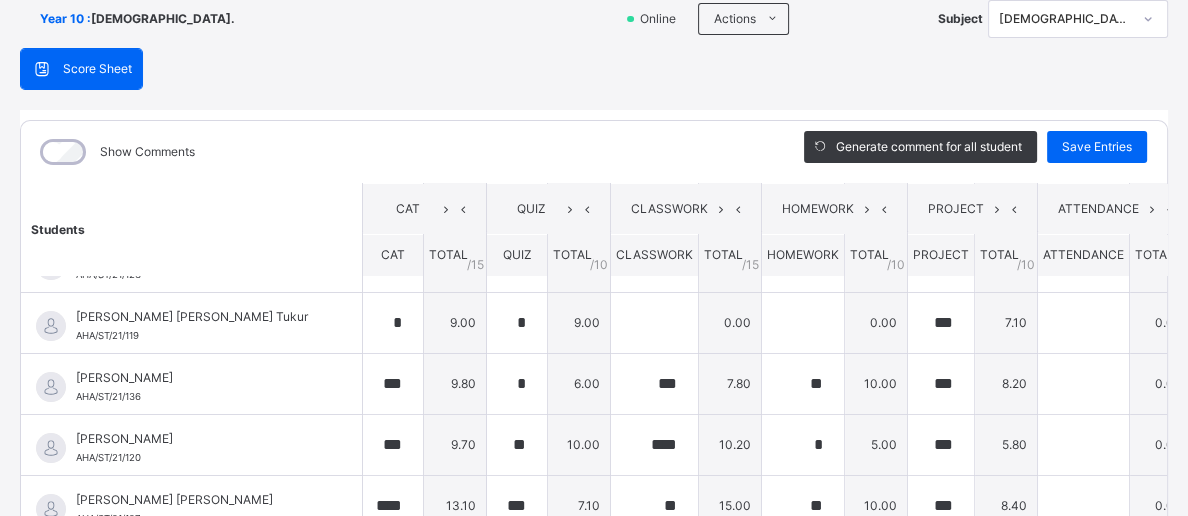 scroll, scrollTop: 0, scrollLeft: 0, axis: both 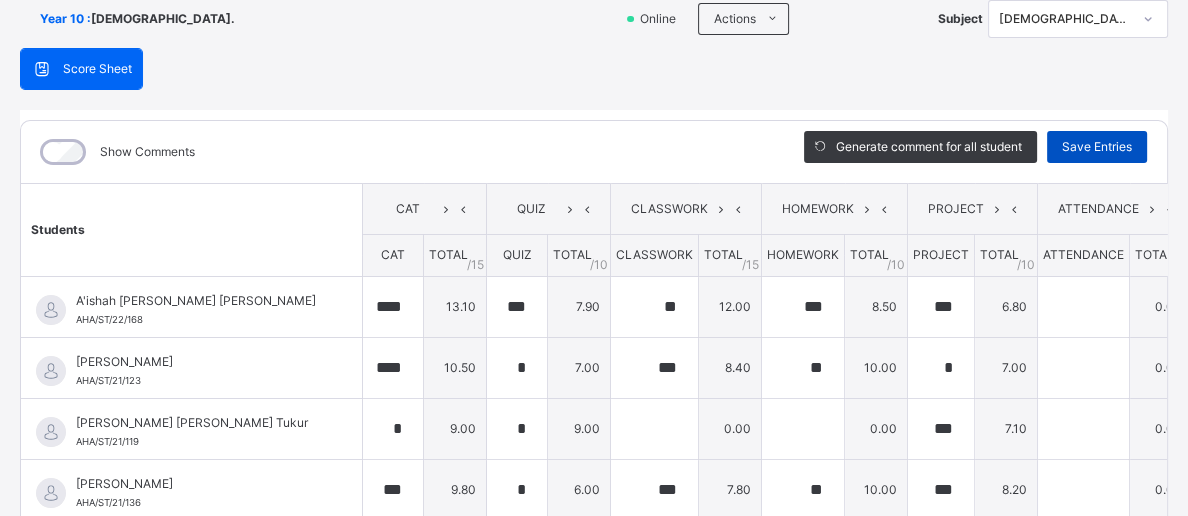 click on "Save Entries" at bounding box center (1097, 147) 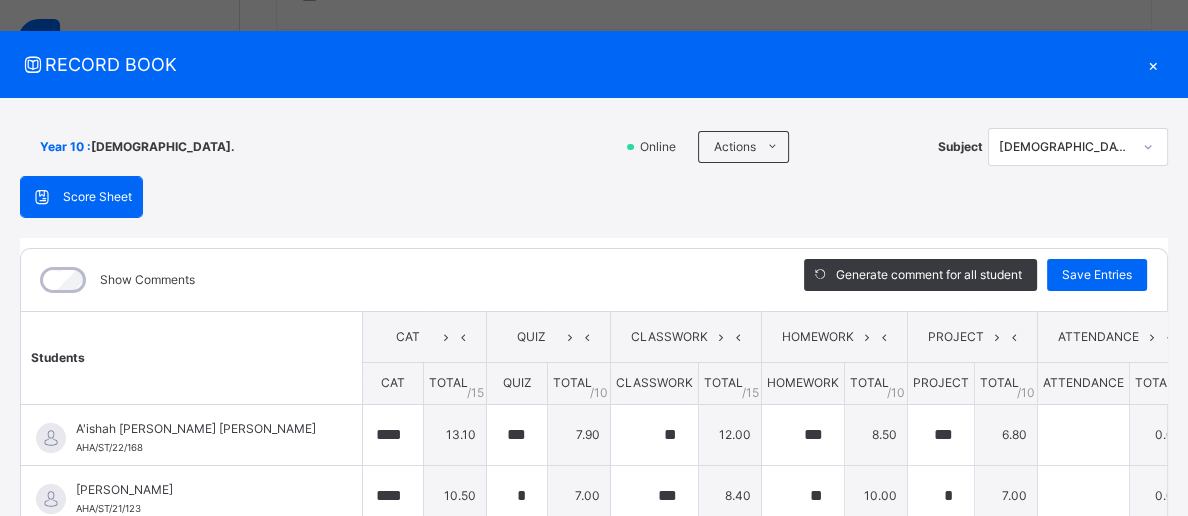 scroll, scrollTop: 0, scrollLeft: 0, axis: both 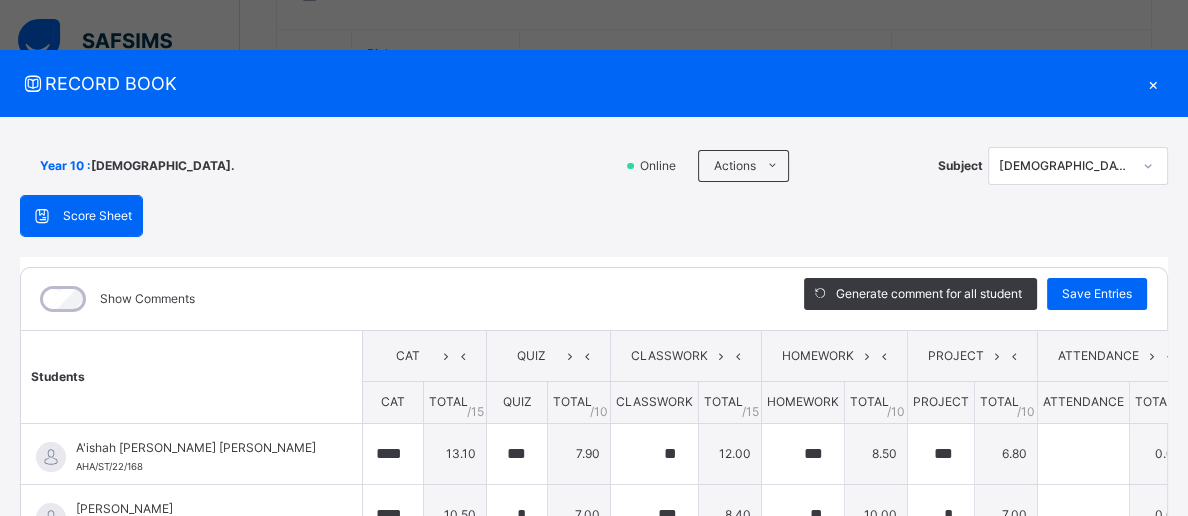 click on "×" at bounding box center (1153, 83) 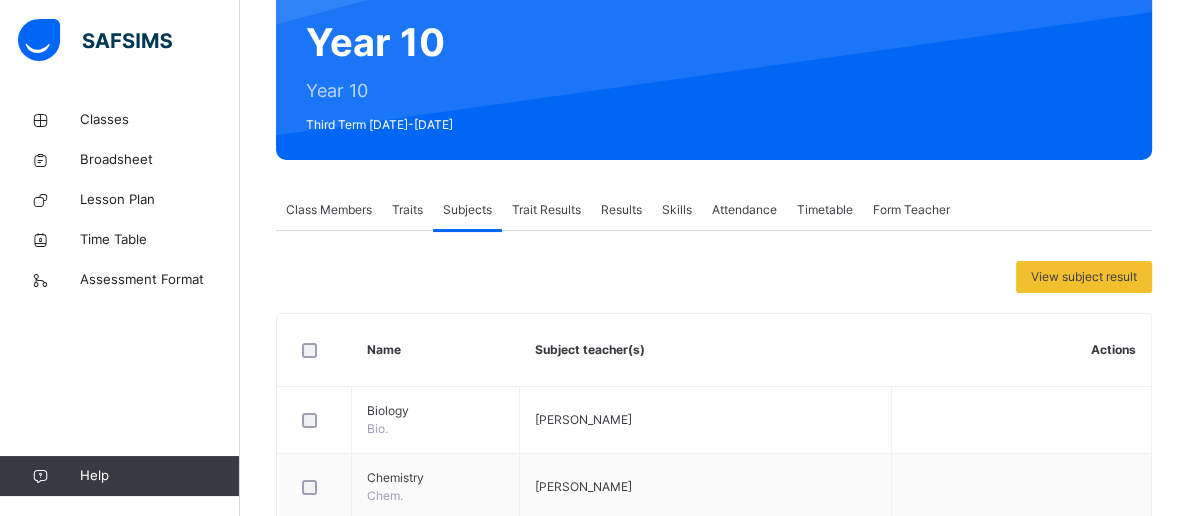 scroll, scrollTop: 181, scrollLeft: 0, axis: vertical 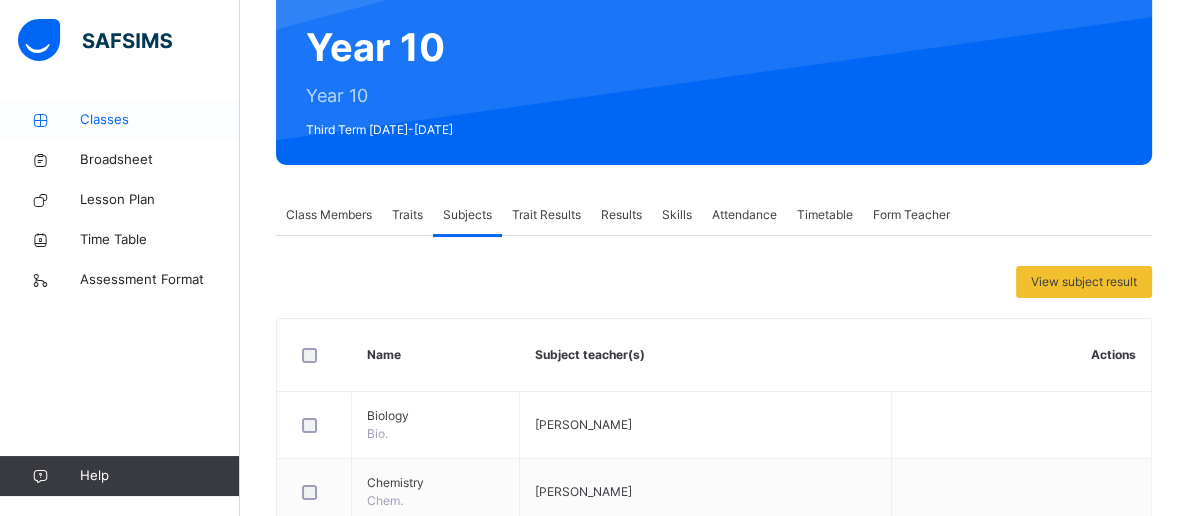 click on "Classes" at bounding box center (160, 120) 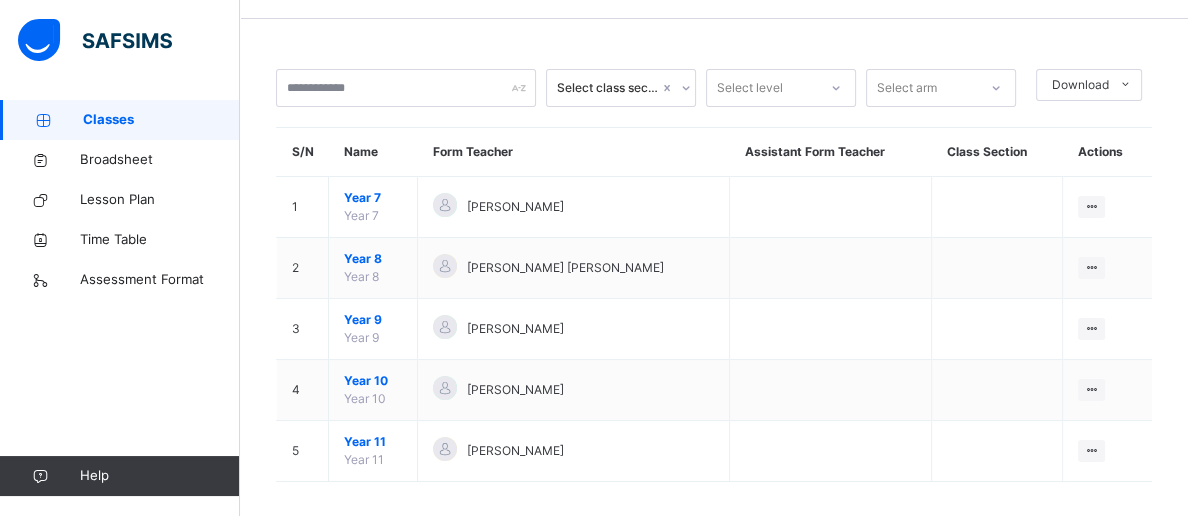 scroll, scrollTop: 76, scrollLeft: 0, axis: vertical 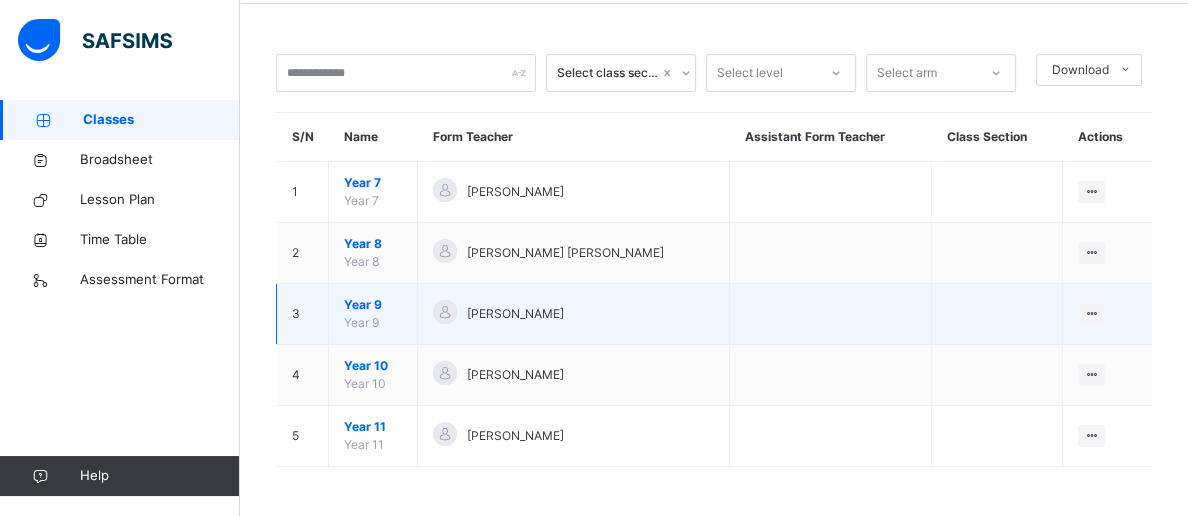click on "Year 9" at bounding box center (373, 305) 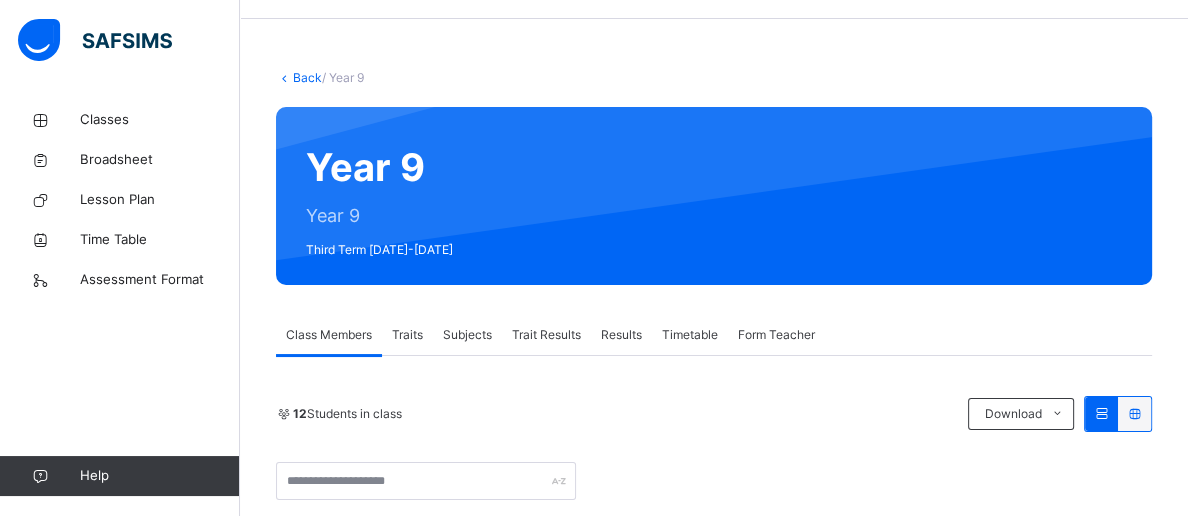 scroll, scrollTop: 76, scrollLeft: 0, axis: vertical 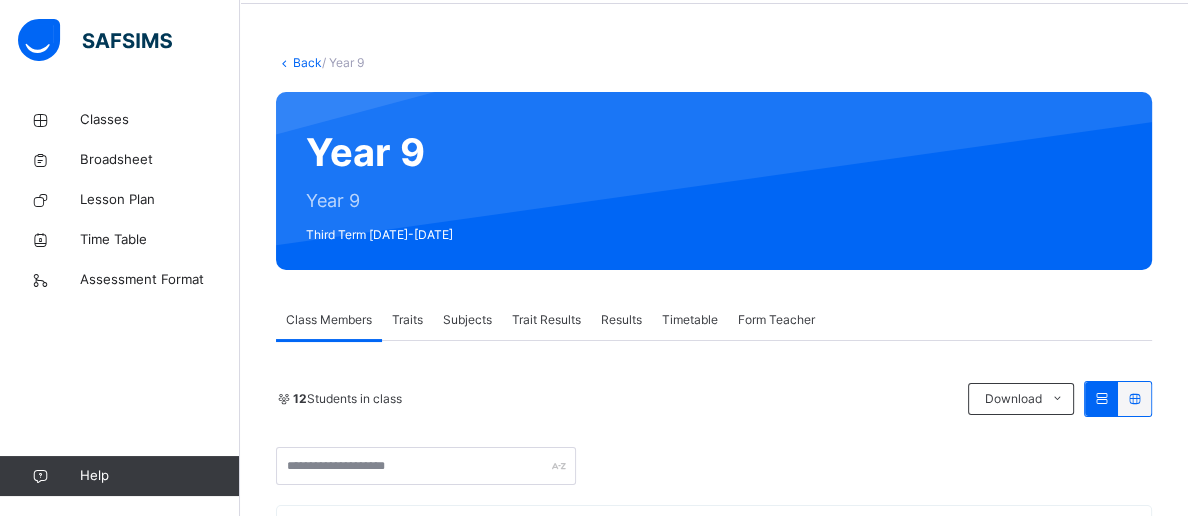 click on "Subjects" at bounding box center [467, 320] 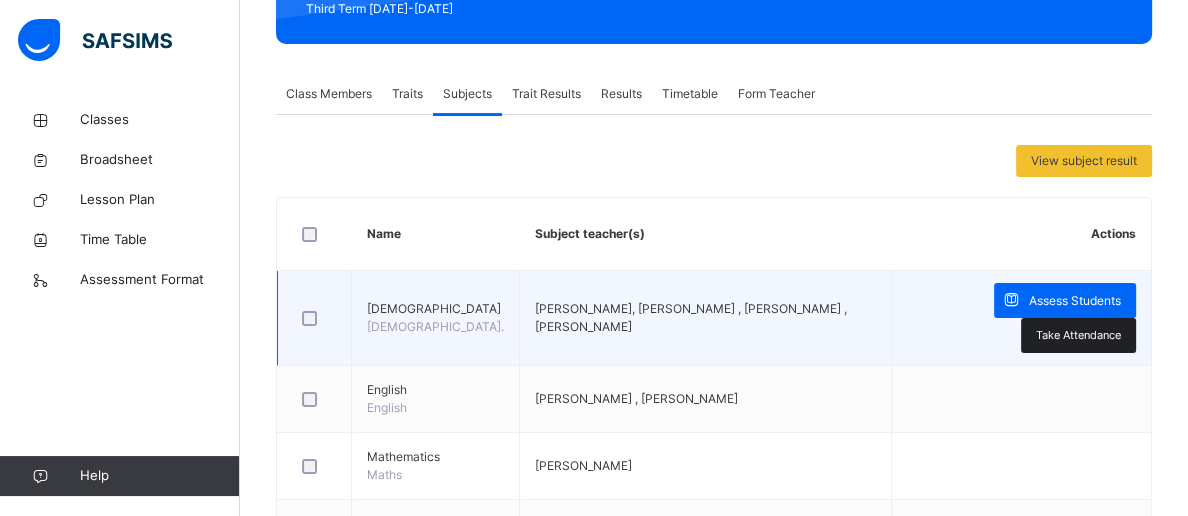 scroll, scrollTop: 342, scrollLeft: 0, axis: vertical 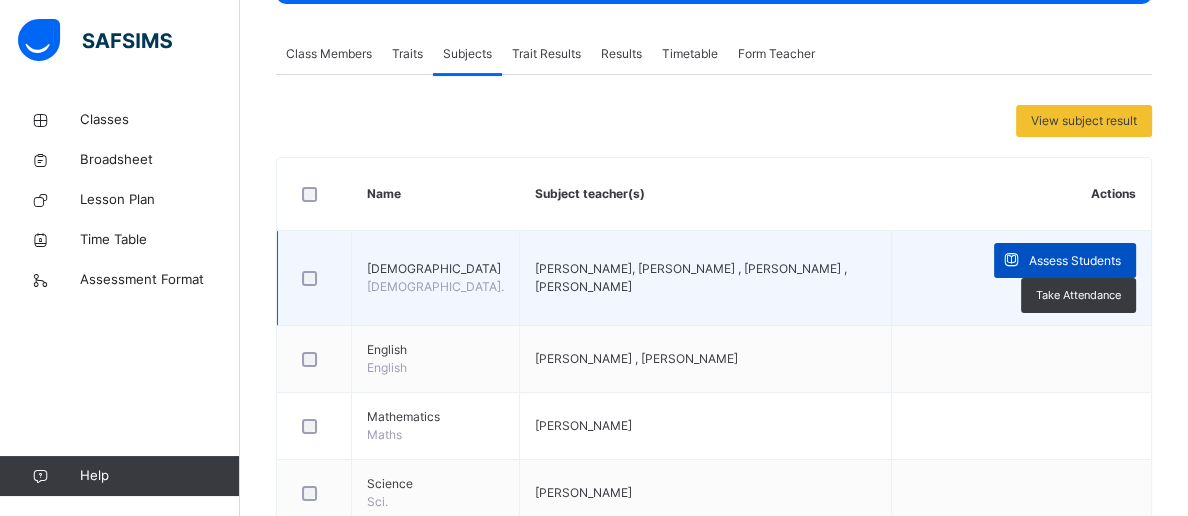 click on "Assess Students" at bounding box center [1075, 261] 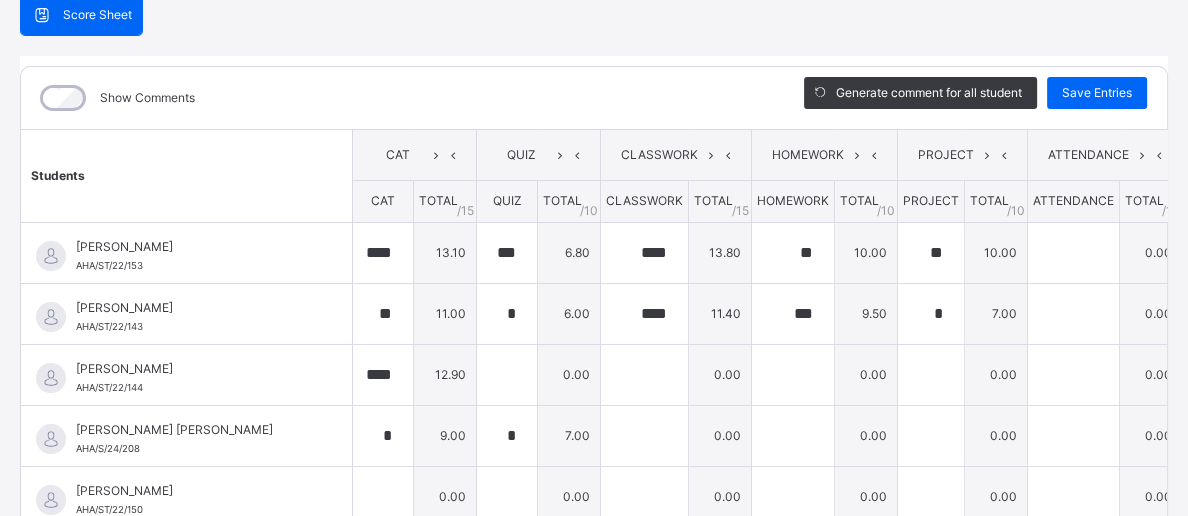 scroll, scrollTop: 208, scrollLeft: 0, axis: vertical 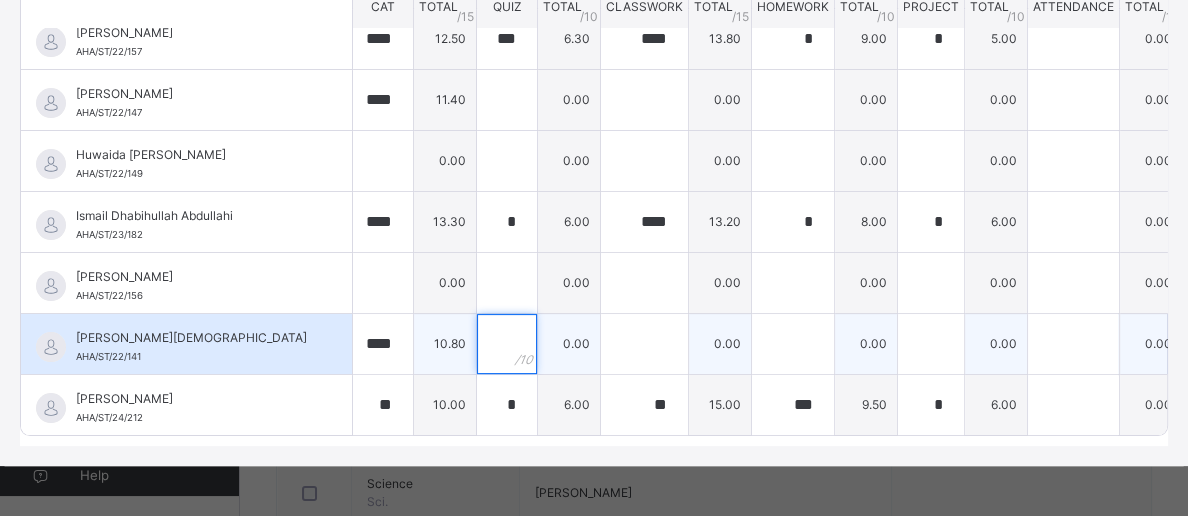 click at bounding box center (507, 344) 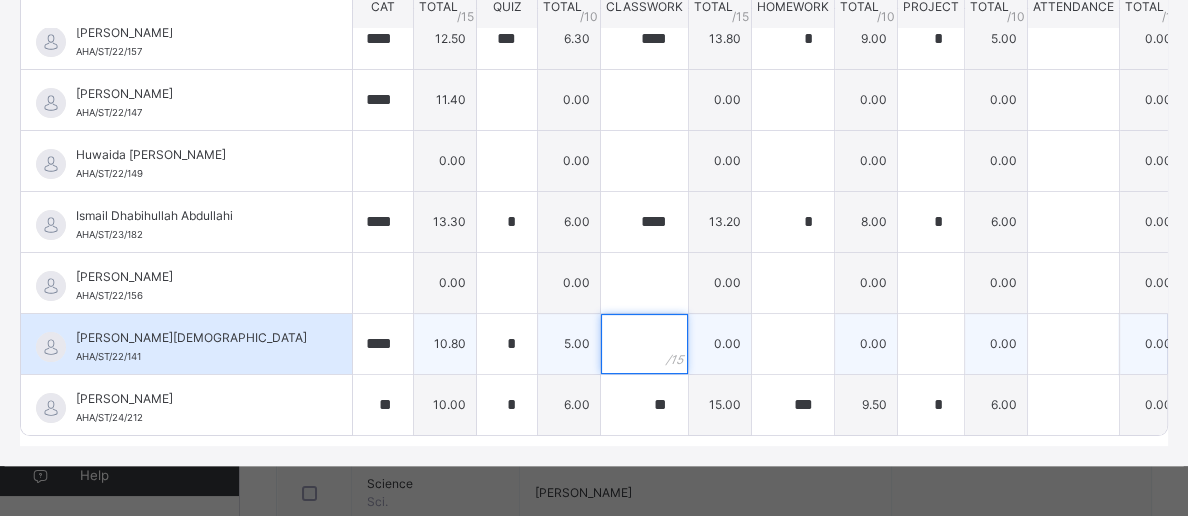 click at bounding box center (644, 344) 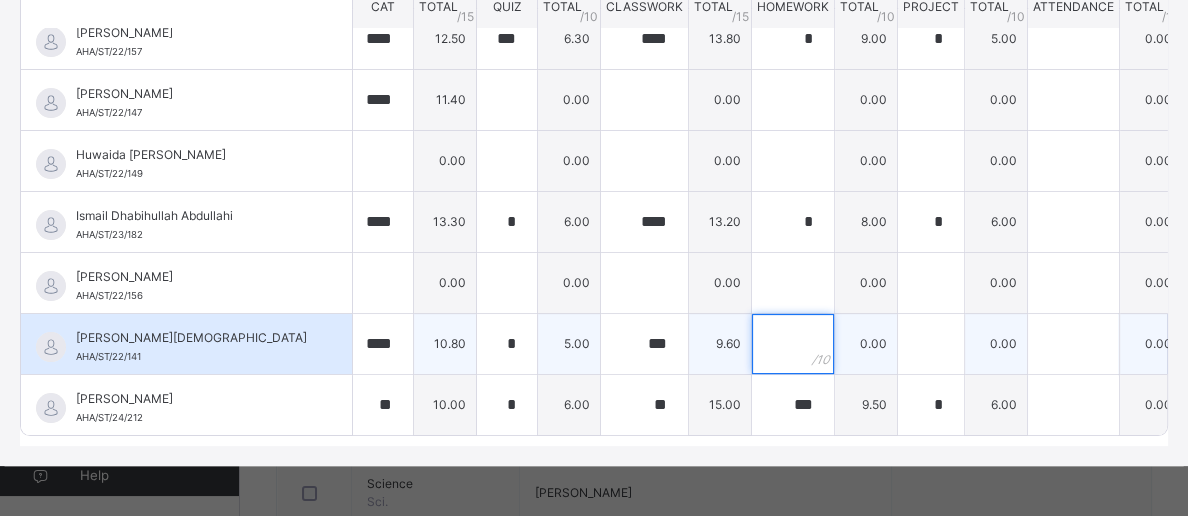 click at bounding box center [793, 344] 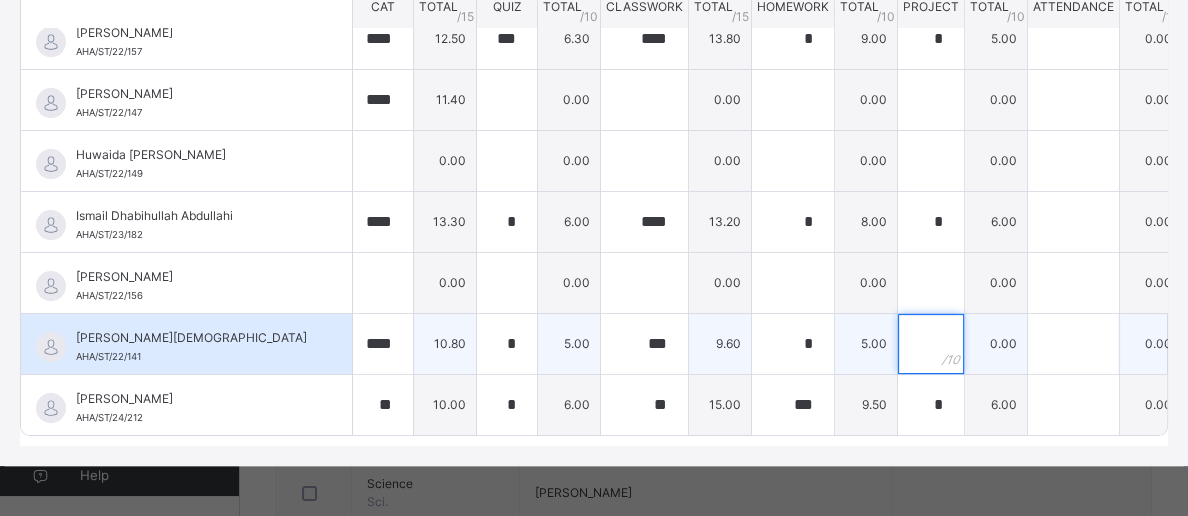 click at bounding box center (931, 344) 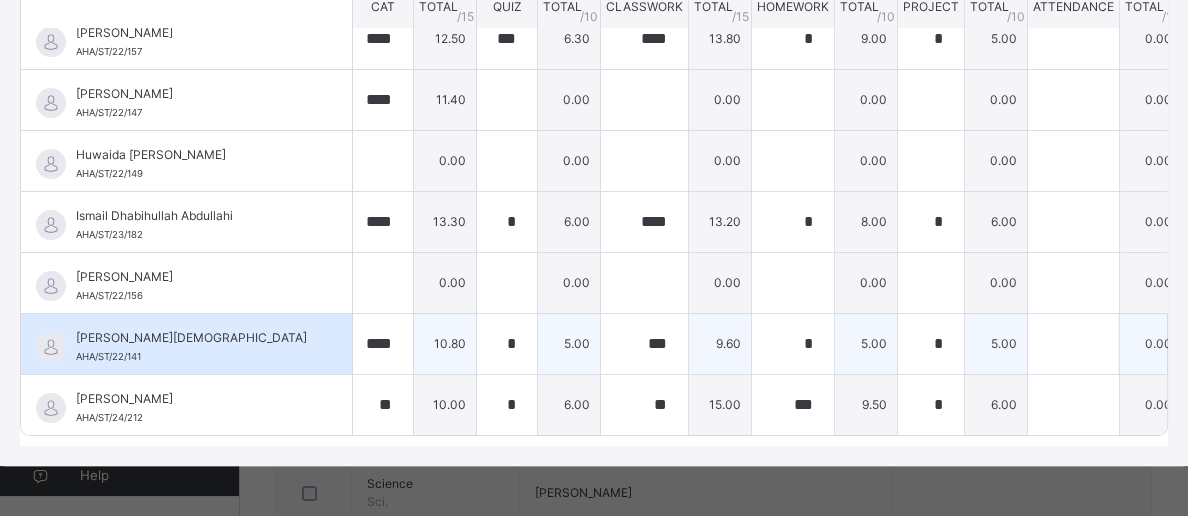 scroll, scrollTop: 325, scrollLeft: 184, axis: both 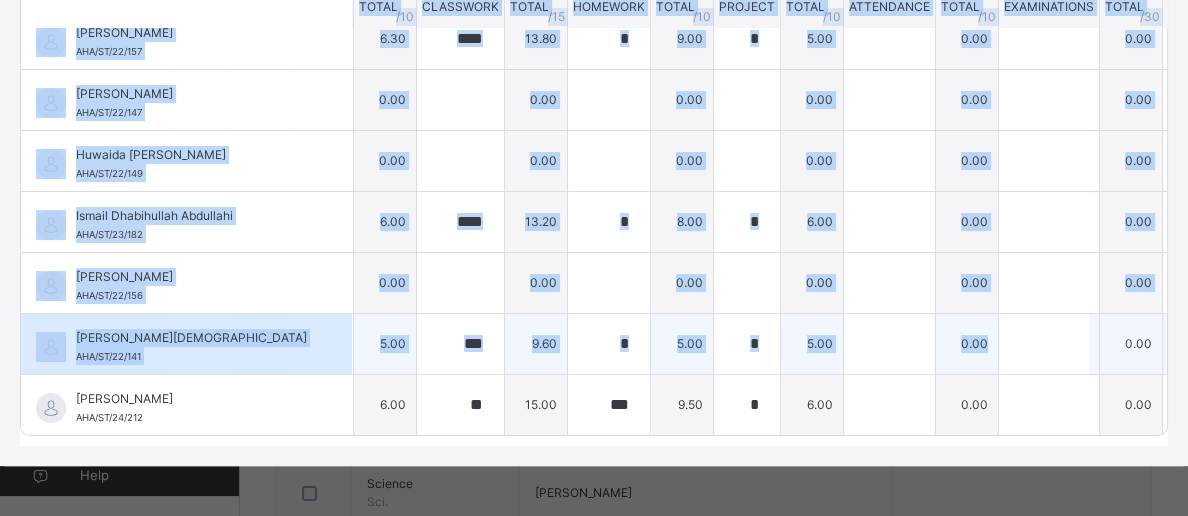 drag, startPoint x: 1167, startPoint y: 327, endPoint x: 1166, endPoint y: 360, distance: 33.01515 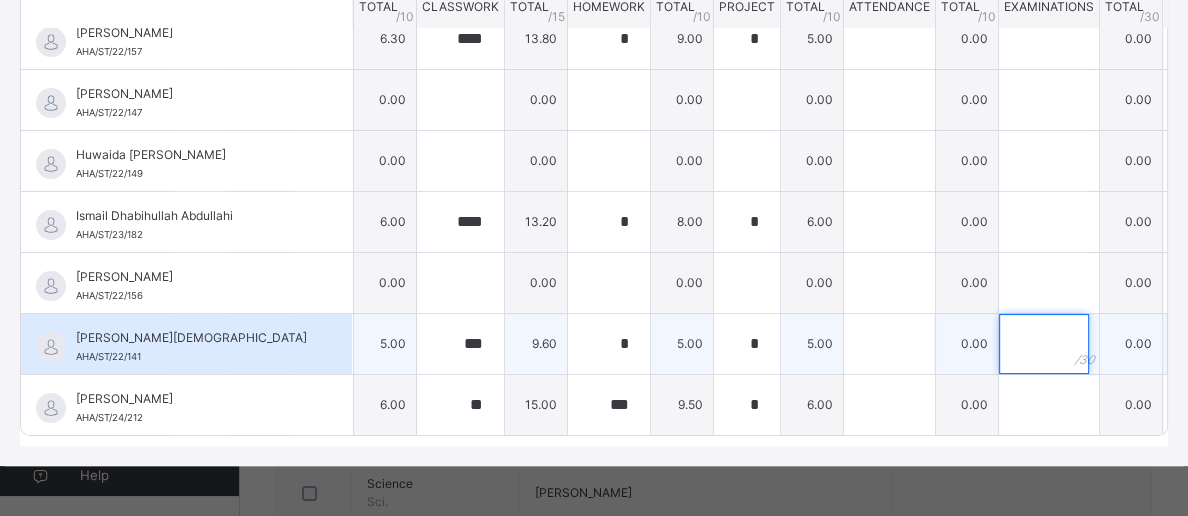 click at bounding box center (1044, 344) 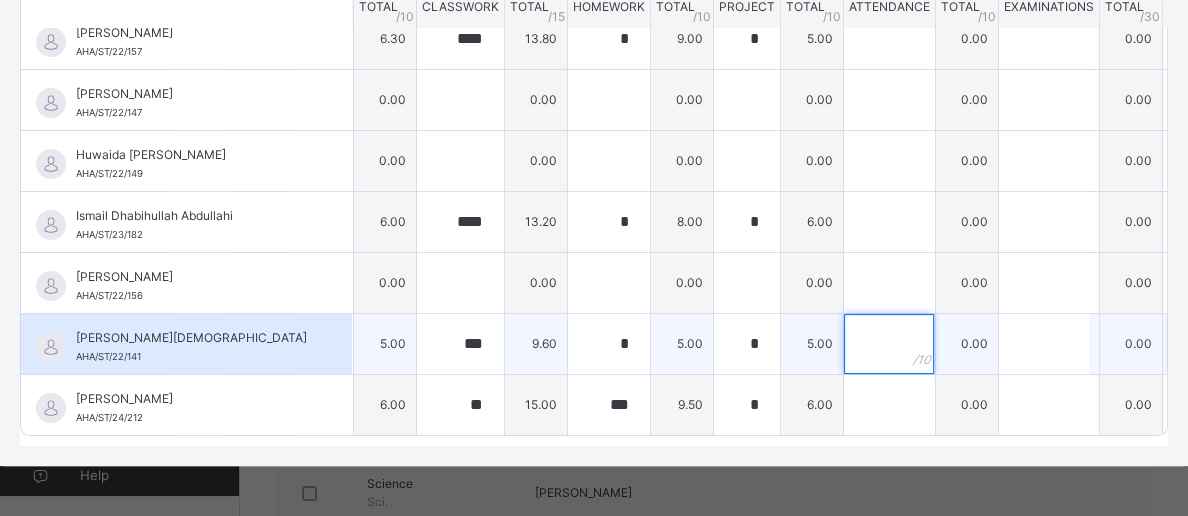 click at bounding box center [889, 344] 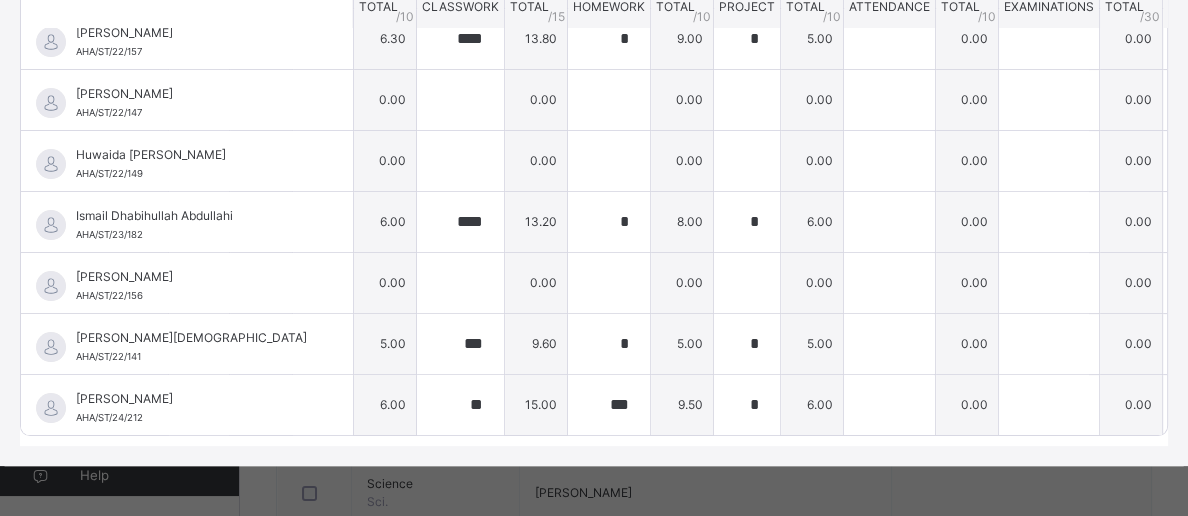 click on "Year 9   :   [DEMOGRAPHIC_DATA]. Online Actions  Download Empty Score Sheet  Upload/map score sheet Subject  Qur. Al-Hidaayah Academy Date: [DATE] 10:22:13 am Score Sheet Score Sheet Show Comments   Generate comment for all student   Save Entries Class Level:  Year 9   Subject:  [DEMOGRAPHIC_DATA]. Session:  2024/2025 Session Session:  Third Term Students CAT QUIZ CLASSWORK HOMEWORK PROJECT ATTENDANCE EXAMINATIONS TOTAL /100 Comment CAT TOTAL / 15 QUIZ TOTAL / 10 CLASSWORK TOTAL / 15 HOMEWORK TOTAL / 10 PROJECT TOTAL / 10 ATTENDANCE TOTAL / 10 EXAMINATIONS TOTAL / 30 [PERSON_NAME]/ST/22/153 [PERSON_NAME] AHA/ST/22/153 **** 13.10 *** 6.80 **** 13.80 ** 10.00 ** 10.00 0.00 0.00 53.70 Generate comment 0 / 250   ×   Subject Teacher’s Comment Generate and see in full the comment developed by the AI with an option to regenerate the comment [PERSON_NAME]  [PERSON_NAME]   AHA/ST/22/153   Total 53.70  / 100.00 [PERSON_NAME] Bot   Regenerate     Use this comment   [PERSON_NAME]-Hurayrata AHA/ST/22/143 AHA/ST/22/143 **" at bounding box center (594, 94) 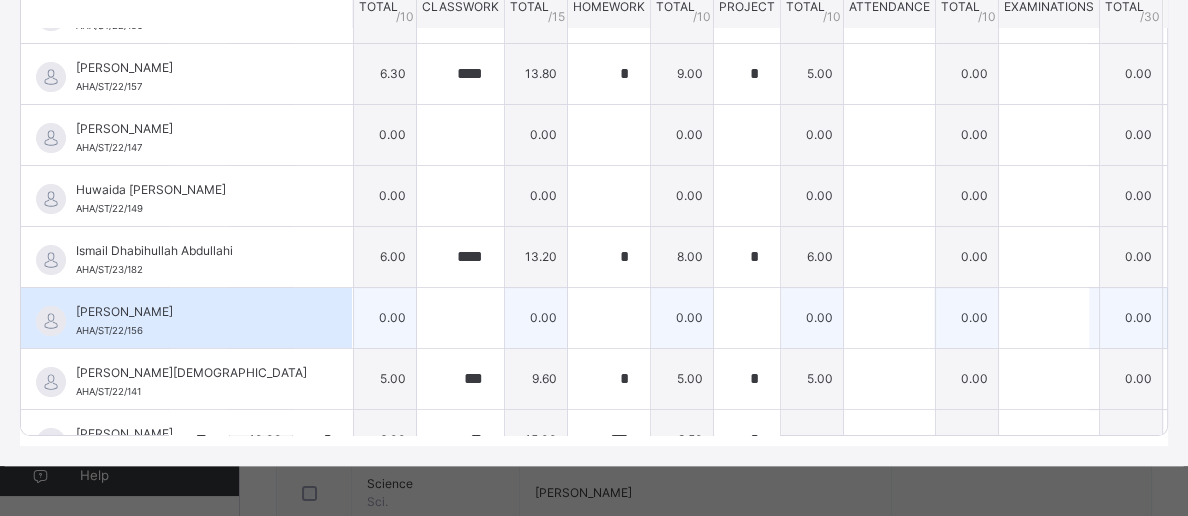 scroll, scrollTop: 284, scrollLeft: 184, axis: both 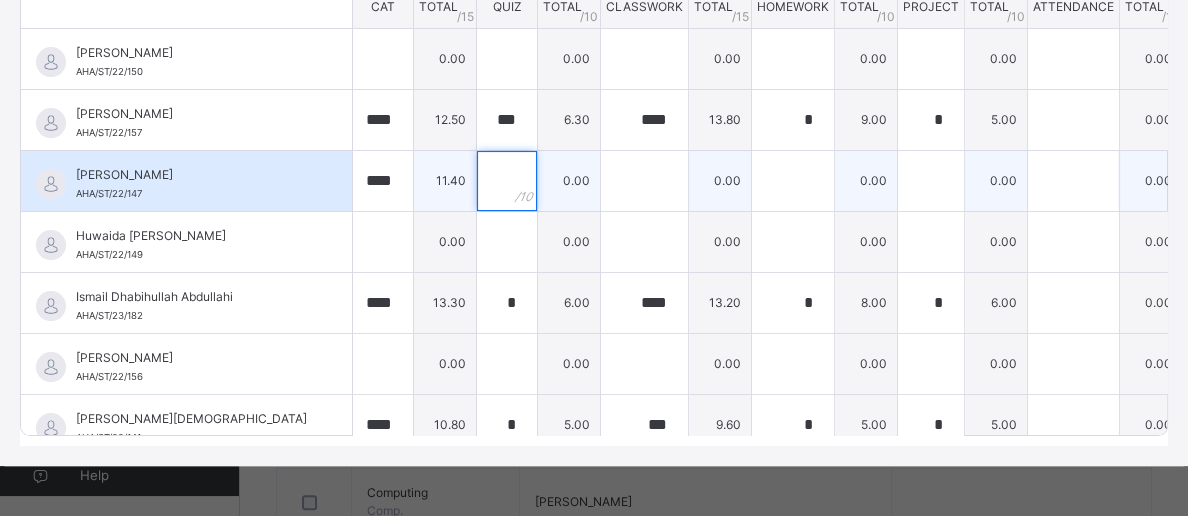 click at bounding box center [507, 181] 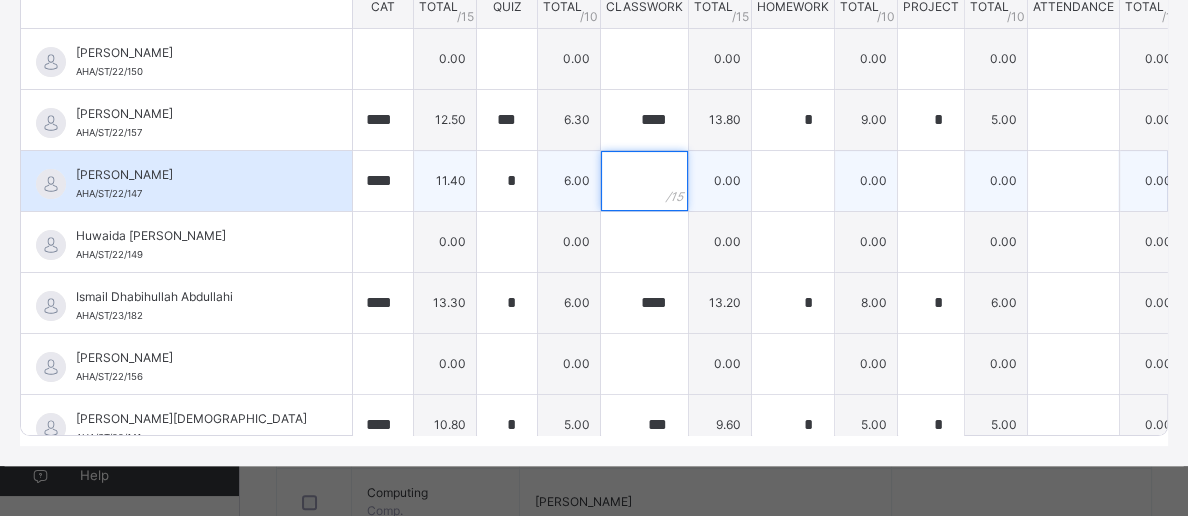 click at bounding box center (644, 181) 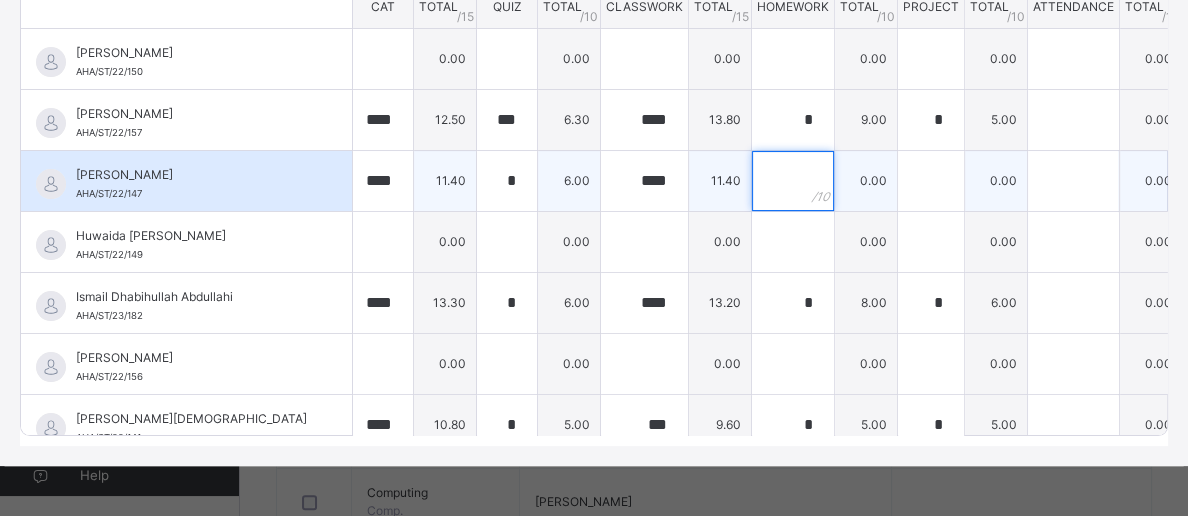 click at bounding box center [793, 181] 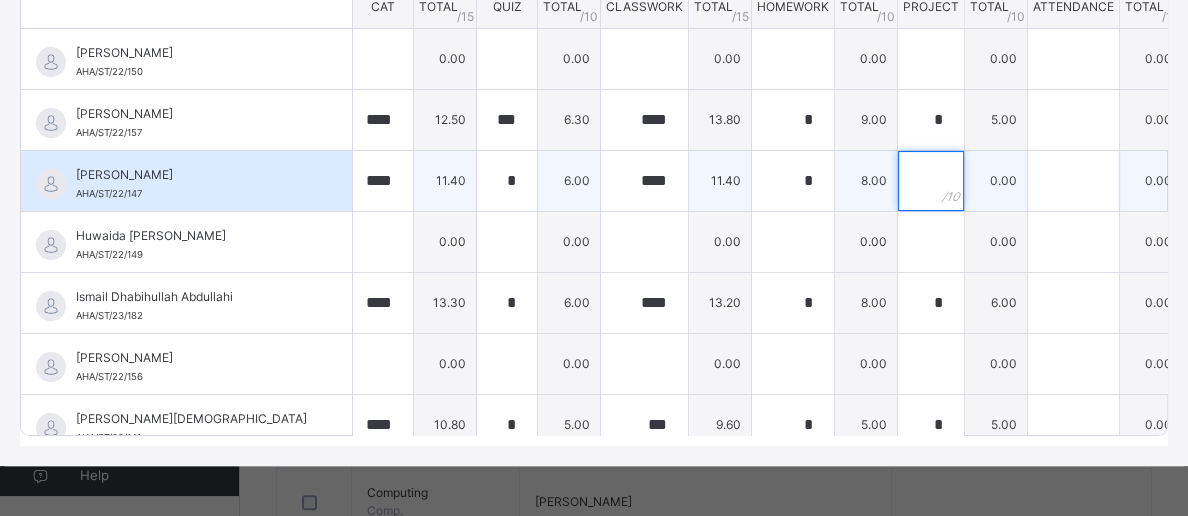 click at bounding box center [931, 181] 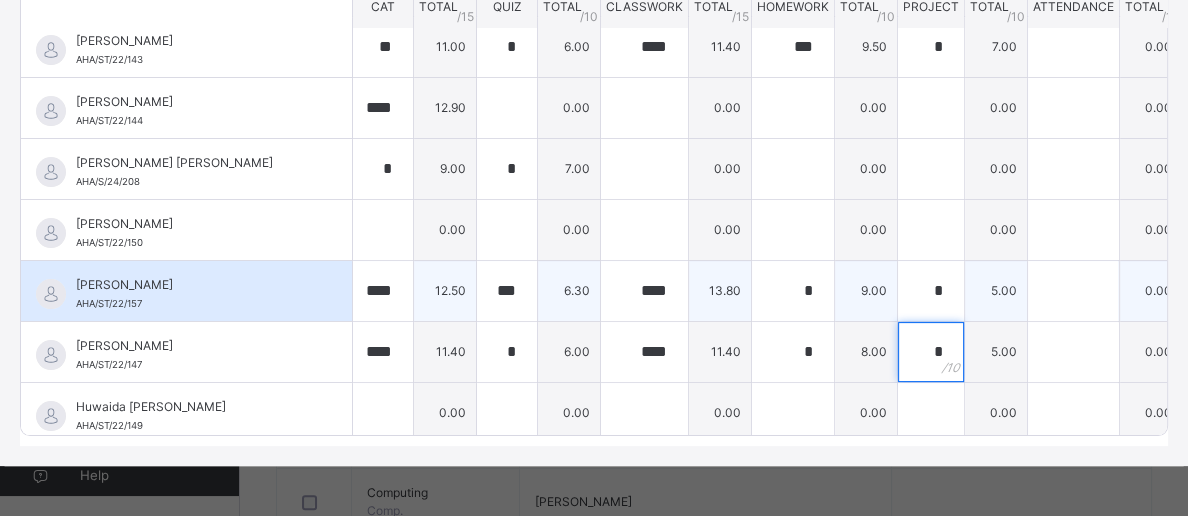 scroll, scrollTop: 62, scrollLeft: 0, axis: vertical 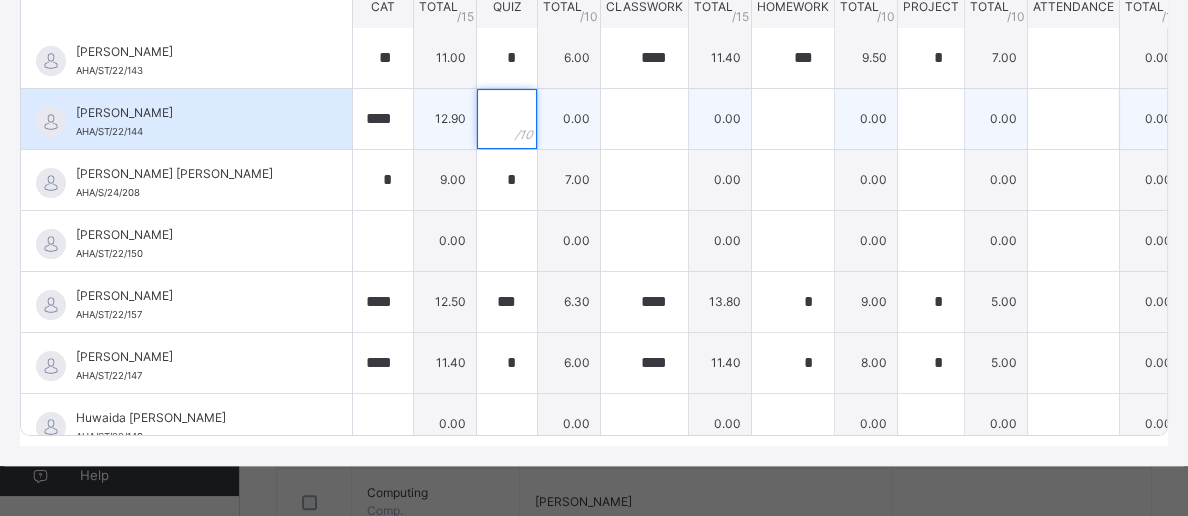click at bounding box center [507, 119] 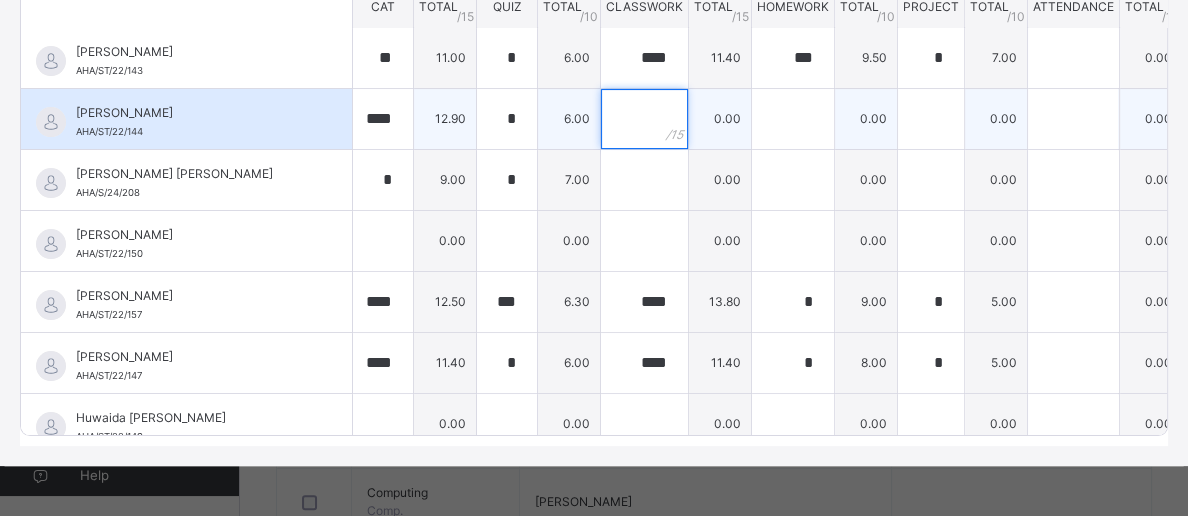 click at bounding box center [644, 119] 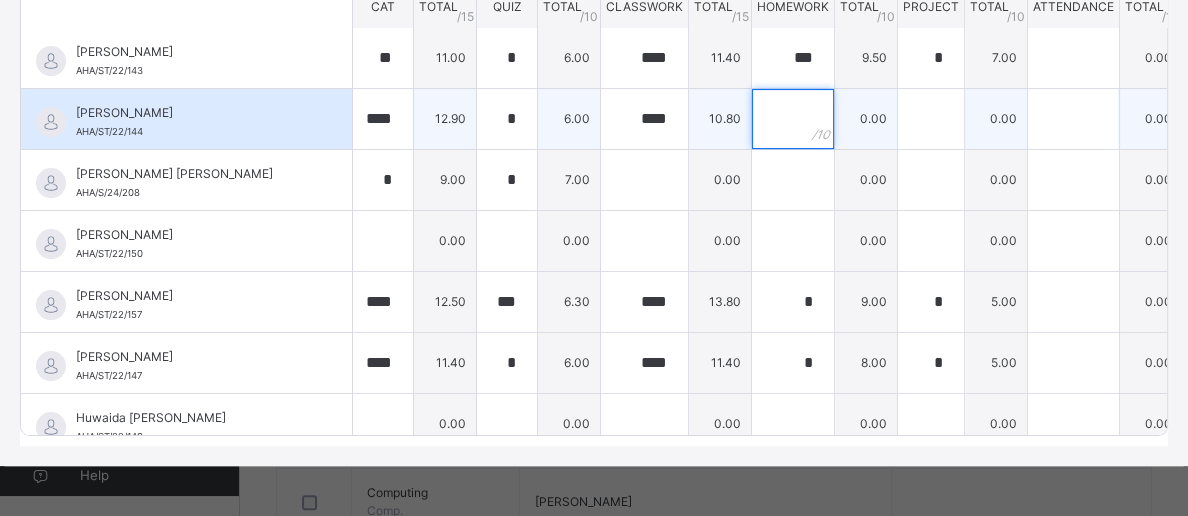 click at bounding box center (793, 119) 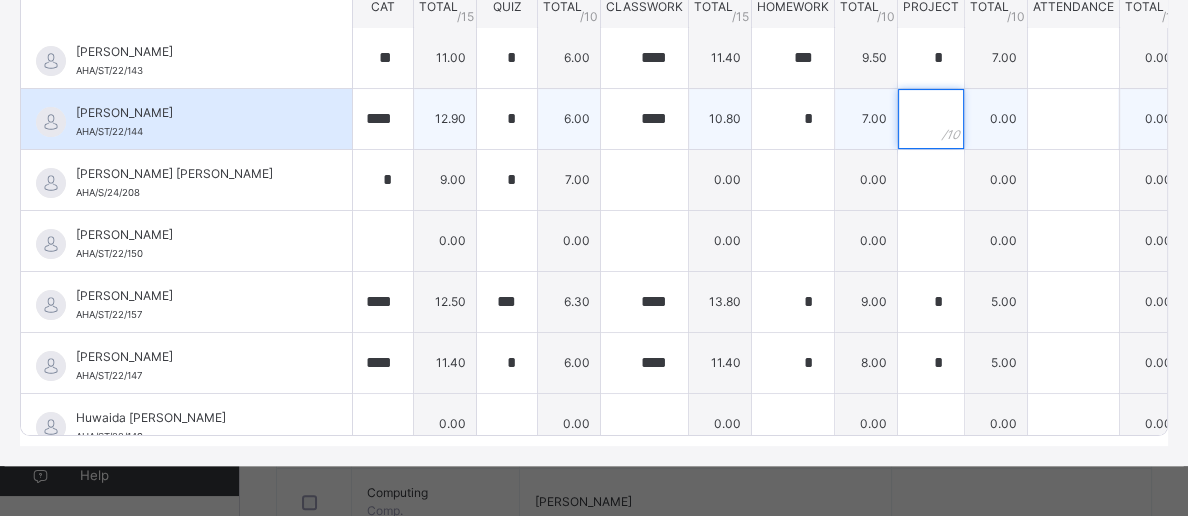 click at bounding box center [931, 119] 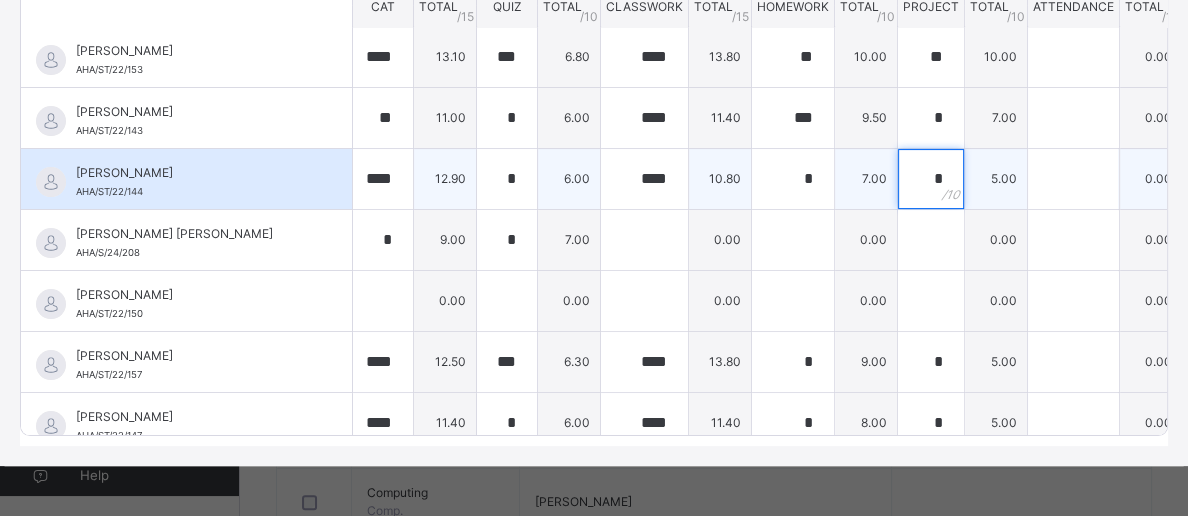 scroll, scrollTop: 0, scrollLeft: 0, axis: both 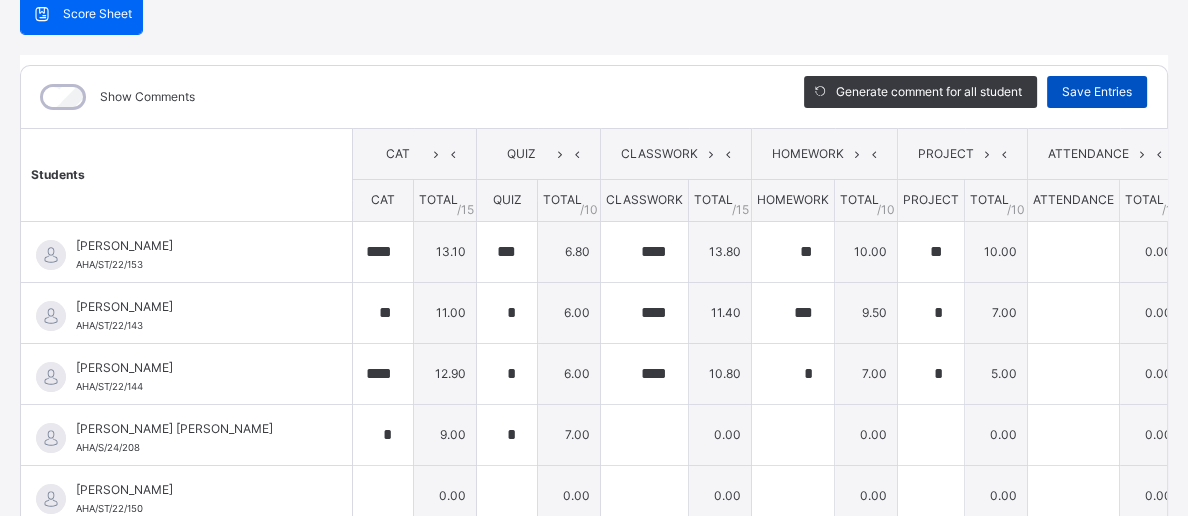 click on "Save Entries" at bounding box center [1097, 92] 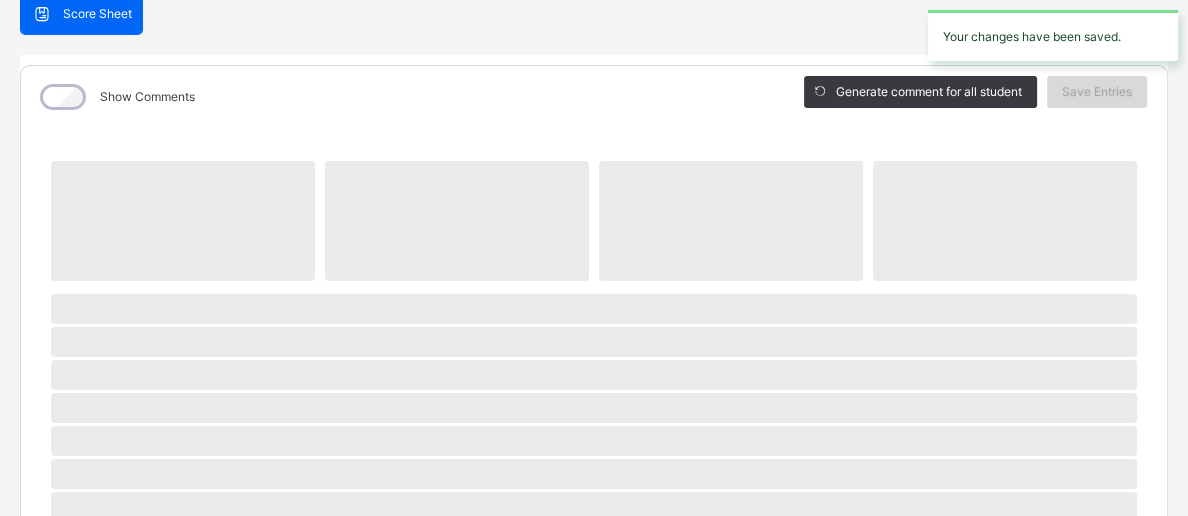 scroll, scrollTop: 202, scrollLeft: 0, axis: vertical 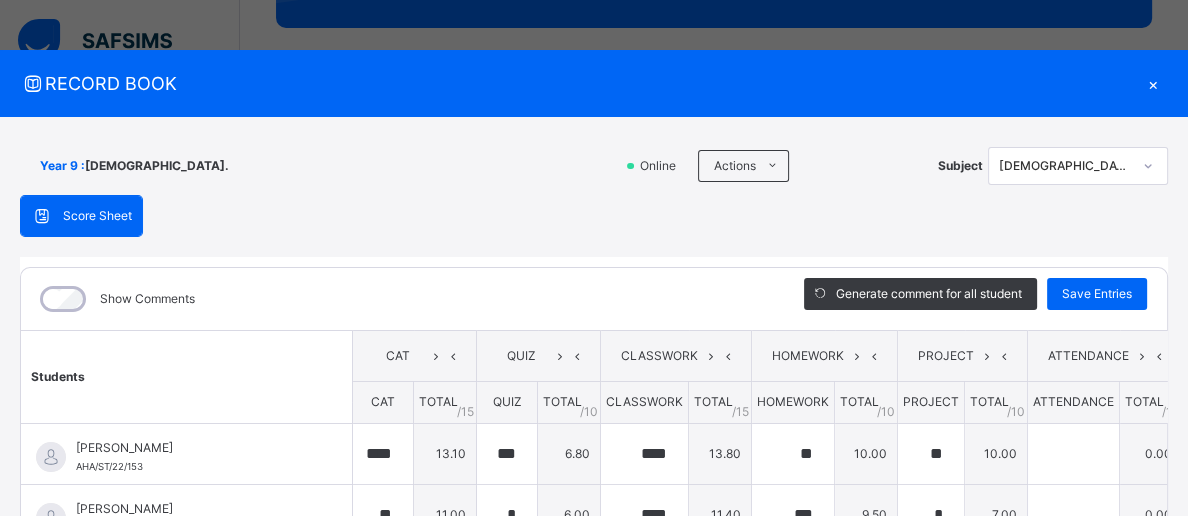 click on "×" at bounding box center [1153, 83] 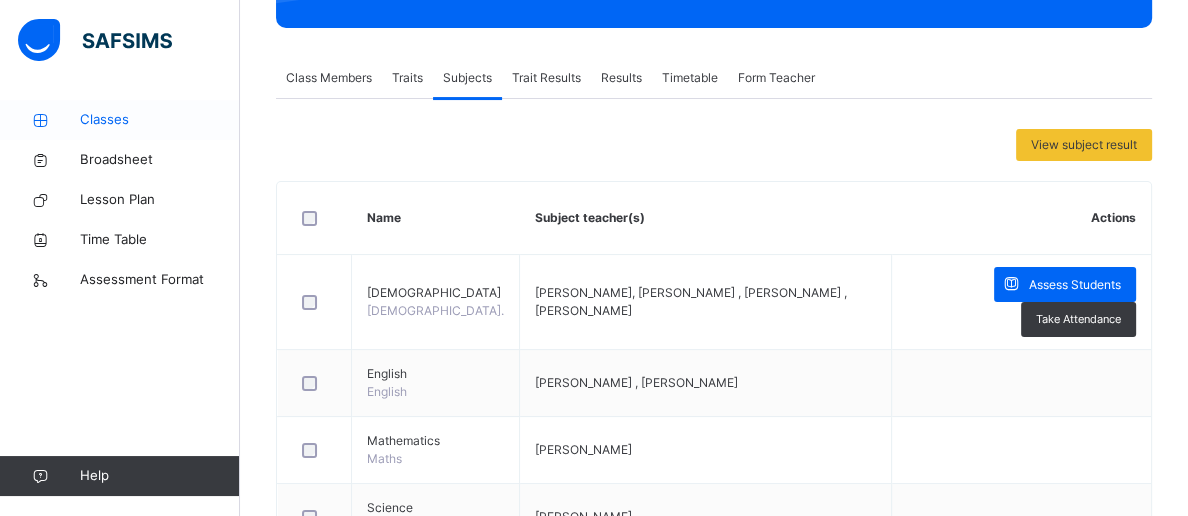 click on "Classes" at bounding box center [160, 120] 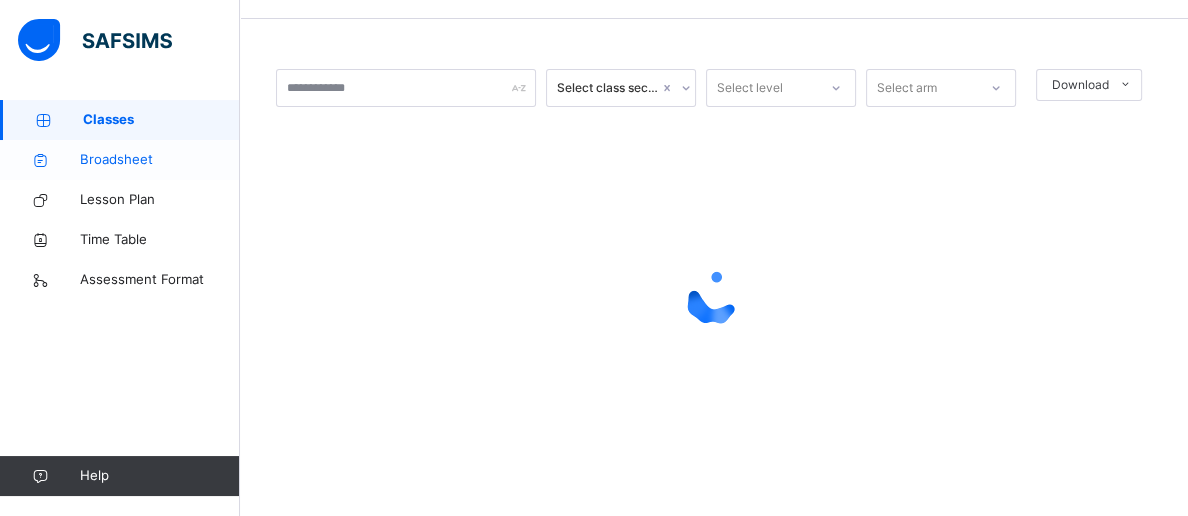 scroll, scrollTop: 76, scrollLeft: 0, axis: vertical 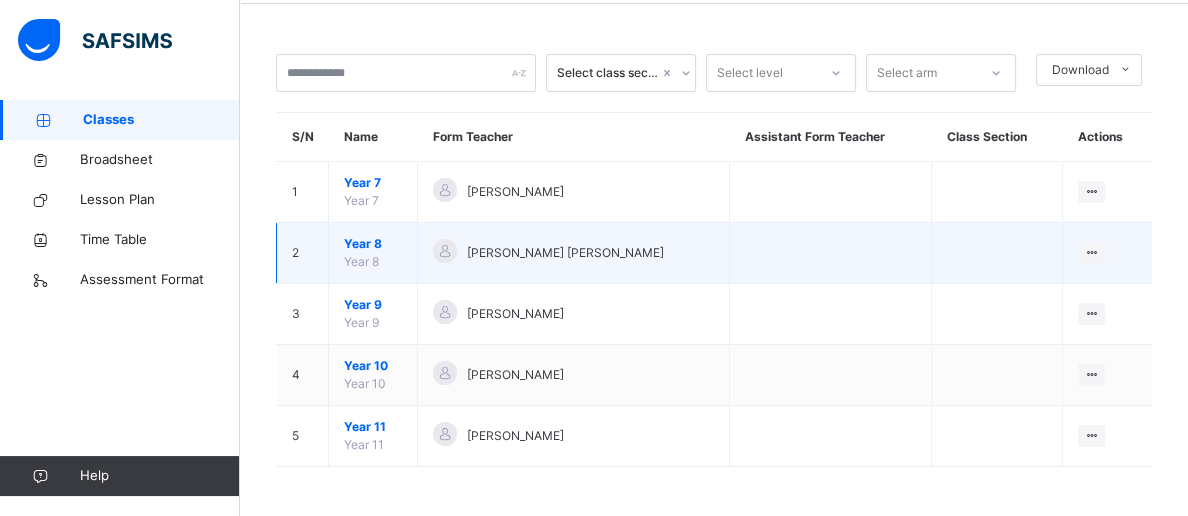 click on "Year 8" at bounding box center [373, 244] 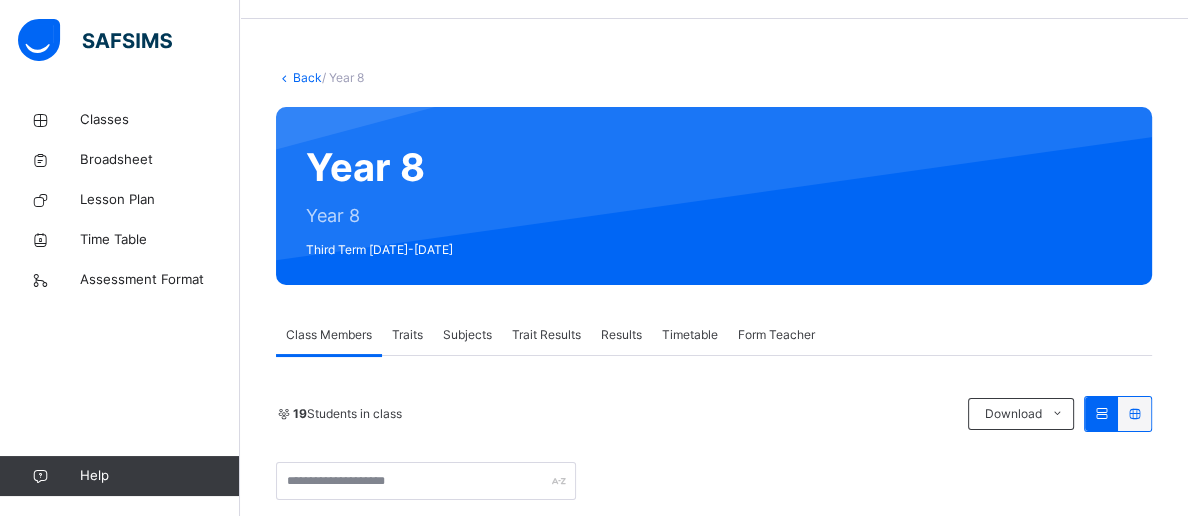 scroll, scrollTop: 76, scrollLeft: 0, axis: vertical 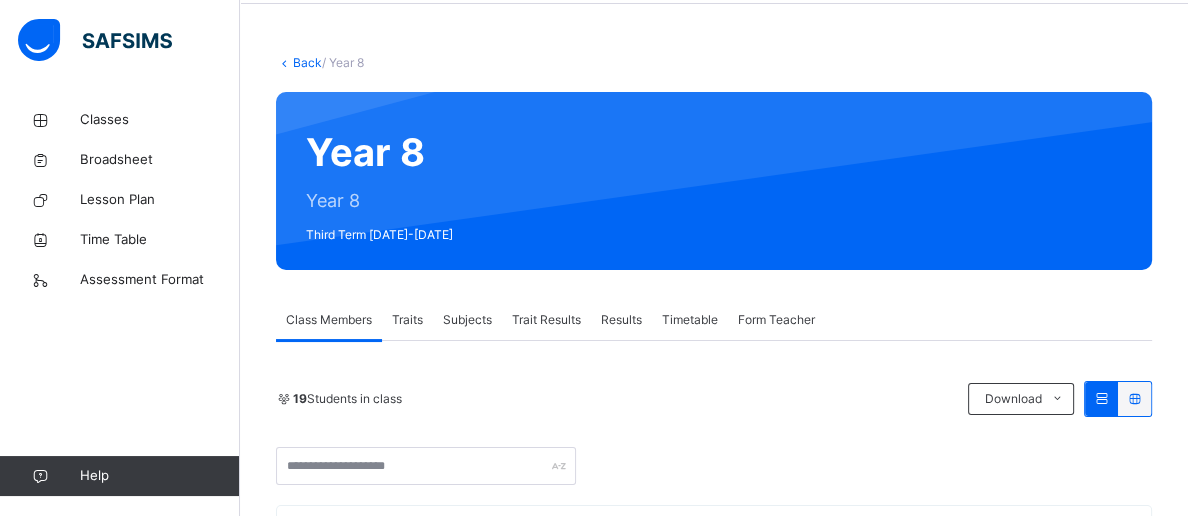 click on "Subjects" at bounding box center [467, 320] 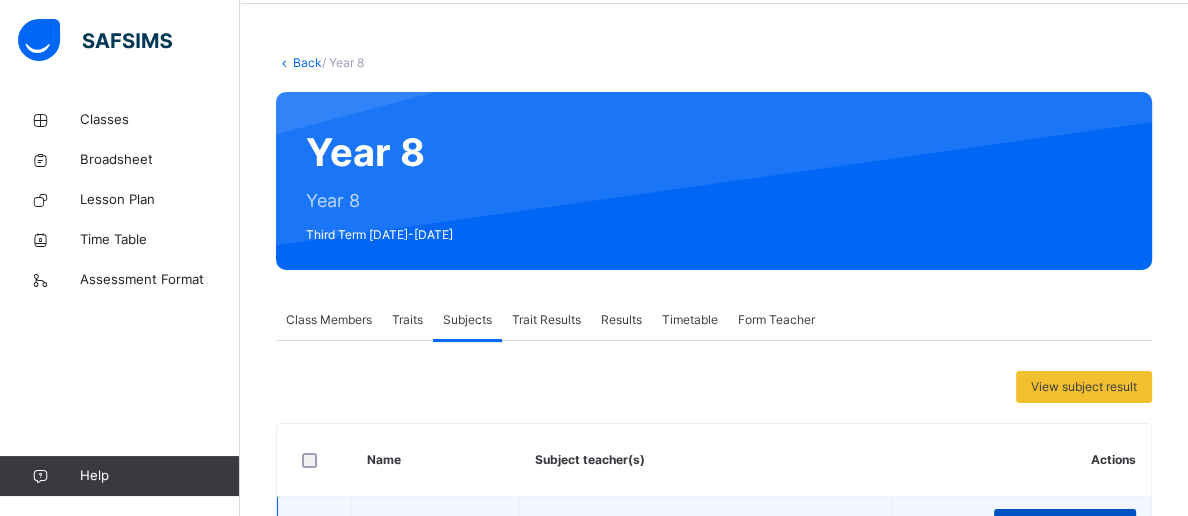 click on "Assess Students" at bounding box center [1065, 526] 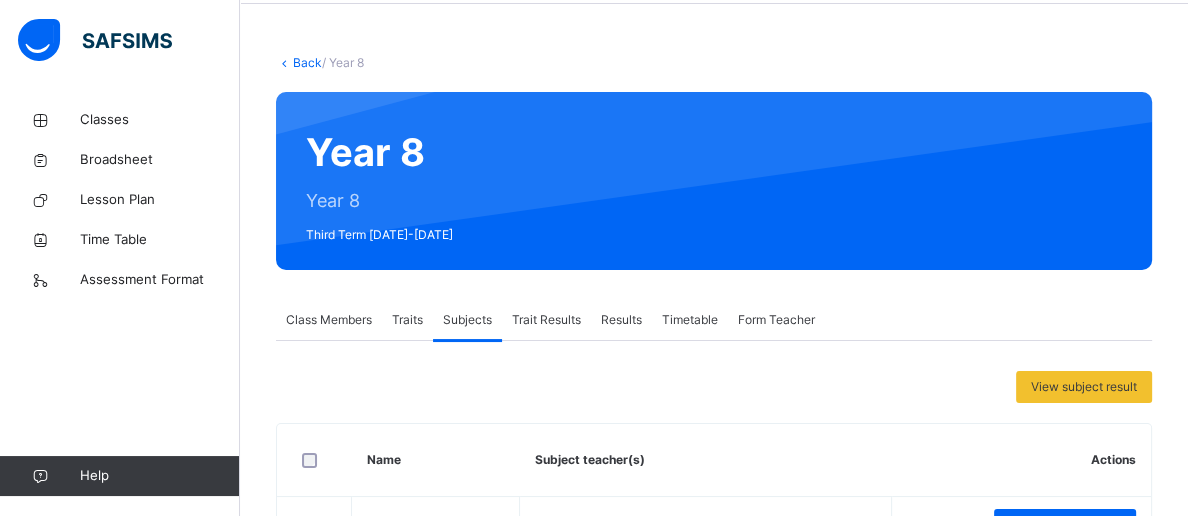 scroll, scrollTop: 459, scrollLeft: 0, axis: vertical 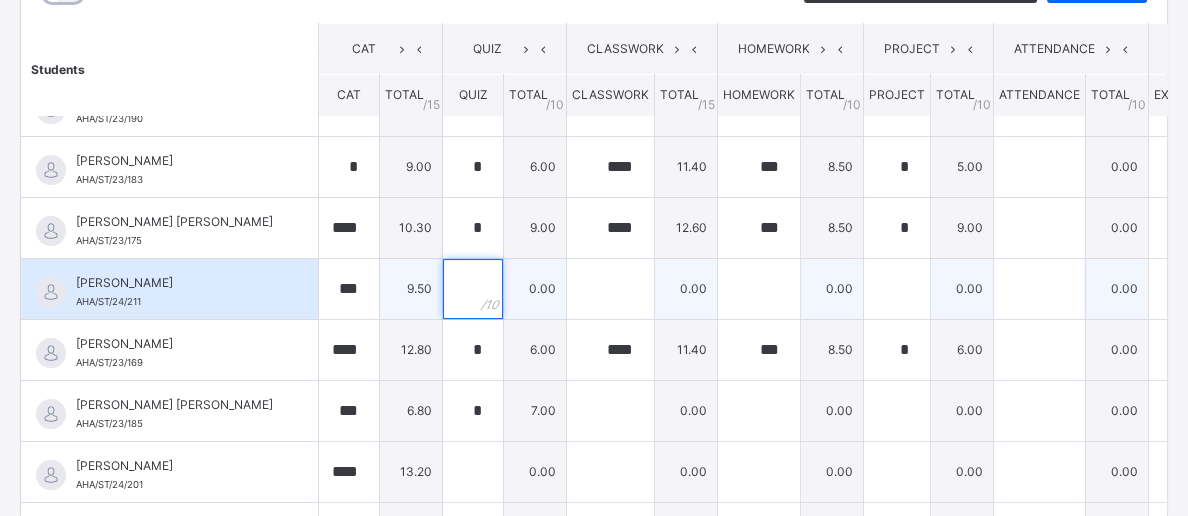 click at bounding box center [473, 289] 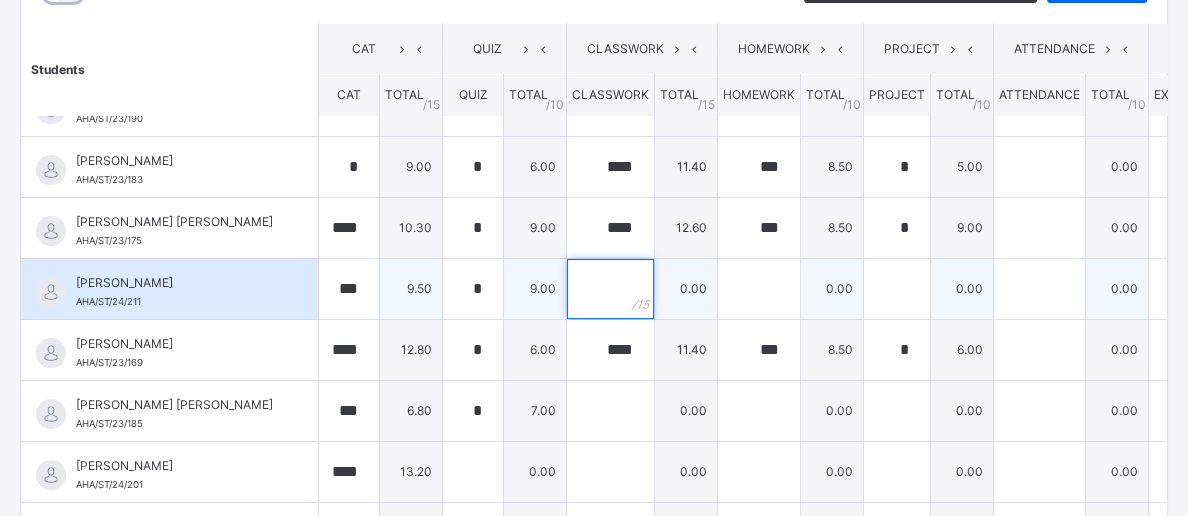 click at bounding box center [610, 289] 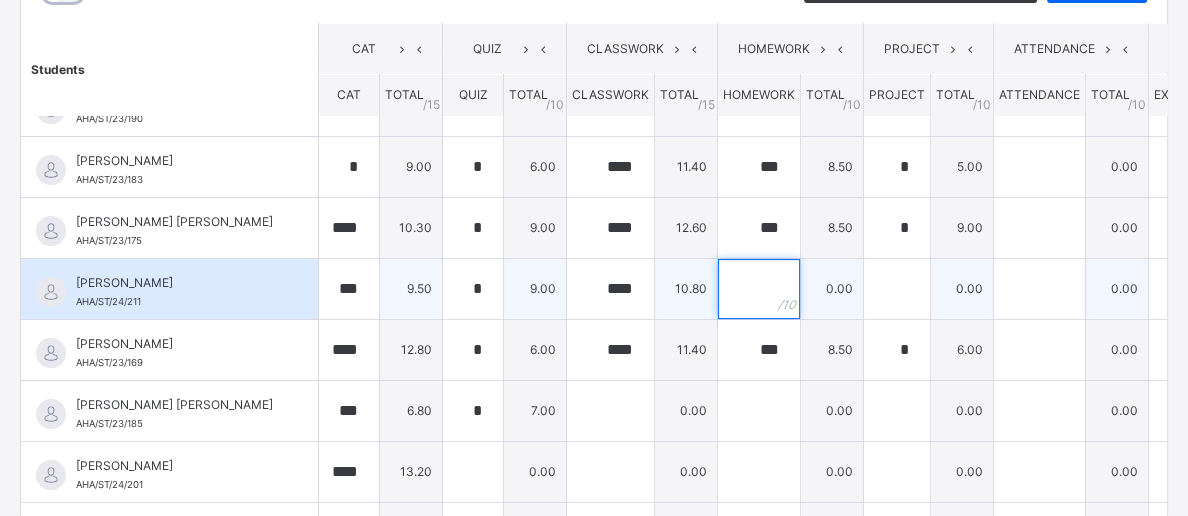 click at bounding box center (759, 289) 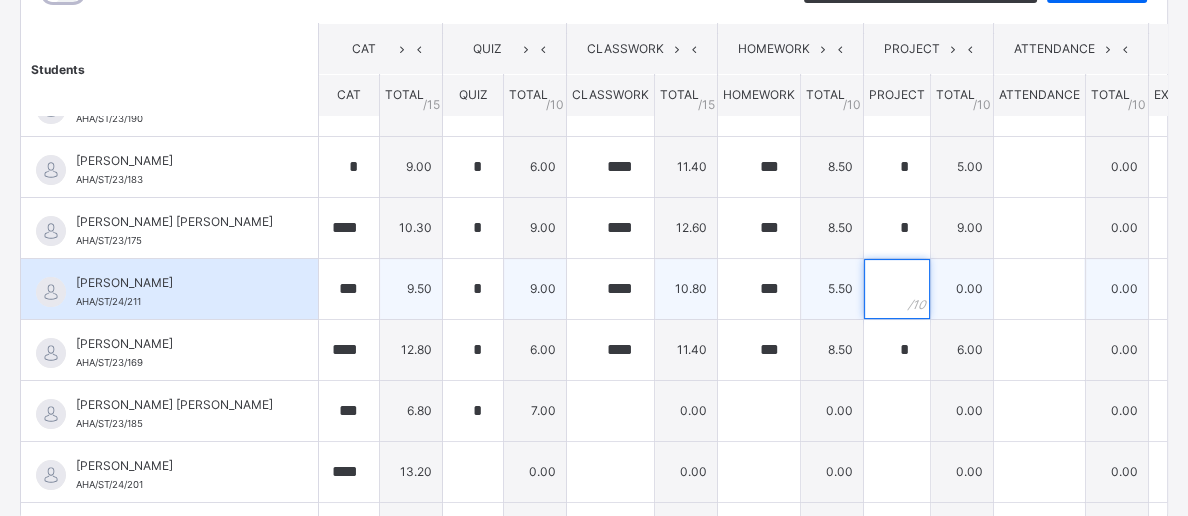 click at bounding box center (897, 289) 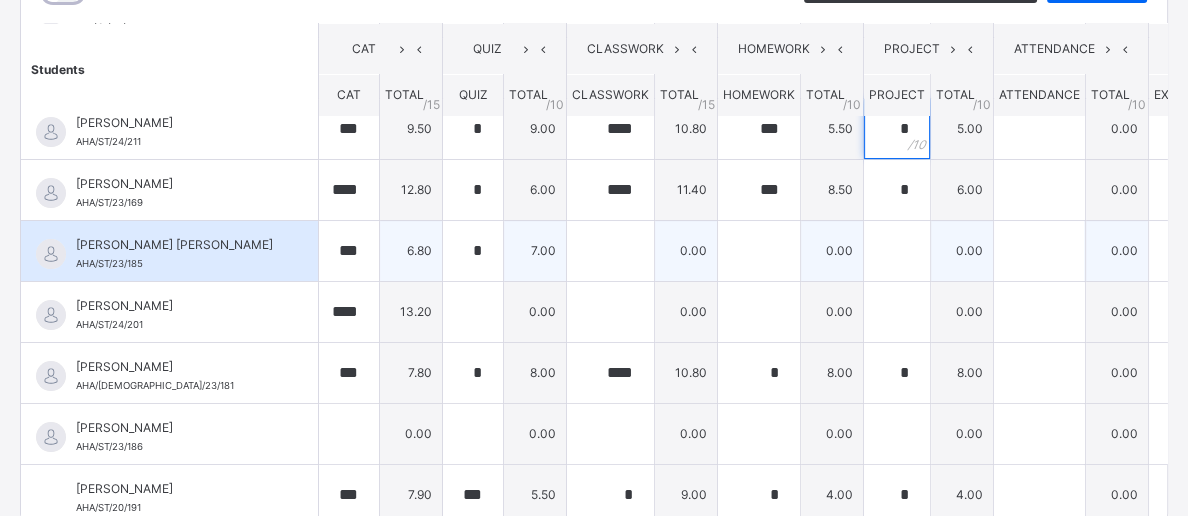 scroll, scrollTop: 214, scrollLeft: 0, axis: vertical 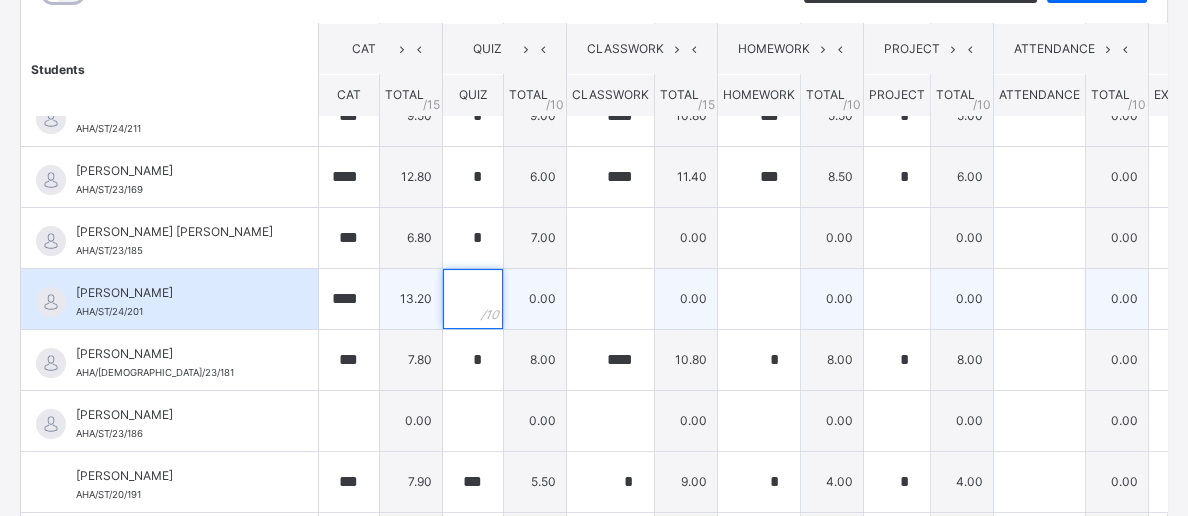 click at bounding box center (473, 299) 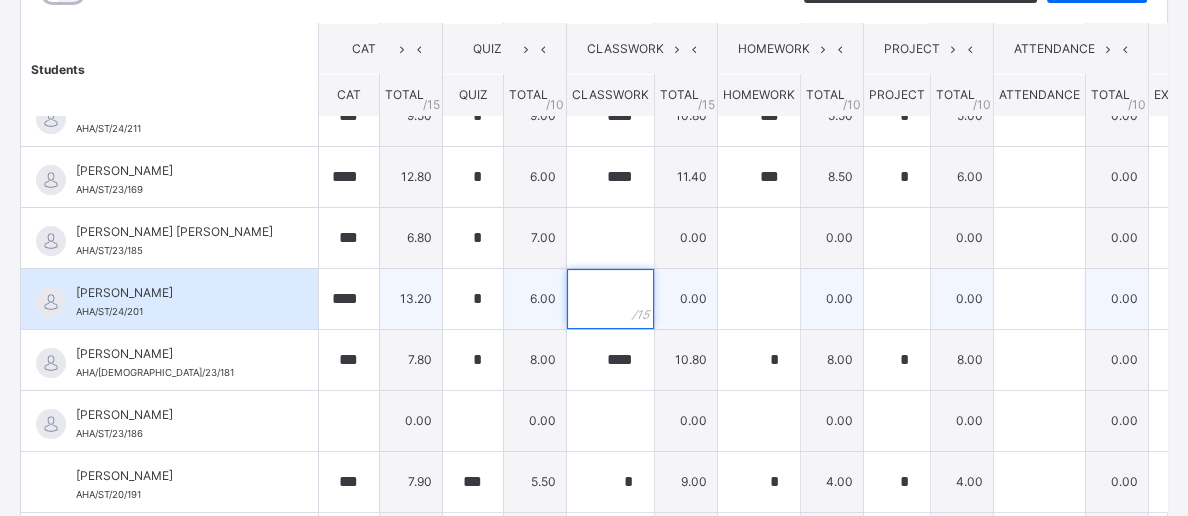 click at bounding box center (610, 299) 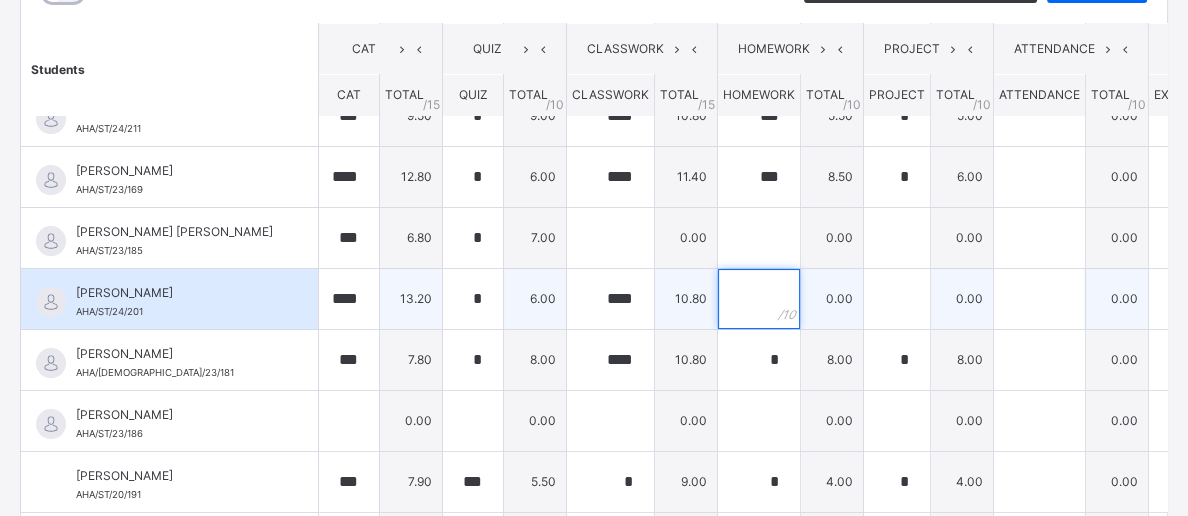 click at bounding box center (759, 299) 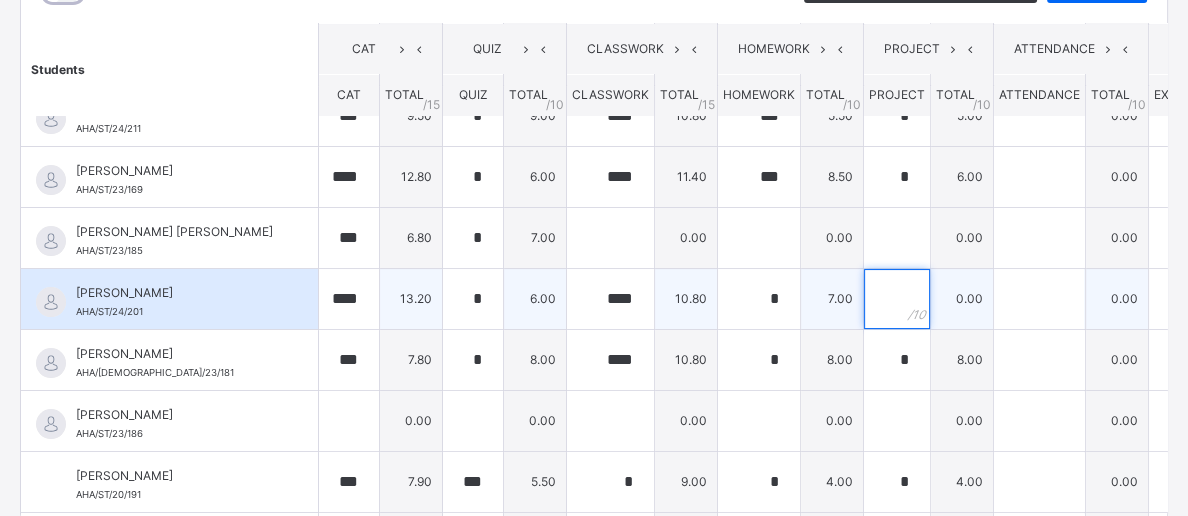 click at bounding box center (897, 299) 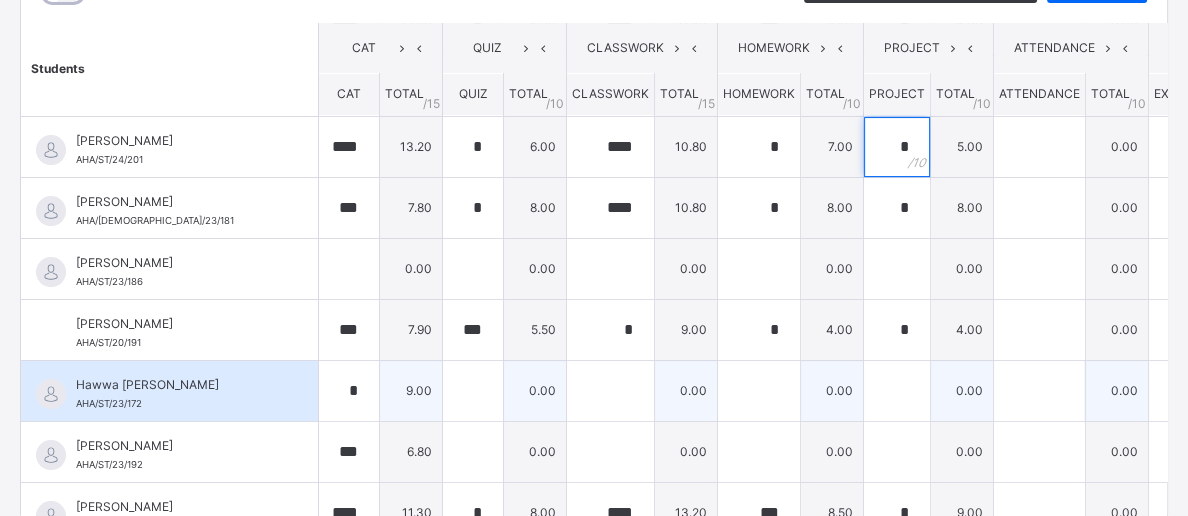 scroll, scrollTop: 368, scrollLeft: 0, axis: vertical 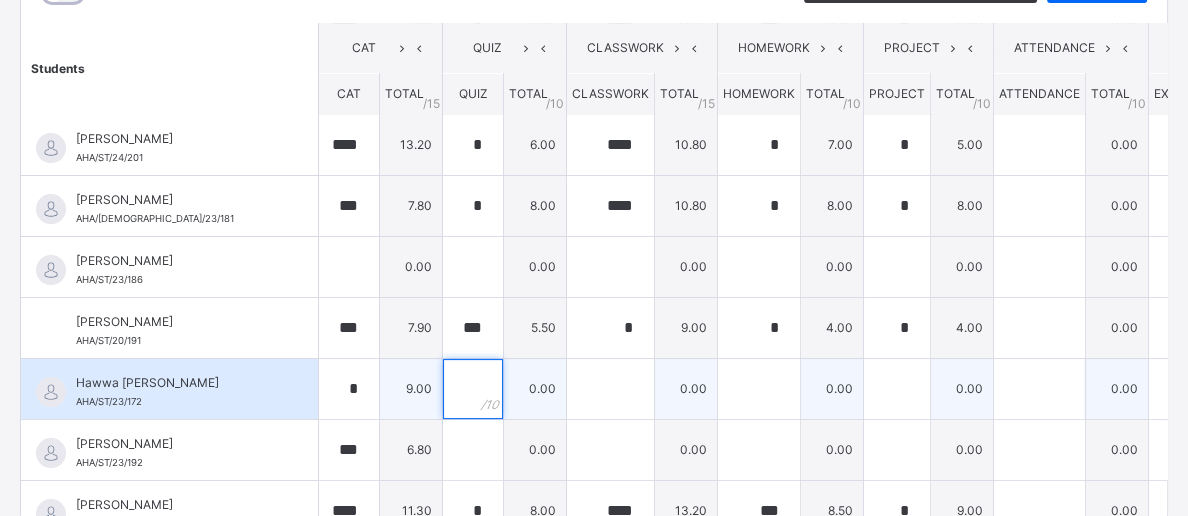 click at bounding box center (473, 389) 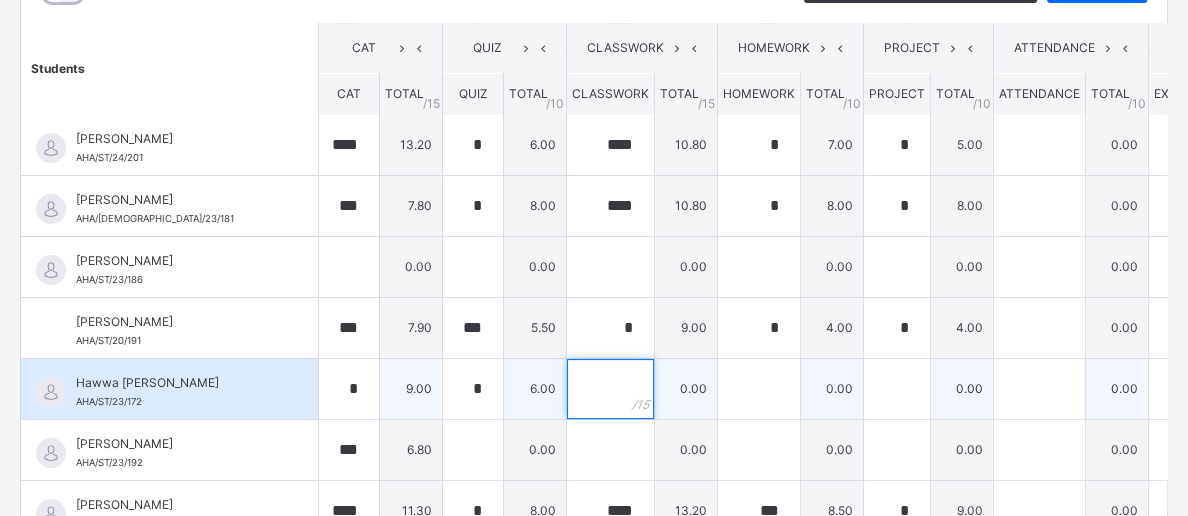 click at bounding box center (610, 389) 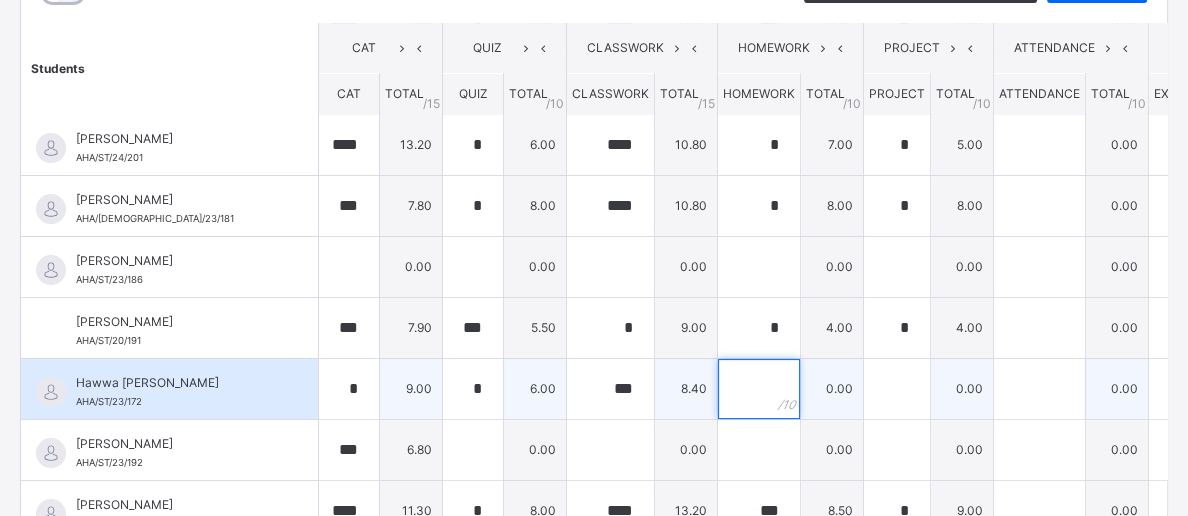 click at bounding box center [759, 389] 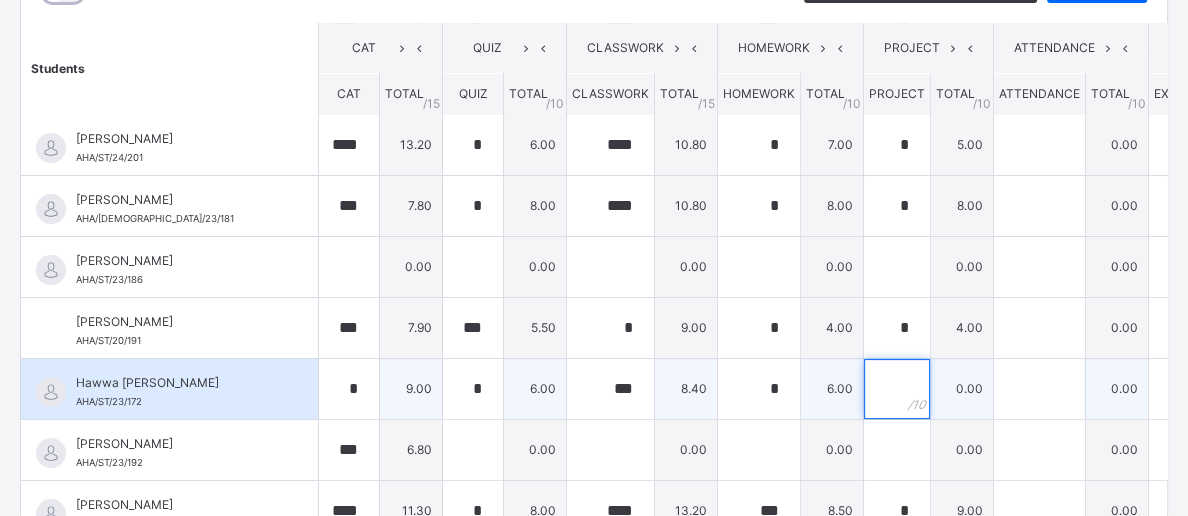 click at bounding box center [897, 389] 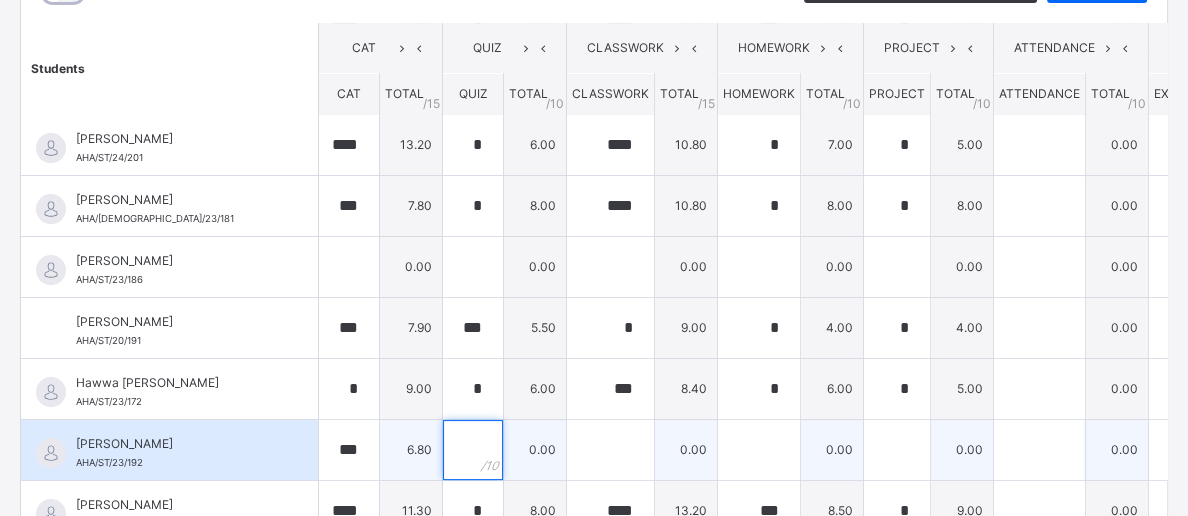 click at bounding box center [473, 450] 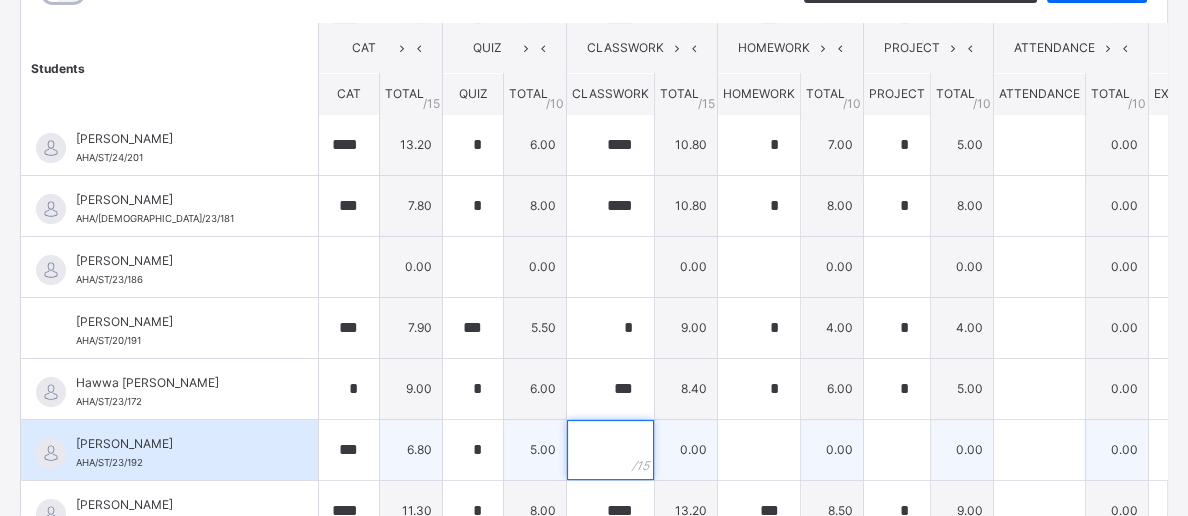 click at bounding box center [610, 450] 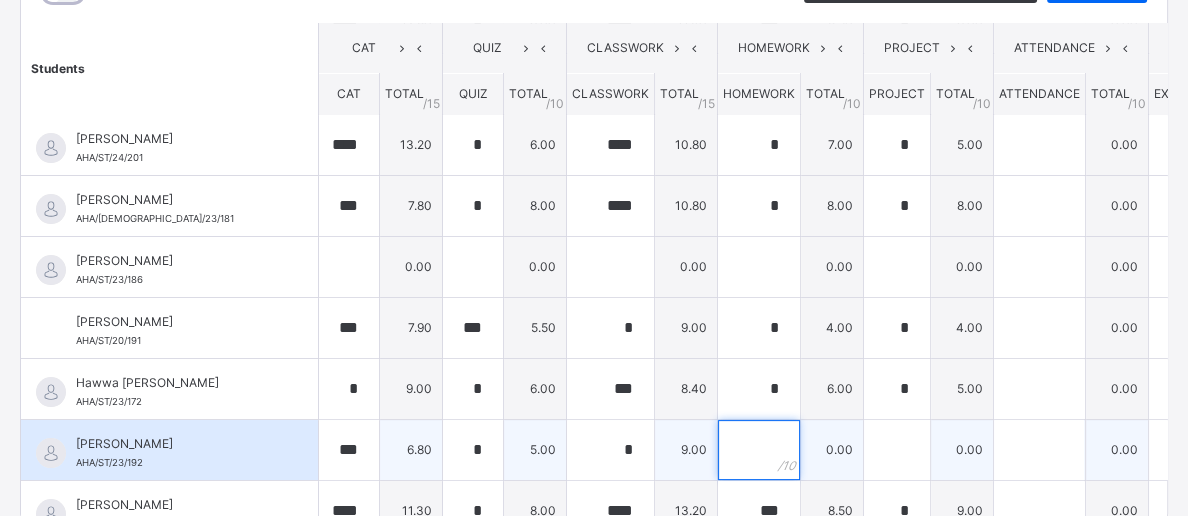 click at bounding box center [759, 450] 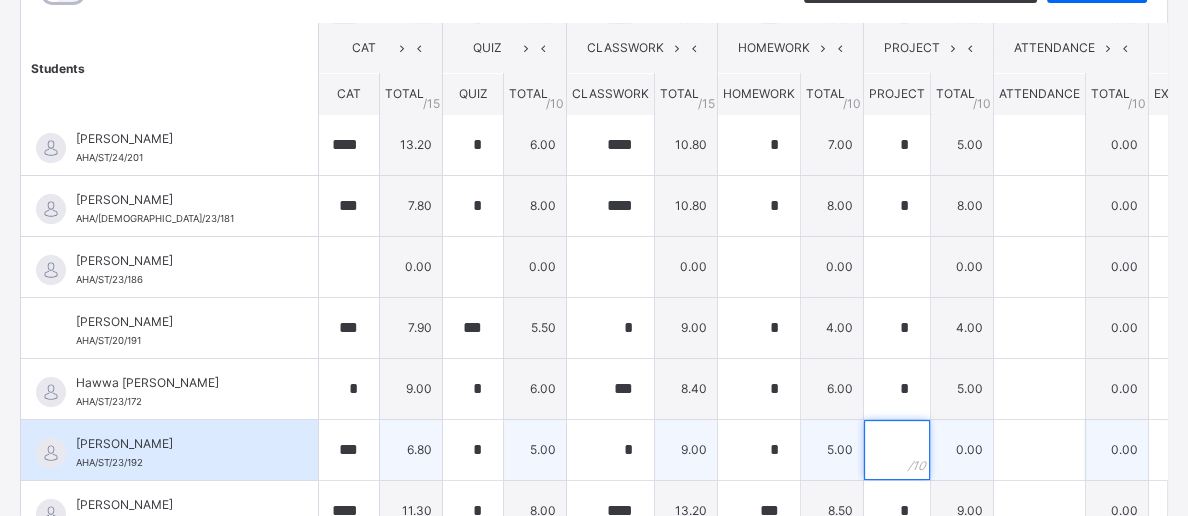 click at bounding box center [897, 450] 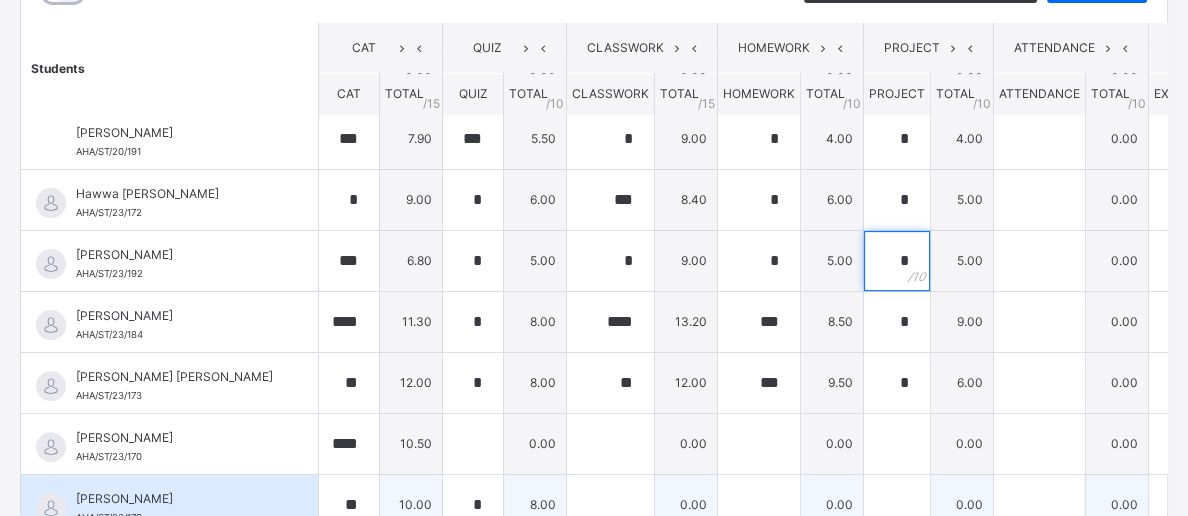 scroll, scrollTop: 600, scrollLeft: 0, axis: vertical 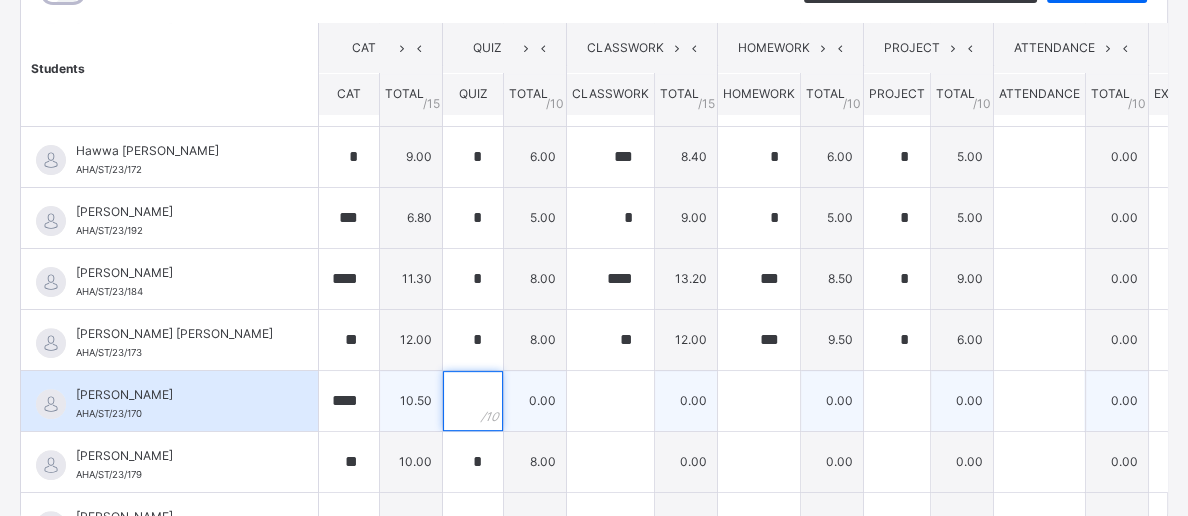 click at bounding box center [473, 401] 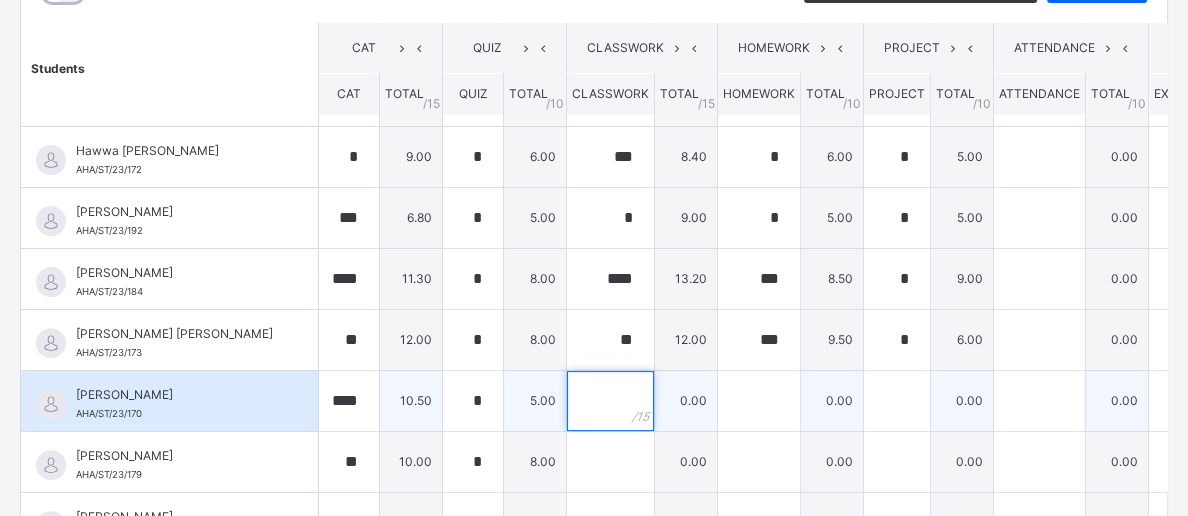 click at bounding box center [610, 401] 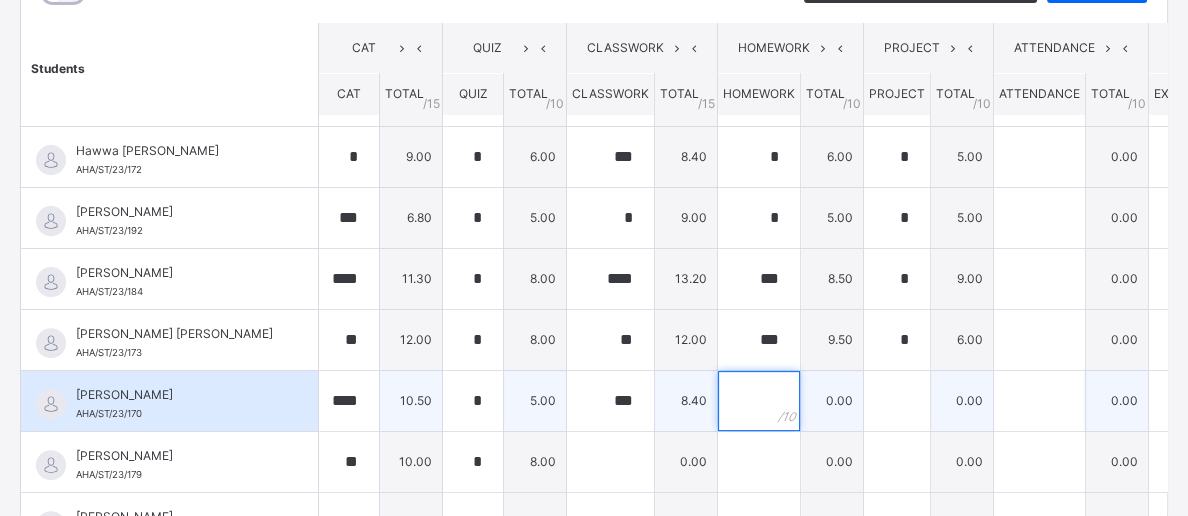 click at bounding box center (759, 401) 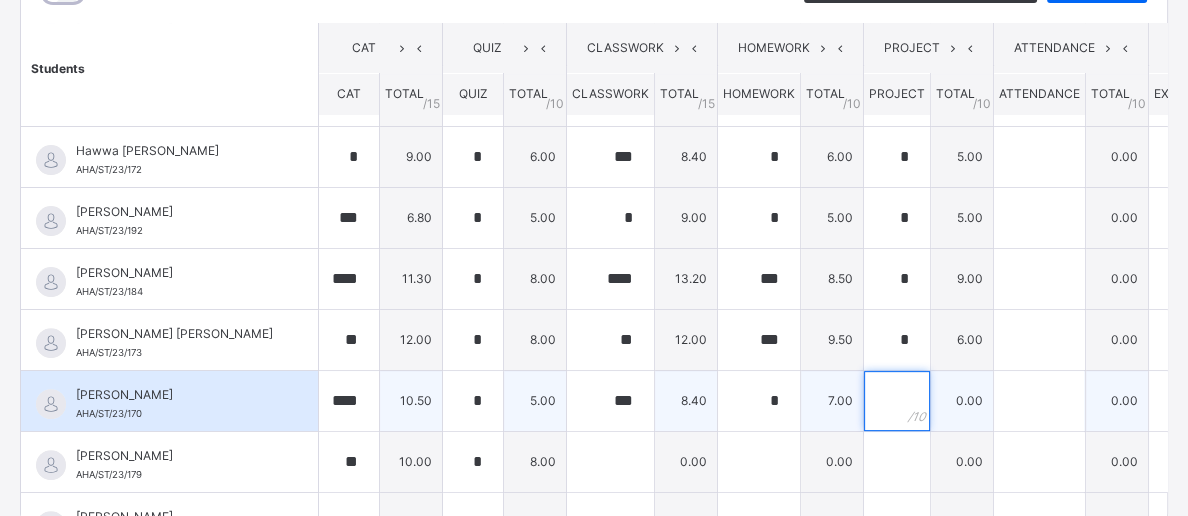 click at bounding box center [897, 401] 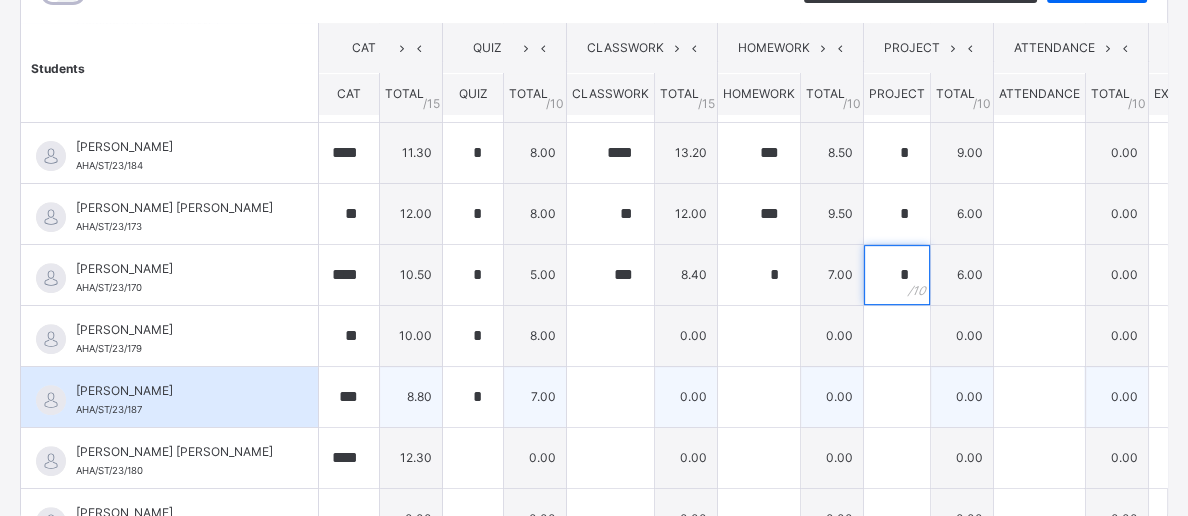scroll, scrollTop: 752, scrollLeft: 0, axis: vertical 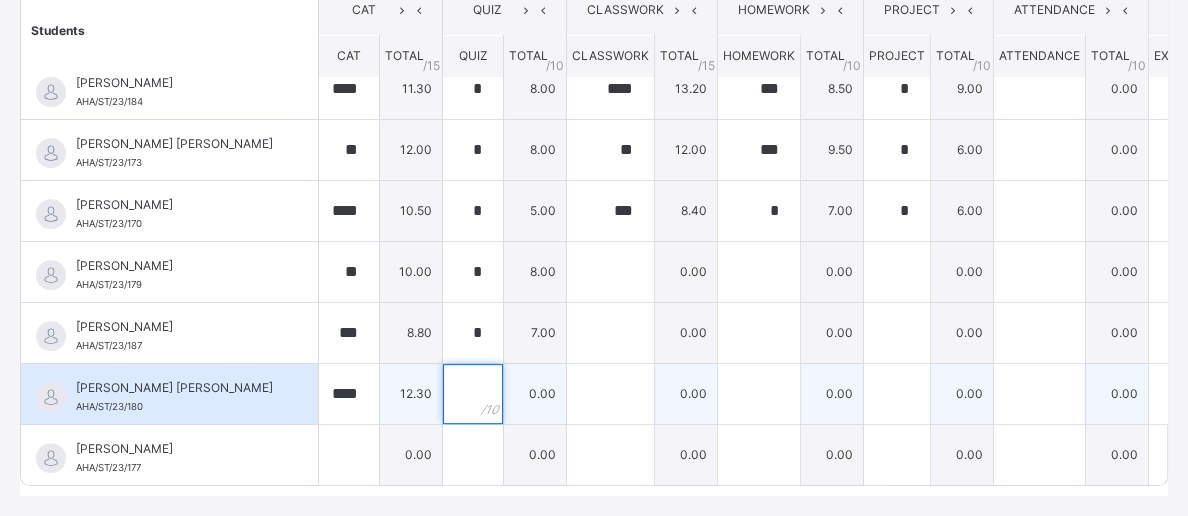 click at bounding box center [473, 394] 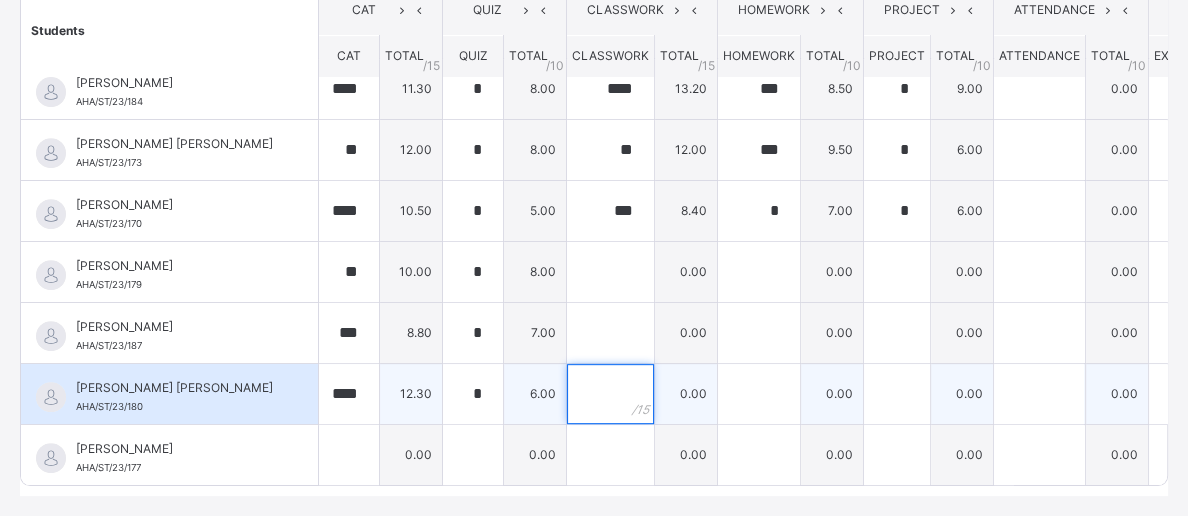 click at bounding box center [610, 394] 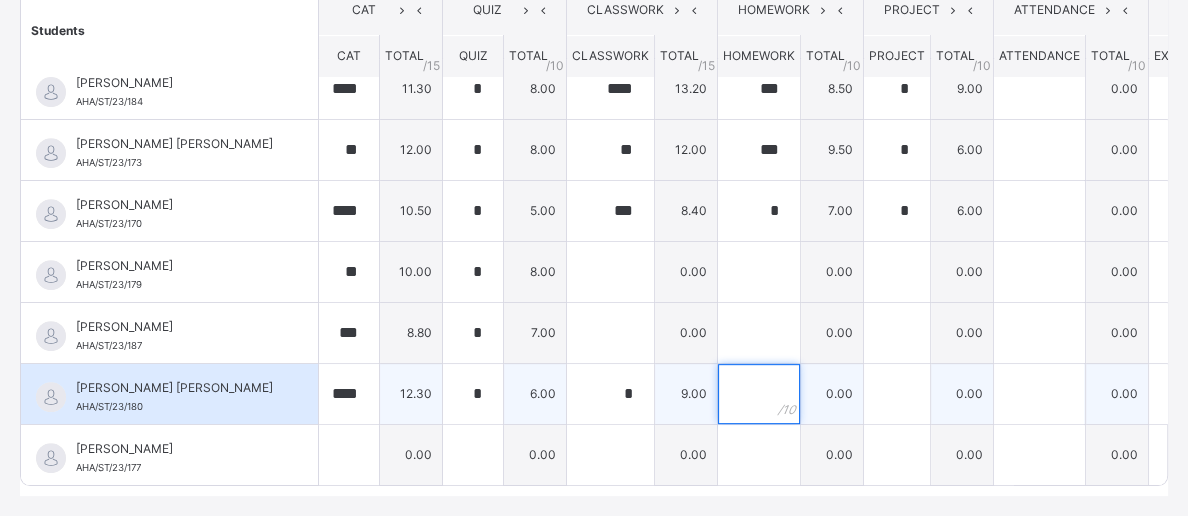 click at bounding box center (759, 394) 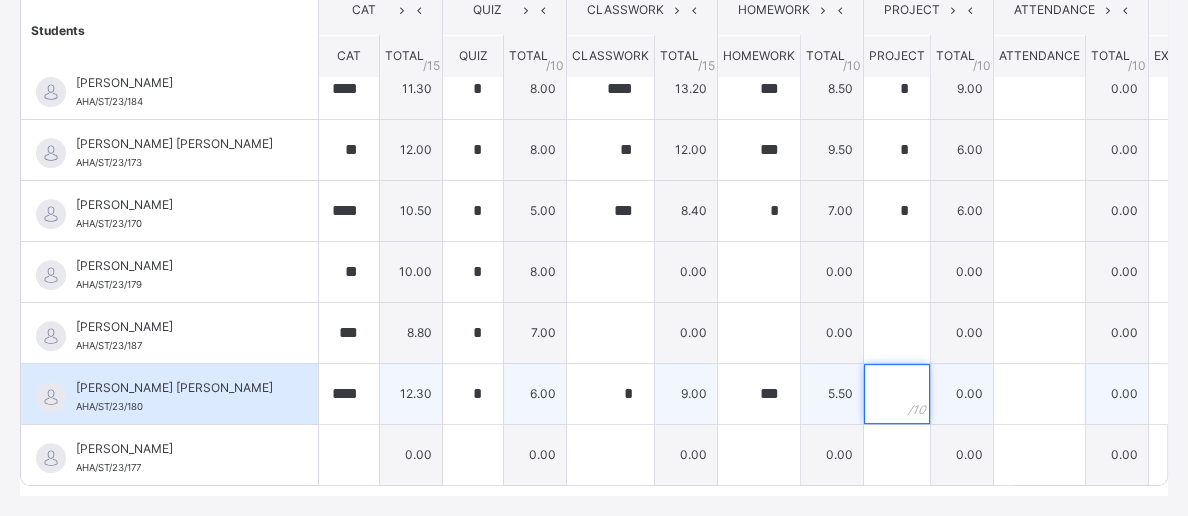 click at bounding box center [897, 394] 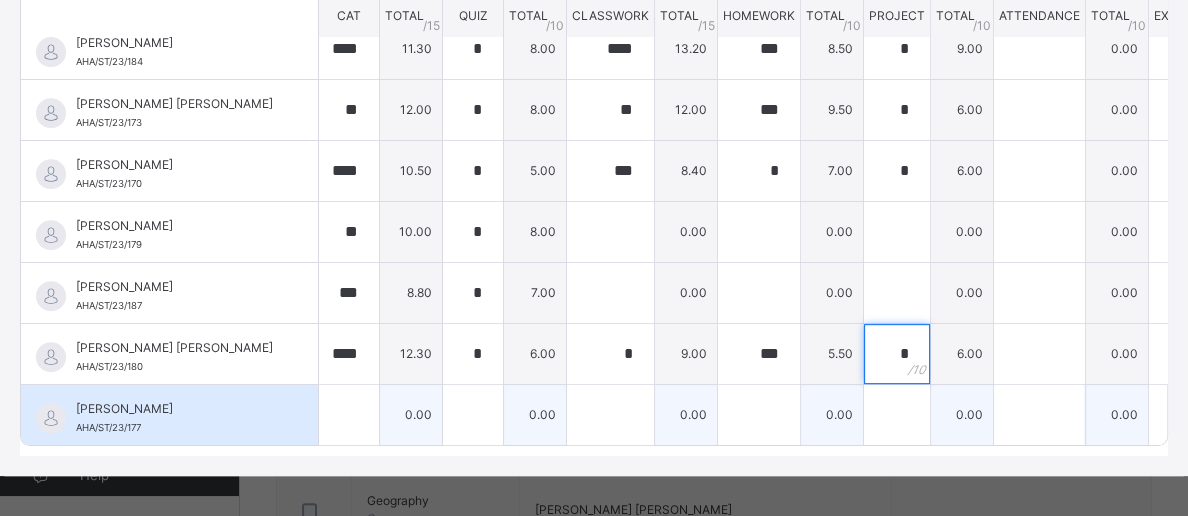 scroll, scrollTop: 405, scrollLeft: 0, axis: vertical 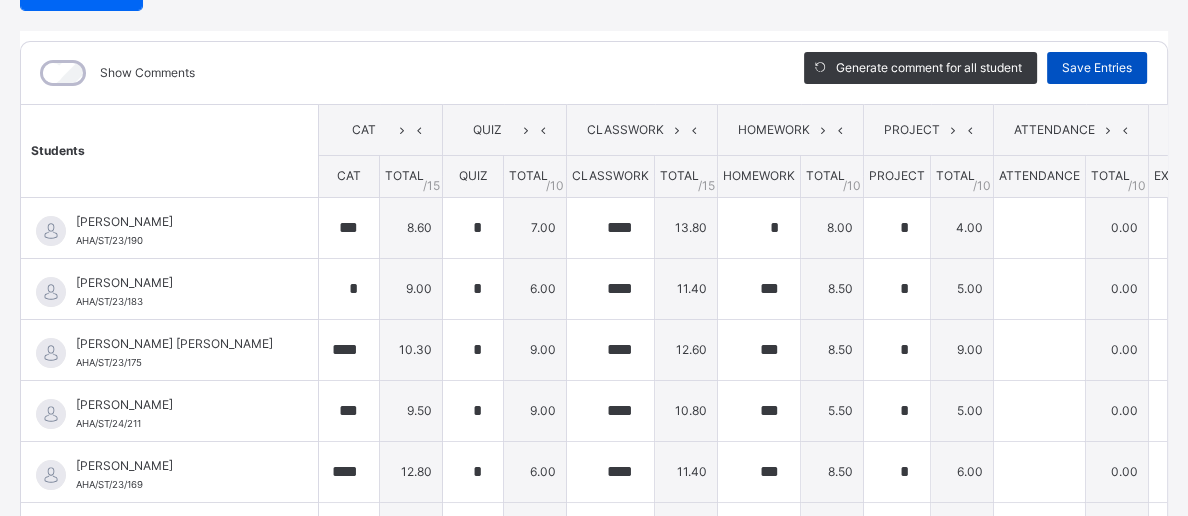 click on "Save Entries" at bounding box center [1097, 68] 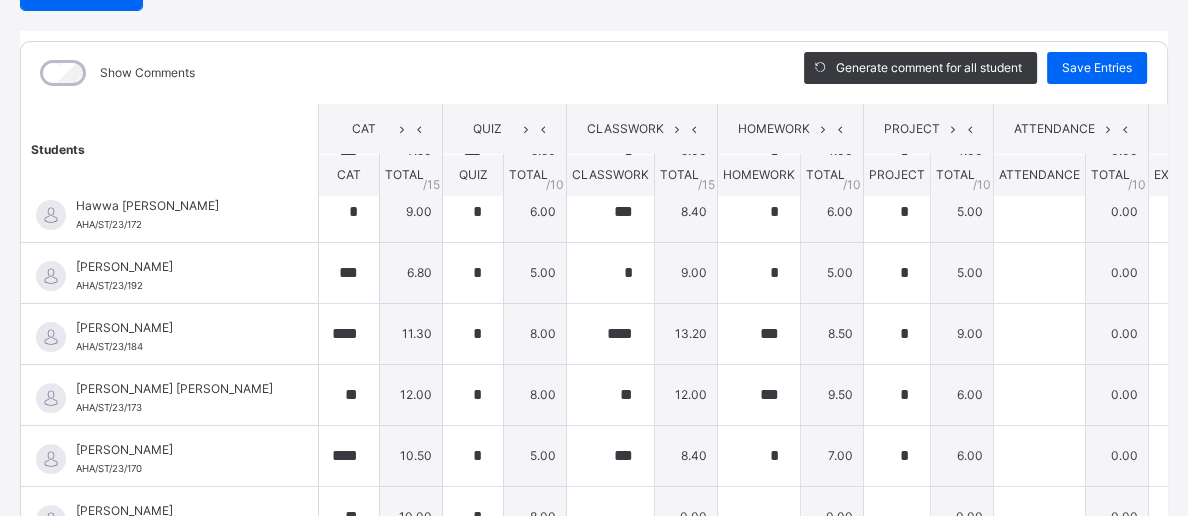 scroll, scrollTop: 752, scrollLeft: 0, axis: vertical 